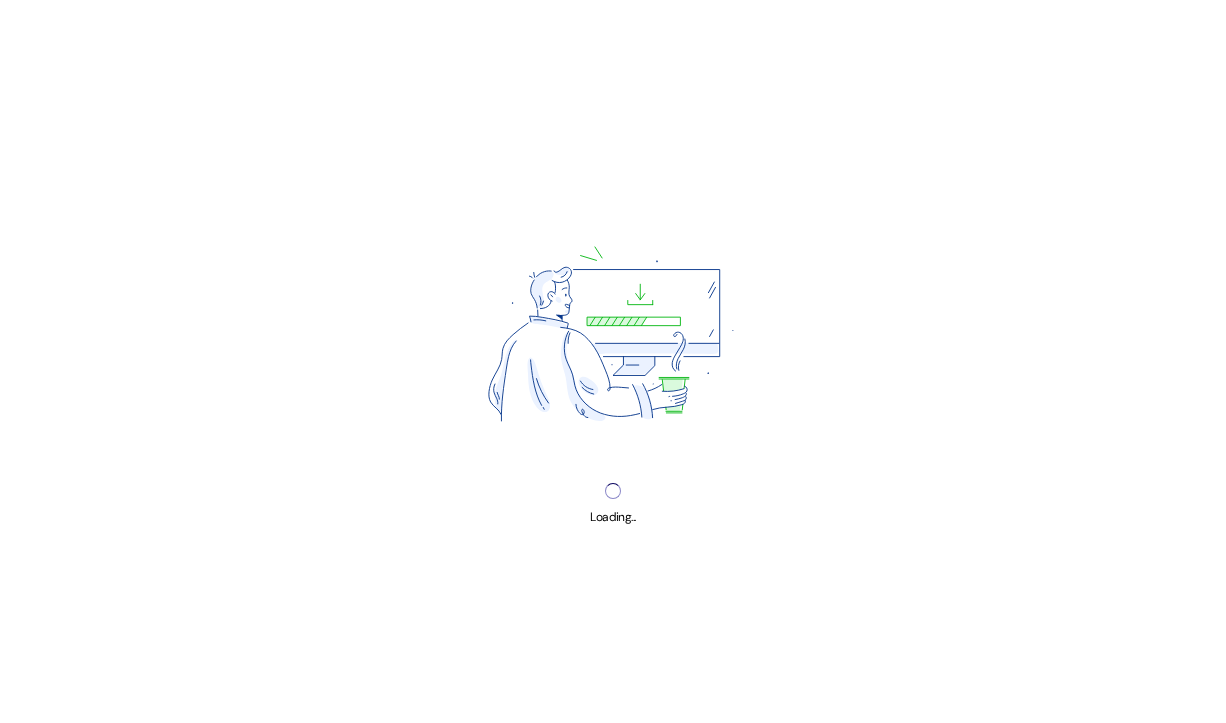 scroll, scrollTop: 0, scrollLeft: 0, axis: both 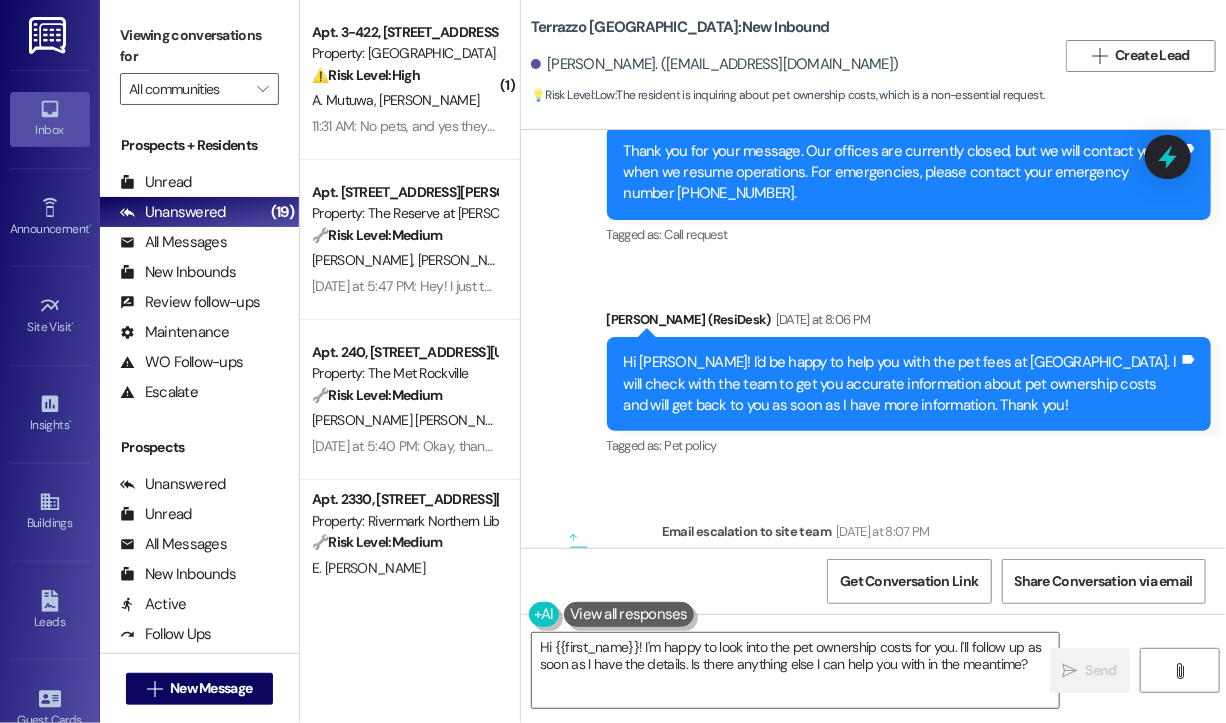 click on "Sent via SMS ResiDesk After Hours Assistant Jul 12, 2025 at 9:54 AM Thank you for your message. Our offices are currently closed, but we will contact you when we resume operations. For emergencies, please contact your emergency number (984) 368-4521. Tags and notes Tagged as:   Call request Click to highlight conversations about Call request Sent via SMS Sarah   (ResiDesk) Yesterday at 8:06 PM Hi Gracee! I'd be happy to help you with the pet fees at Terrazzo. I will check with the team to get you accurate information about pet ownership costs and will get back to you as soon as I have more information. Thank you! Tags and notes Tagged as:   Pet policy Click to highlight conversations about Pet policy" at bounding box center [873, 264] 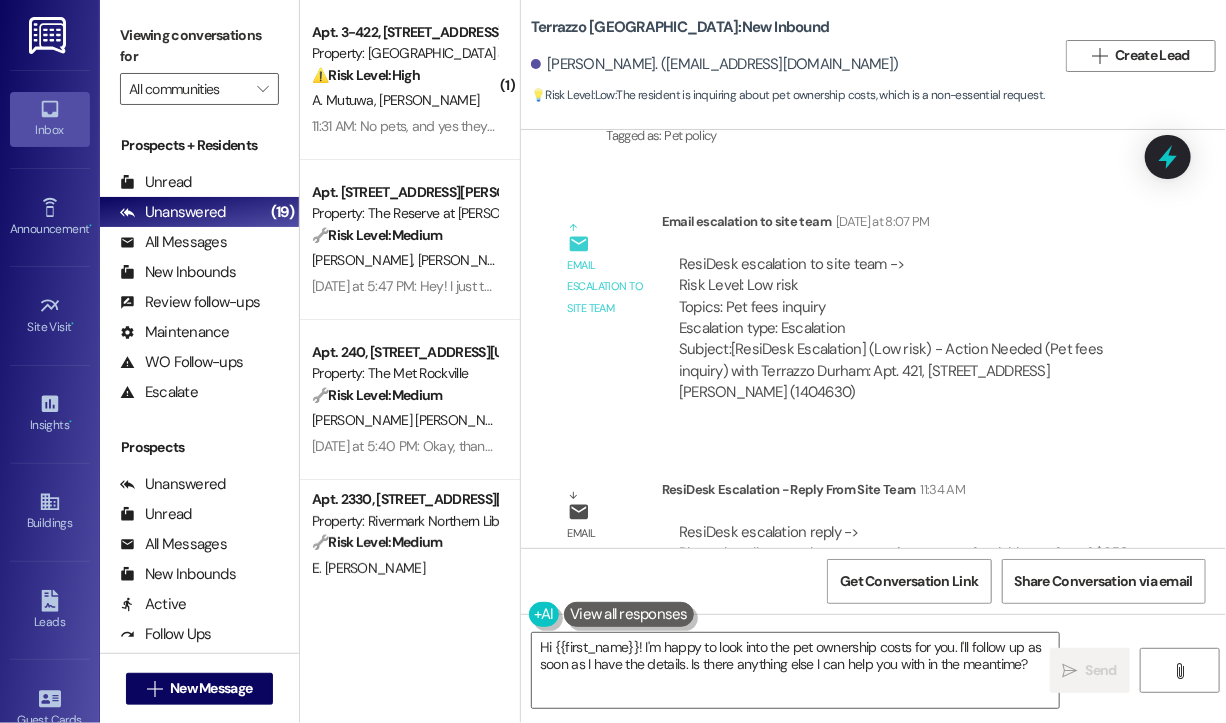 scroll, scrollTop: 2738, scrollLeft: 0, axis: vertical 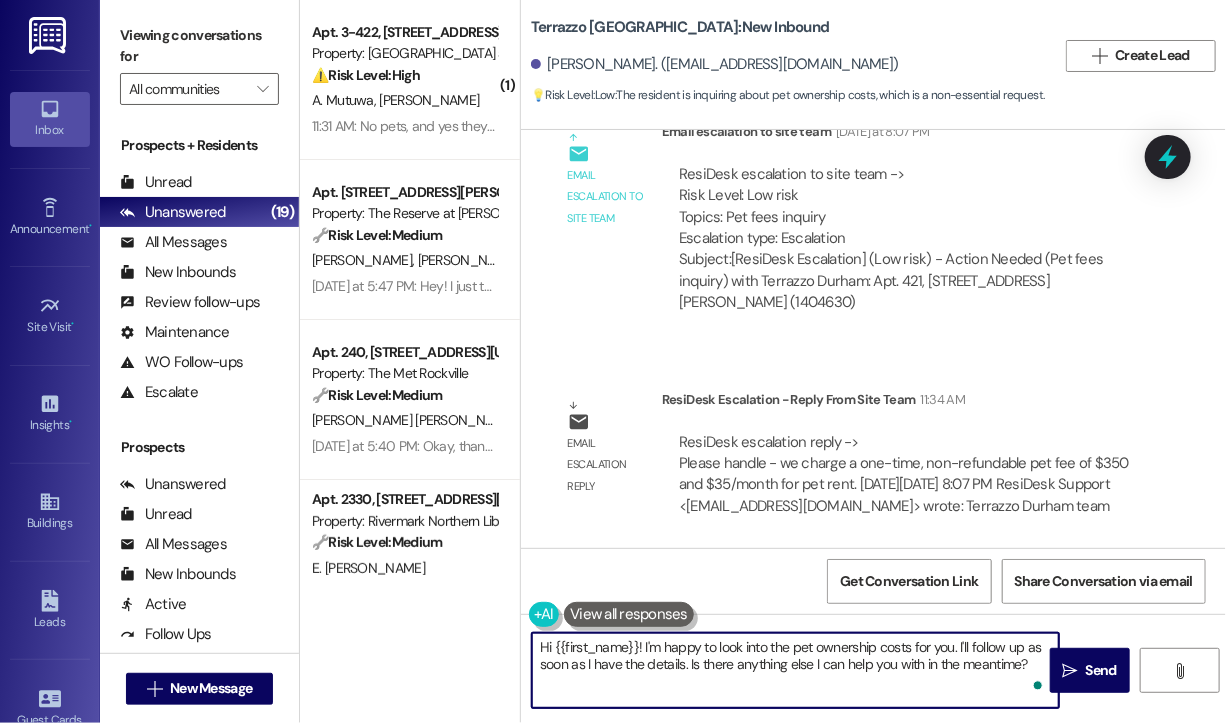 drag, startPoint x: 642, startPoint y: 650, endPoint x: 1028, endPoint y: 704, distance: 389.7589 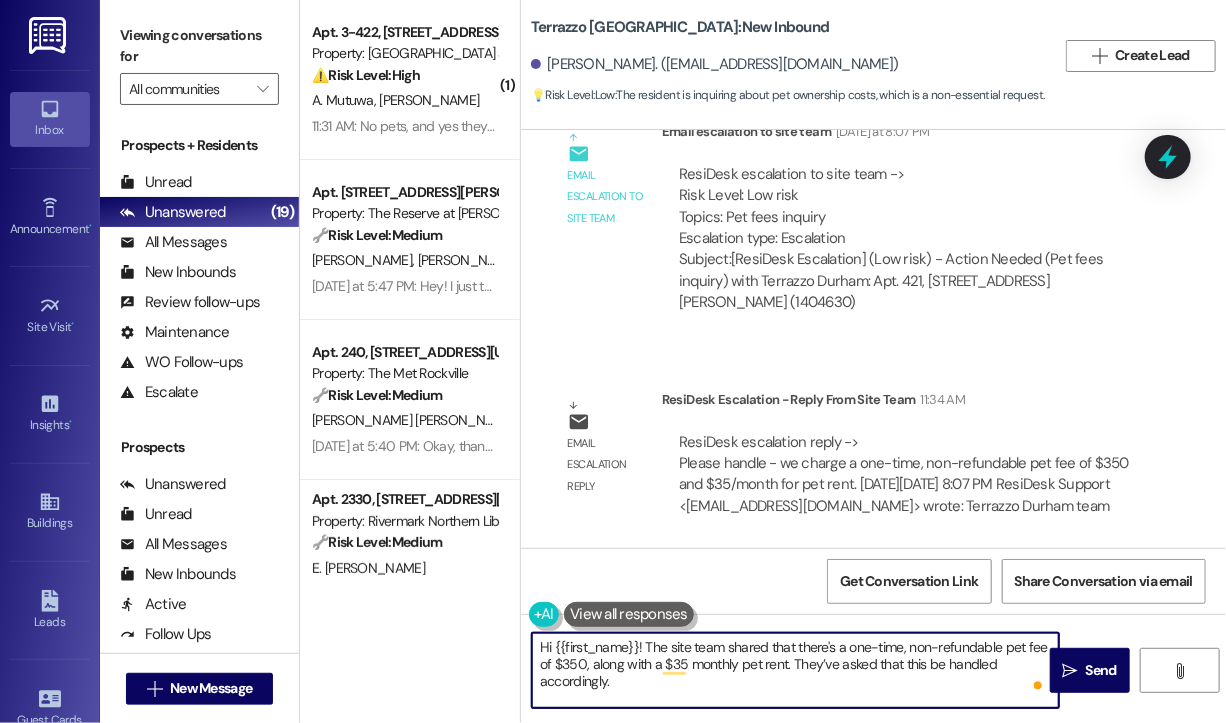 drag, startPoint x: 792, startPoint y: 664, endPoint x: 790, endPoint y: 683, distance: 19.104973 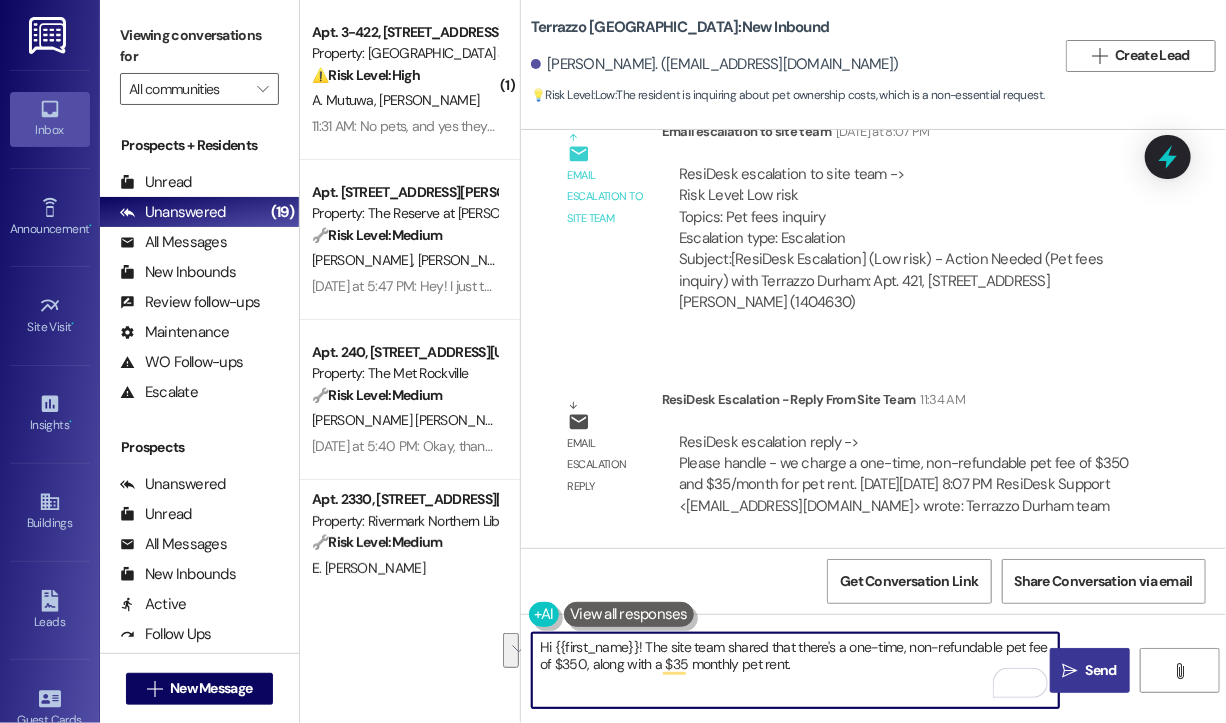 type on "Hi {{first_name}}! The site team shared that there's a one-time, non-refundable pet fee of $350, along with a $35 monthly pet rent." 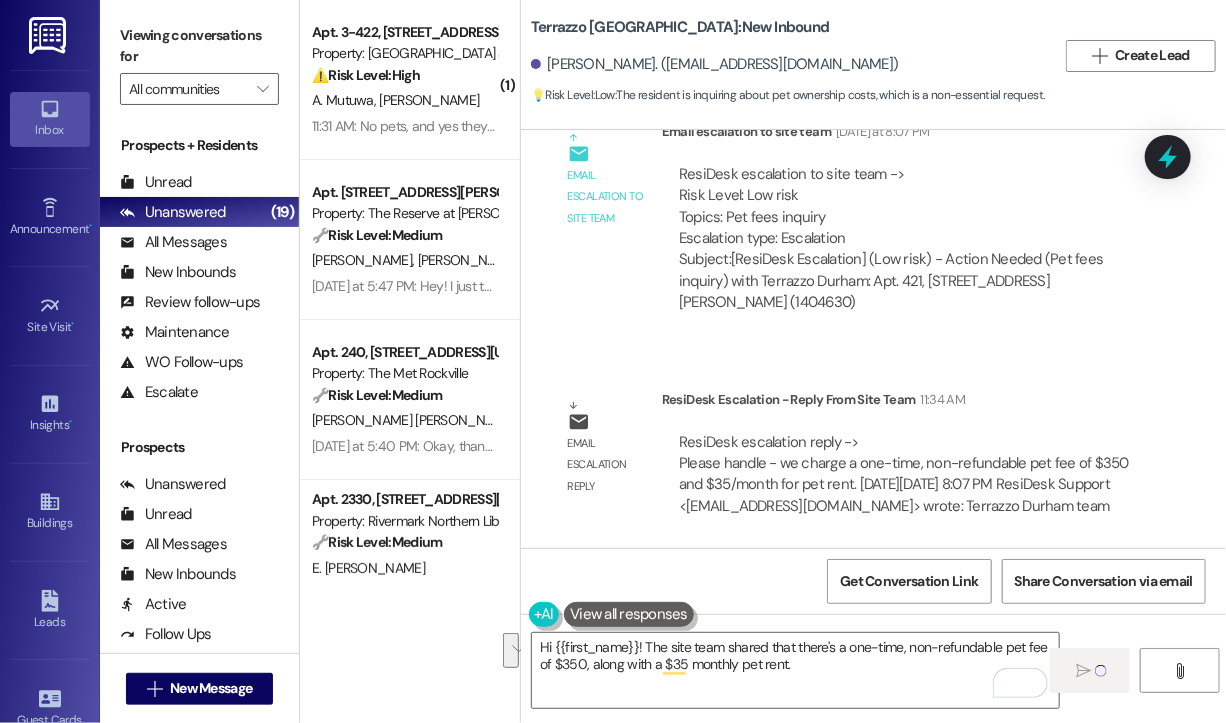 type 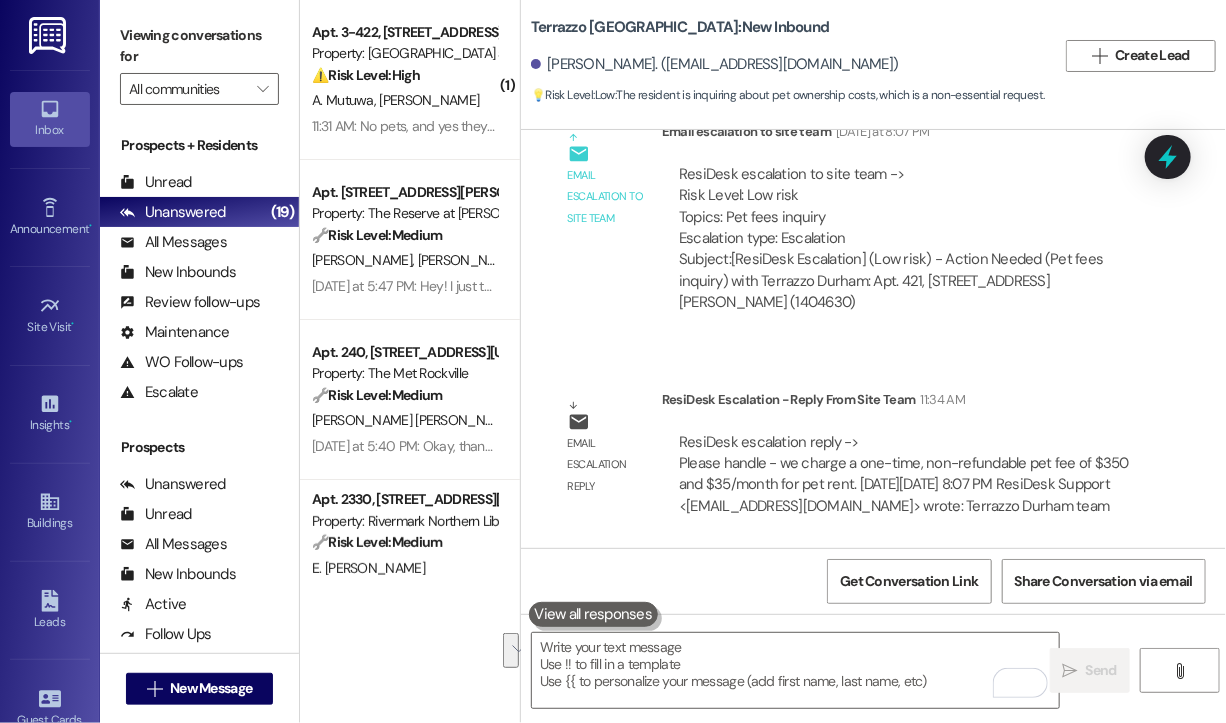 click on "Gracee Lisk. (graceelisk20@gmail.com)" at bounding box center (793, 65) 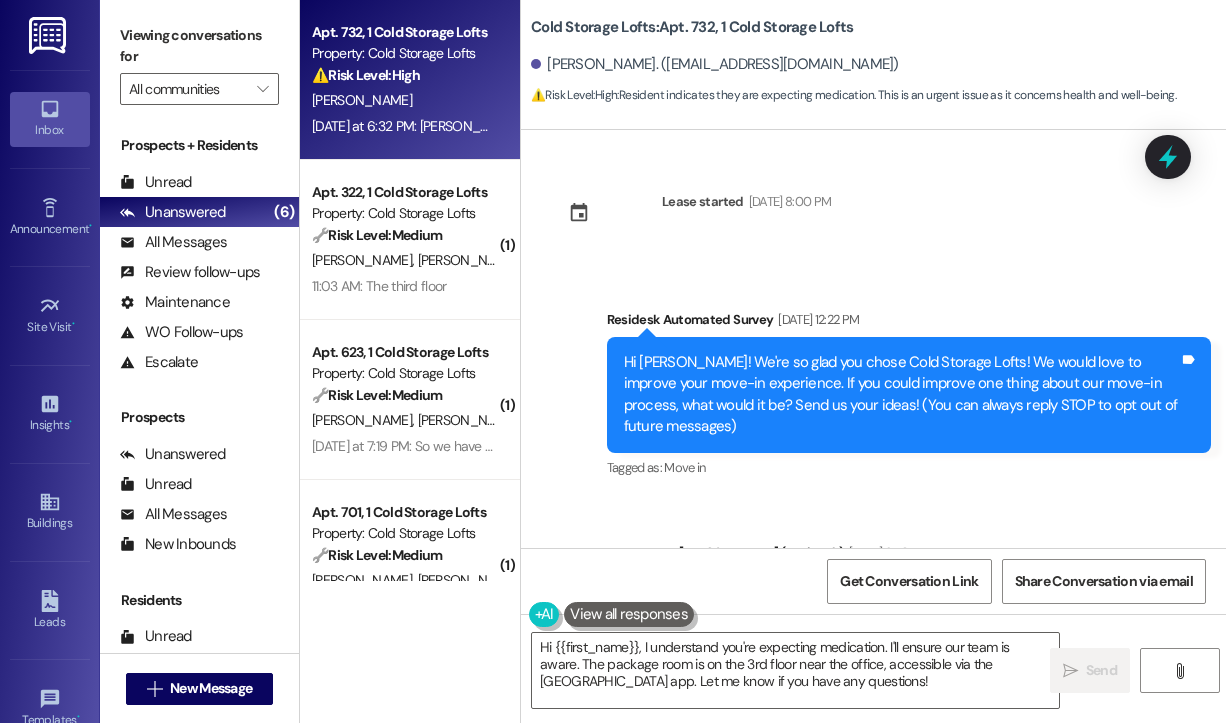 scroll, scrollTop: 0, scrollLeft: 0, axis: both 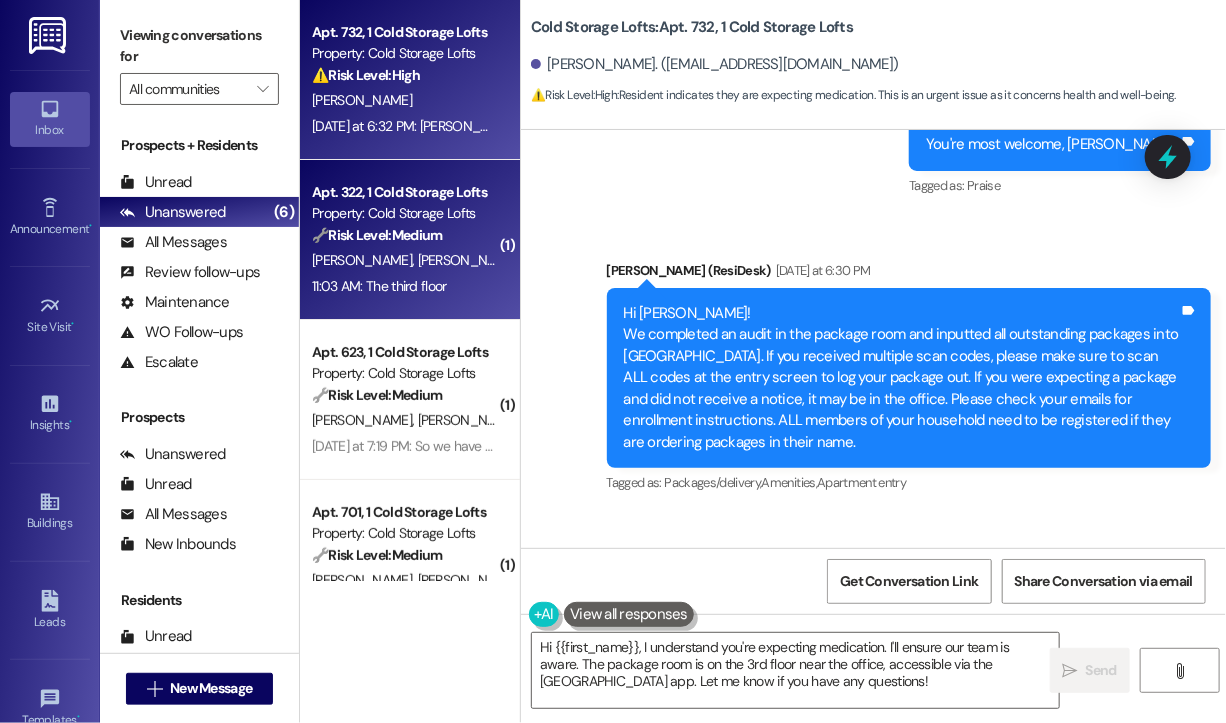 click on "Apt. 322, 1 Cold Storage Lofts" at bounding box center [404, 192] 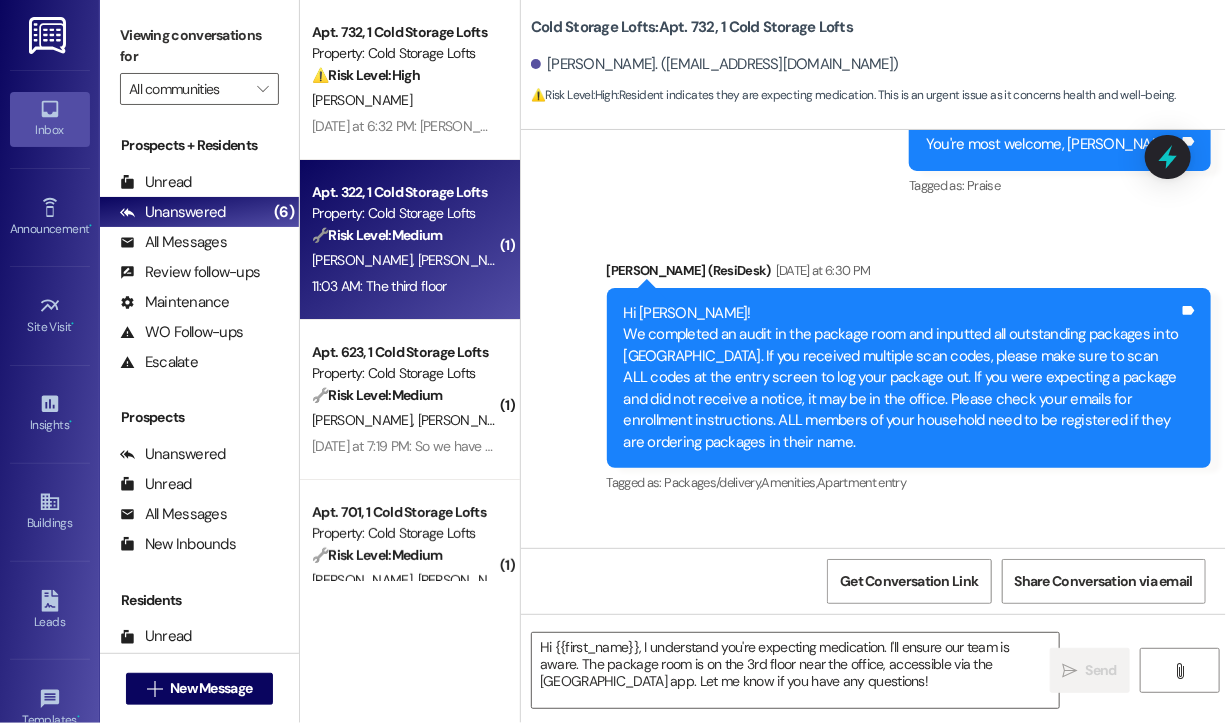 type on "Fetching suggested responses. Please feel free to read through the conversation in the meantime." 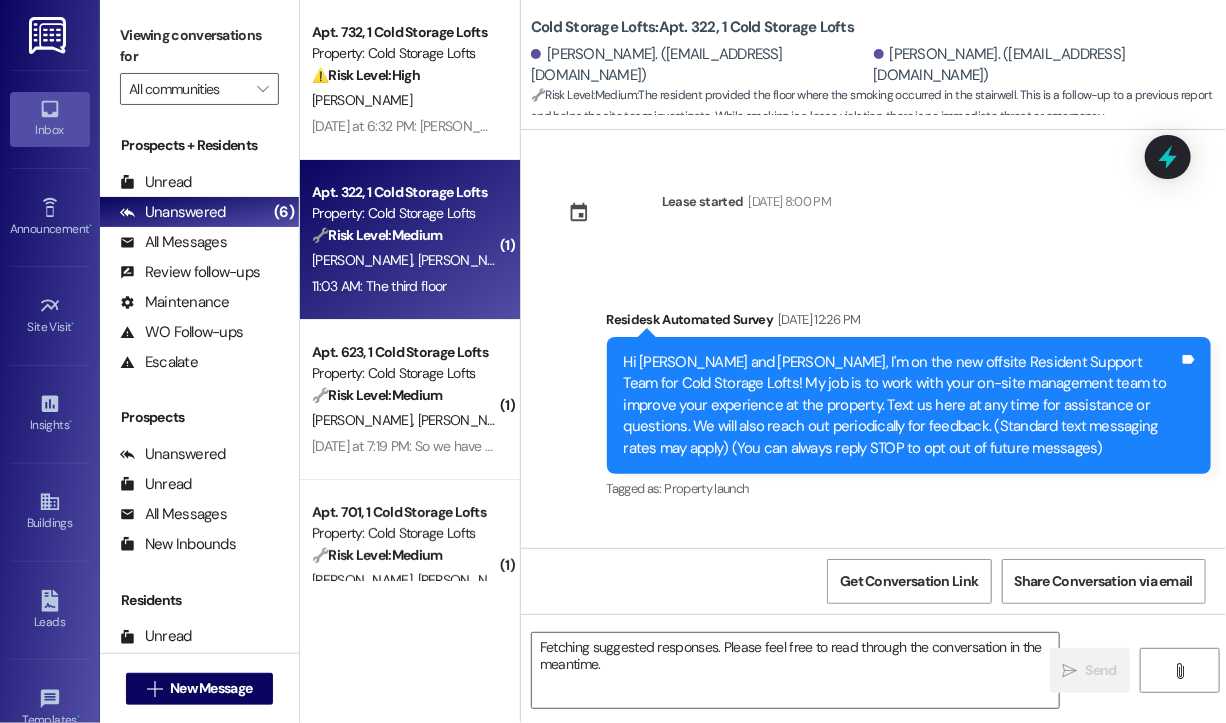 scroll, scrollTop: 25364, scrollLeft: 0, axis: vertical 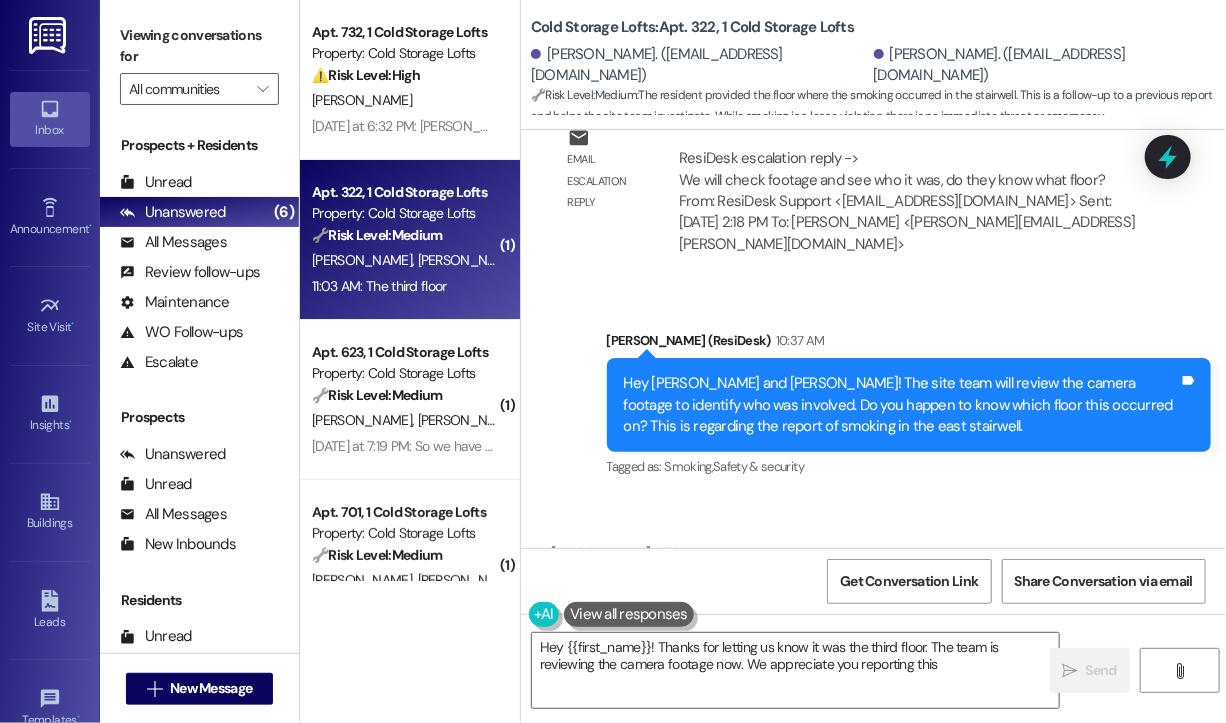 type on "Hey {{first_name}}! Thanks for letting us know it was the third floor. The team is reviewing the camera footage now. We appreciate you reporting this!" 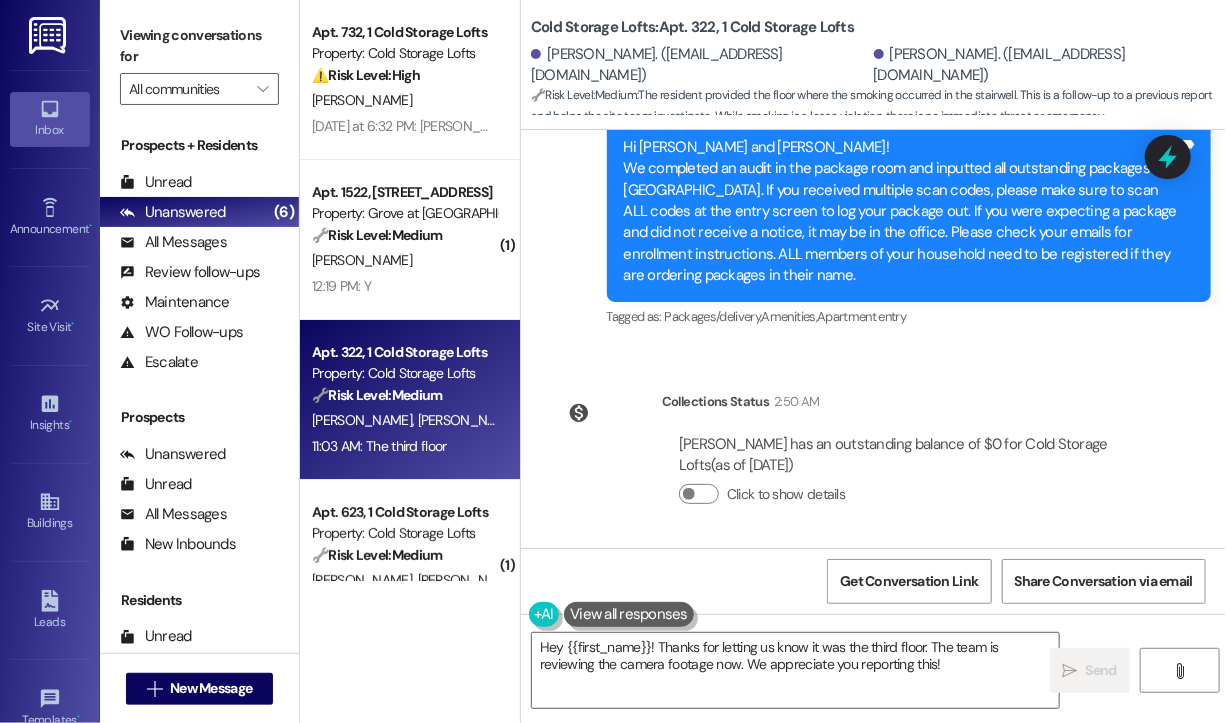 scroll, scrollTop: 24664, scrollLeft: 0, axis: vertical 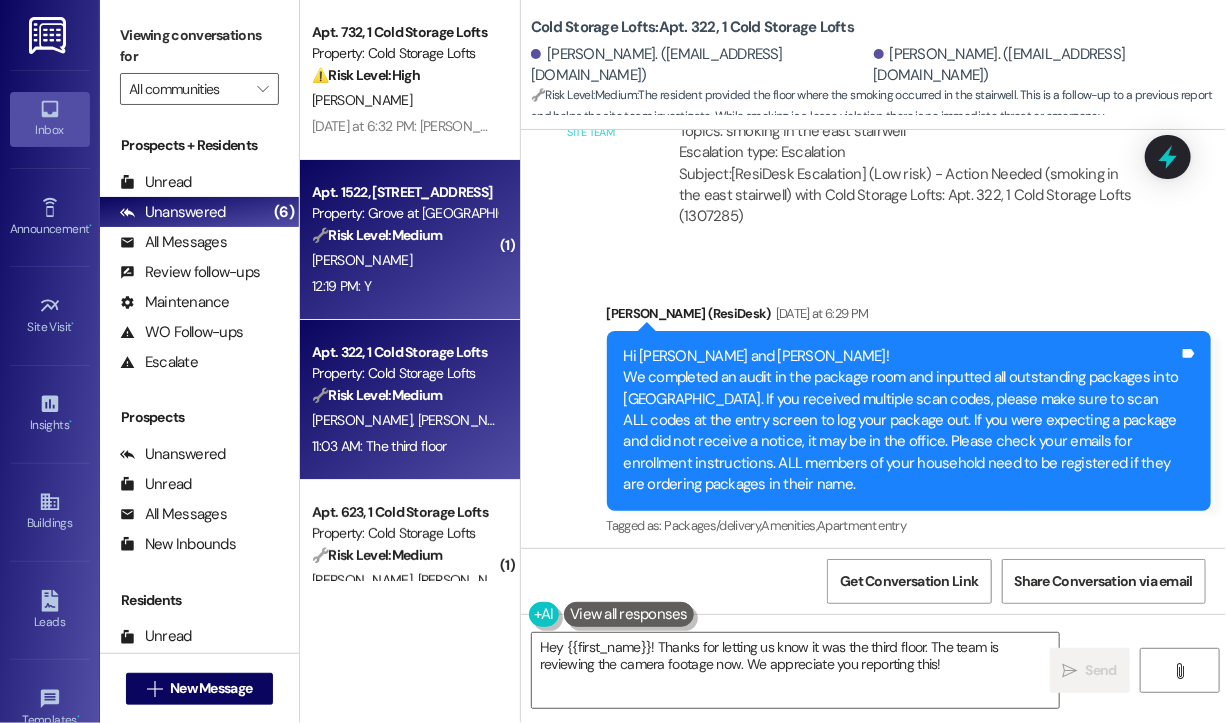 click on "[PERSON_NAME]" at bounding box center (362, 260) 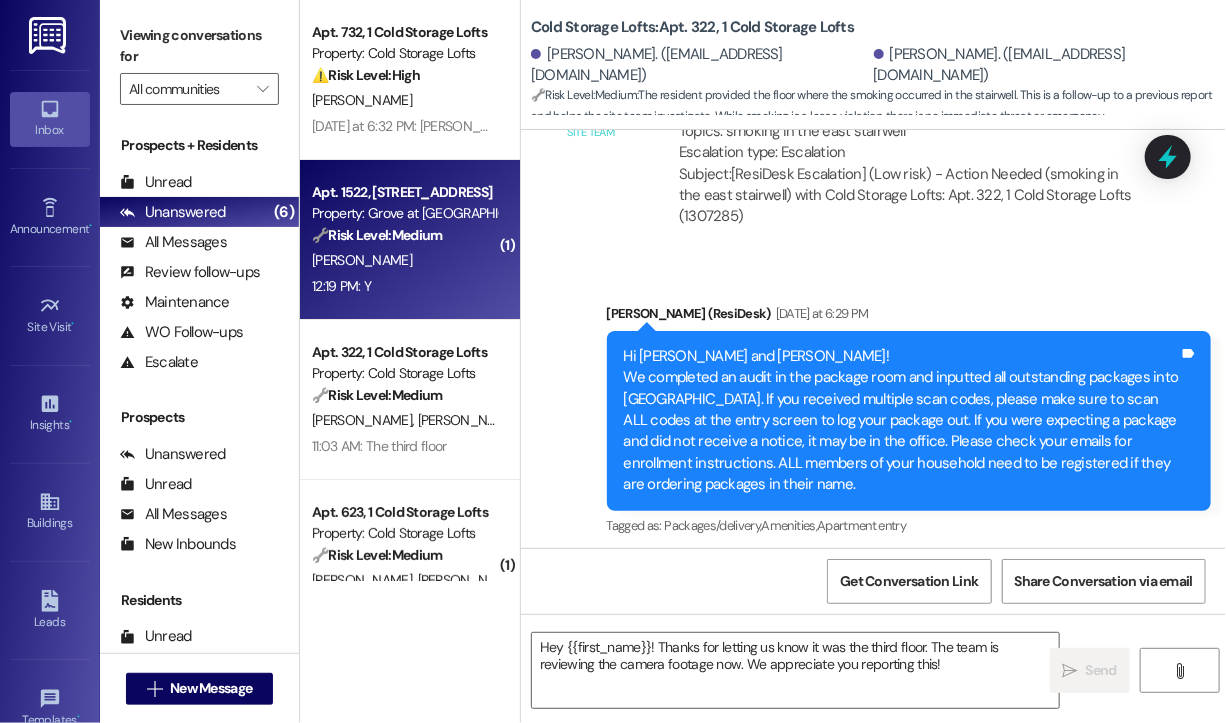 type on "Fetching suggested responses. Please feel free to read through the conversation in the meantime." 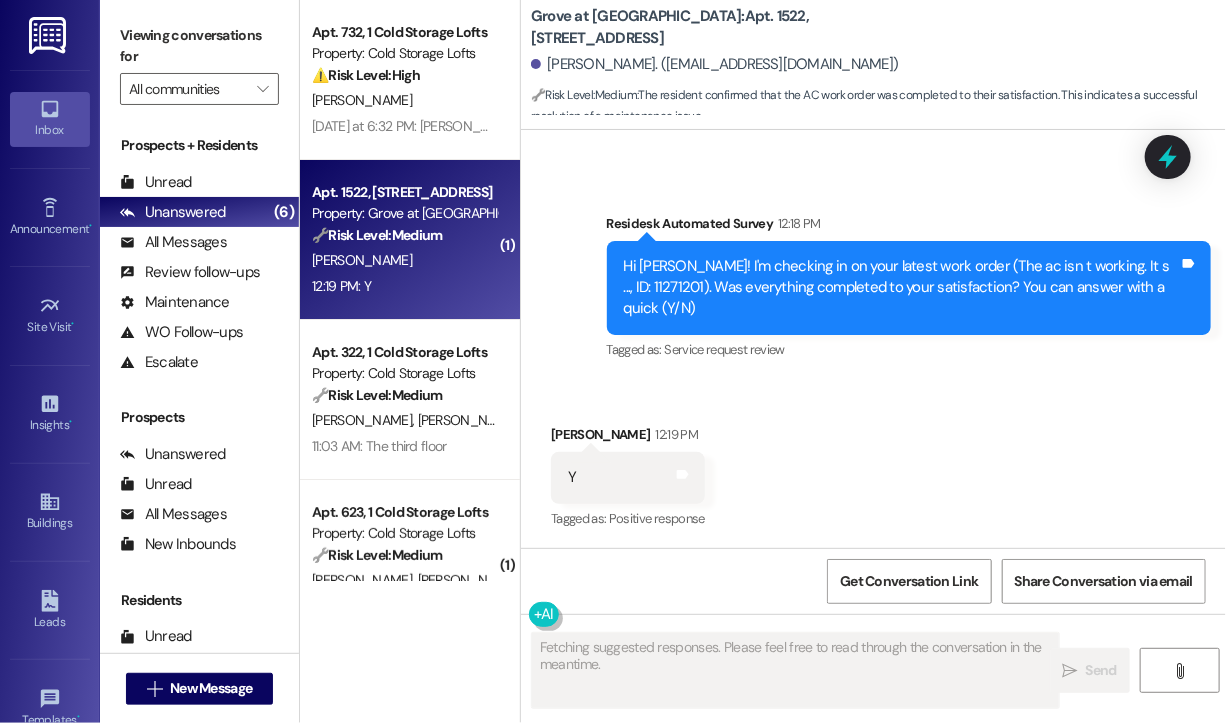 scroll, scrollTop: 2484, scrollLeft: 0, axis: vertical 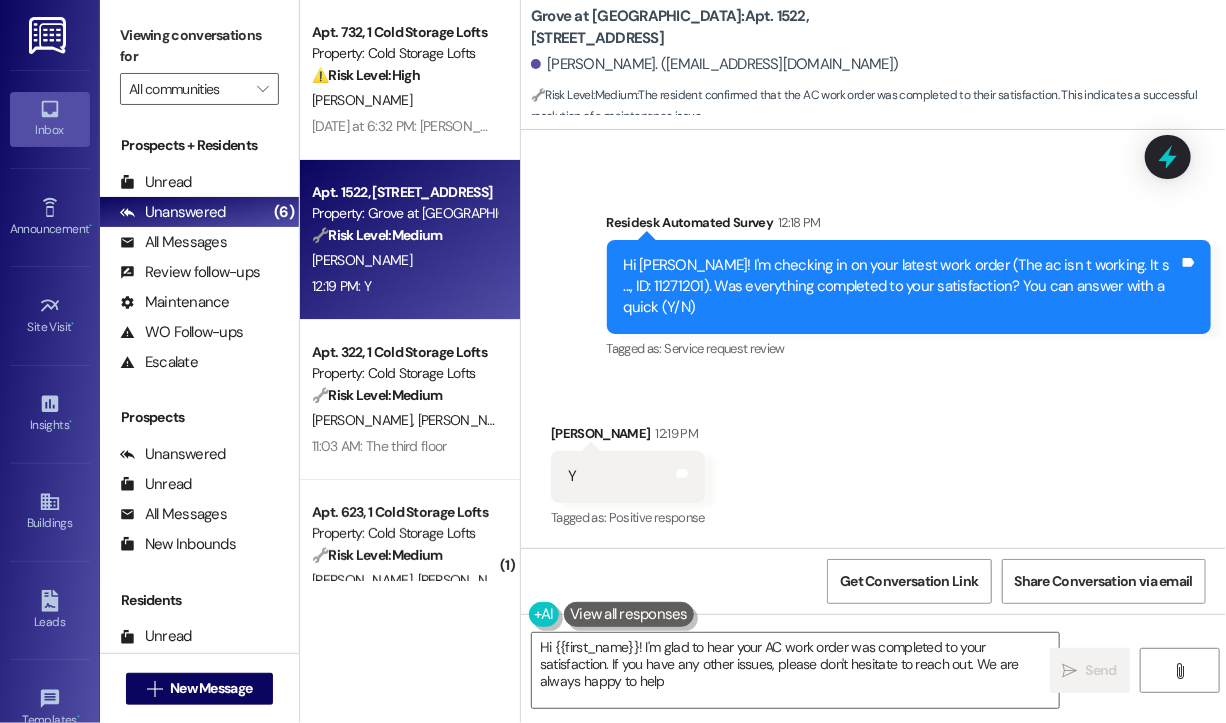type on "Hi {{first_name}}! I'm glad to hear your AC work order was completed to your satisfaction. If you have any other issues, please don't hesitate to reach out. We are always happy to help!" 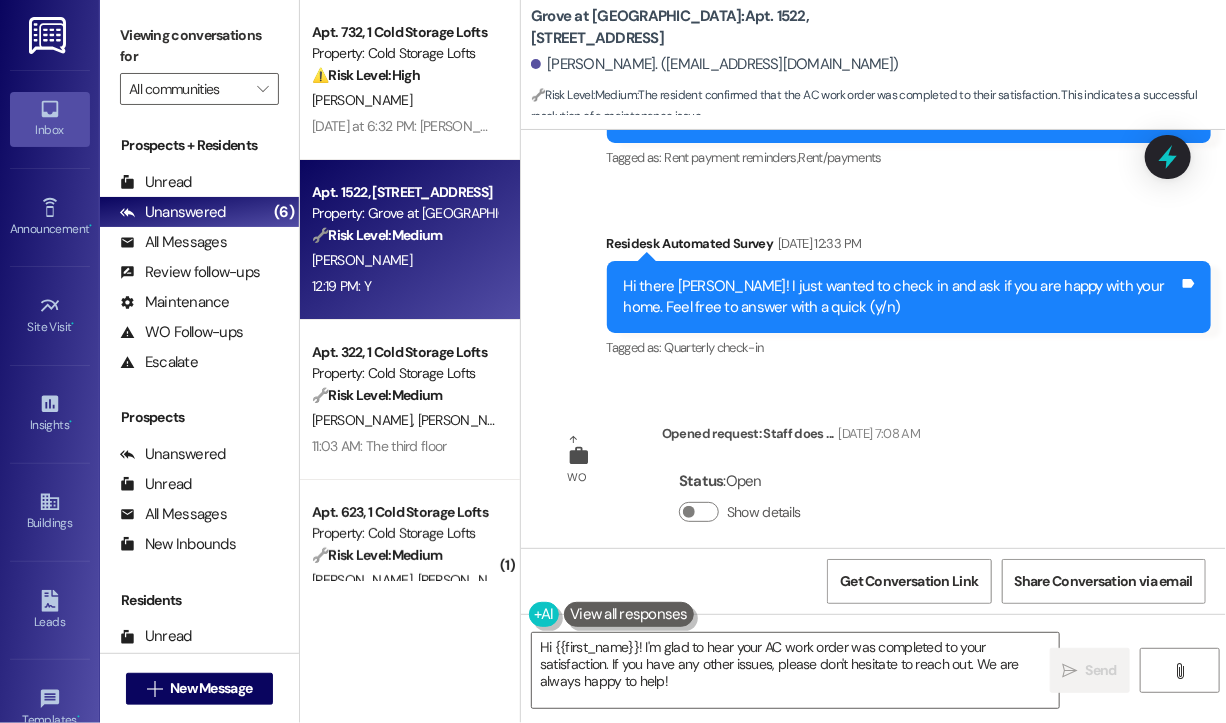 scroll, scrollTop: 2484, scrollLeft: 0, axis: vertical 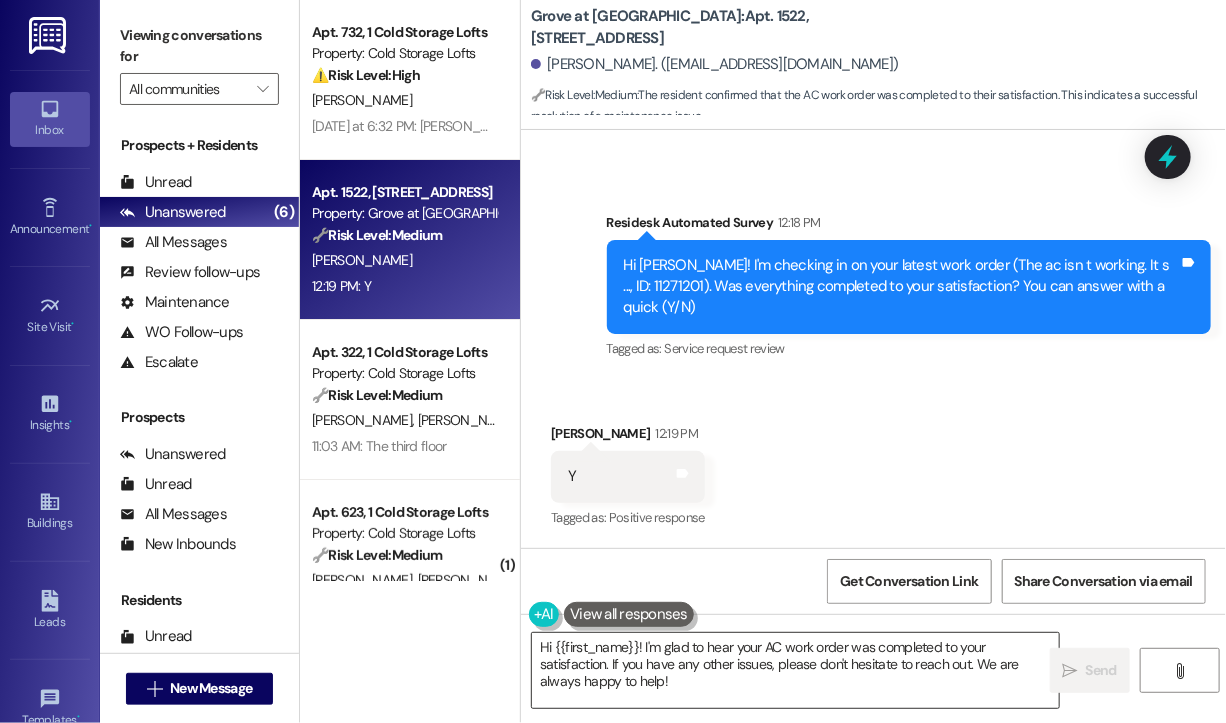 click on "Hi {{first_name}}! I'm glad to hear your AC work order was completed to your satisfaction. If you have any other issues, please don't hesitate to reach out. We are always happy to help!" at bounding box center (795, 670) 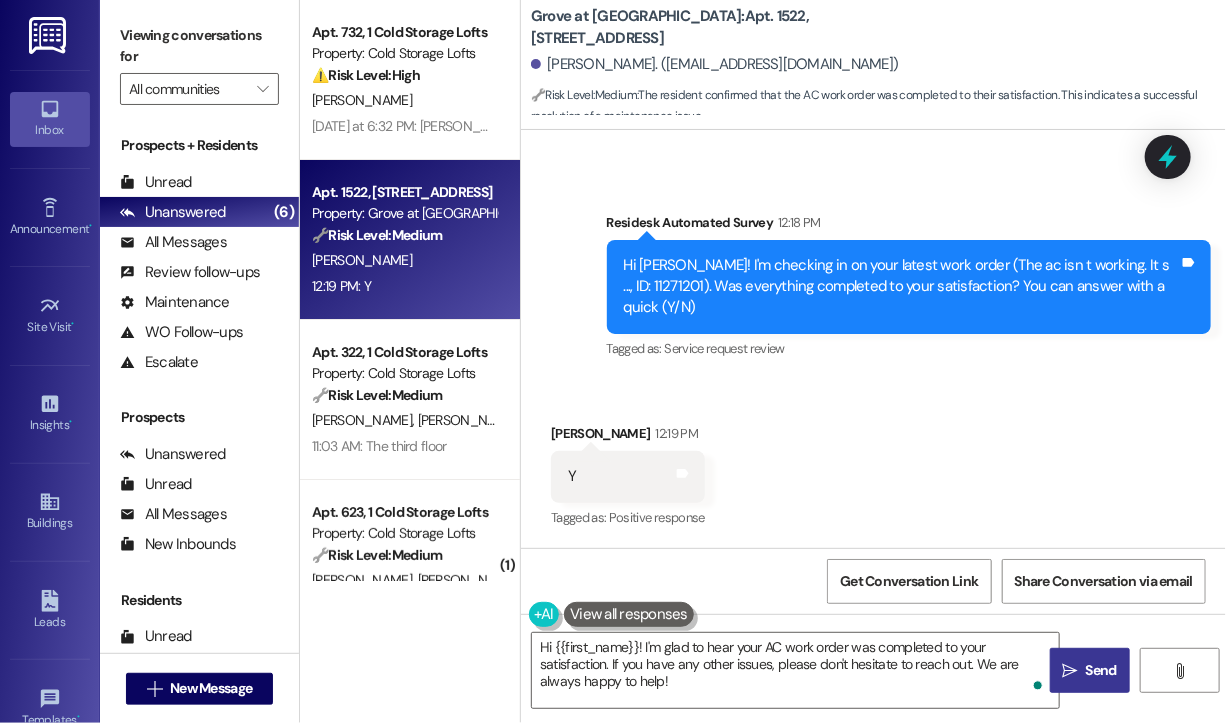 click on "Send" at bounding box center [1101, 670] 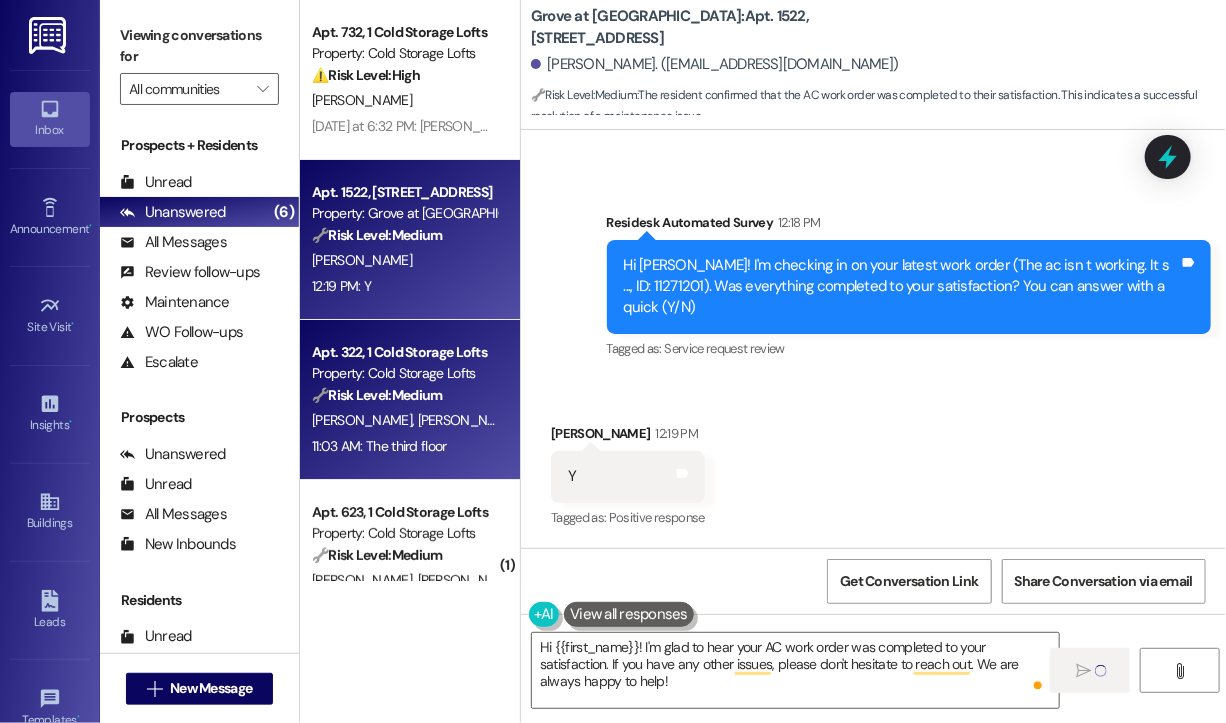 click on "11:03 AM: The third floor 11:03 AM: The third floor" at bounding box center (404, 446) 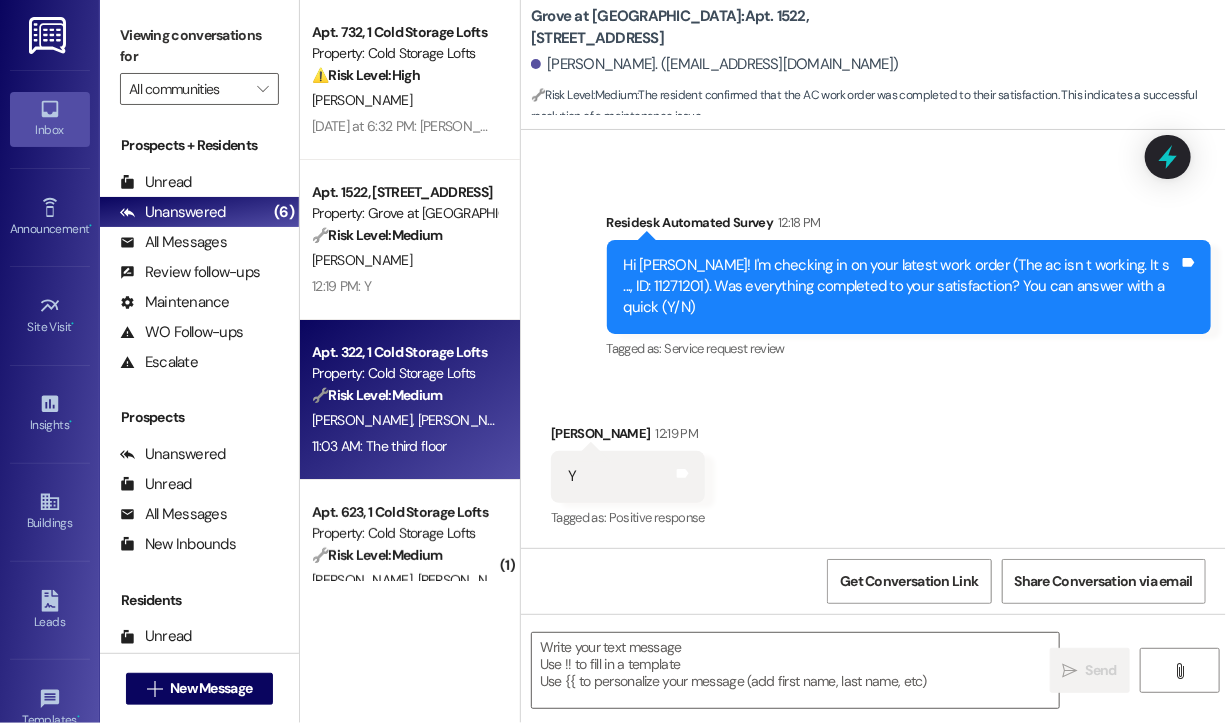 scroll, scrollTop: 2483, scrollLeft: 0, axis: vertical 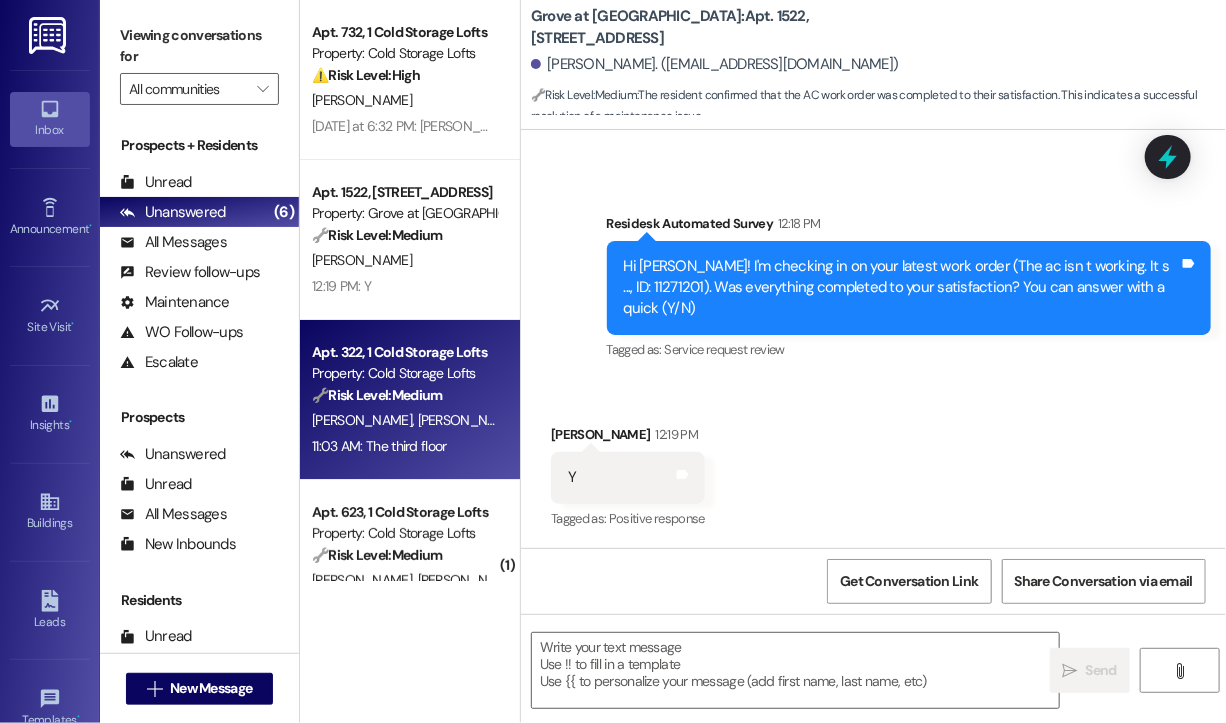 type on "Fetching suggested responses. Please feel free to read through the conversation in the meantime." 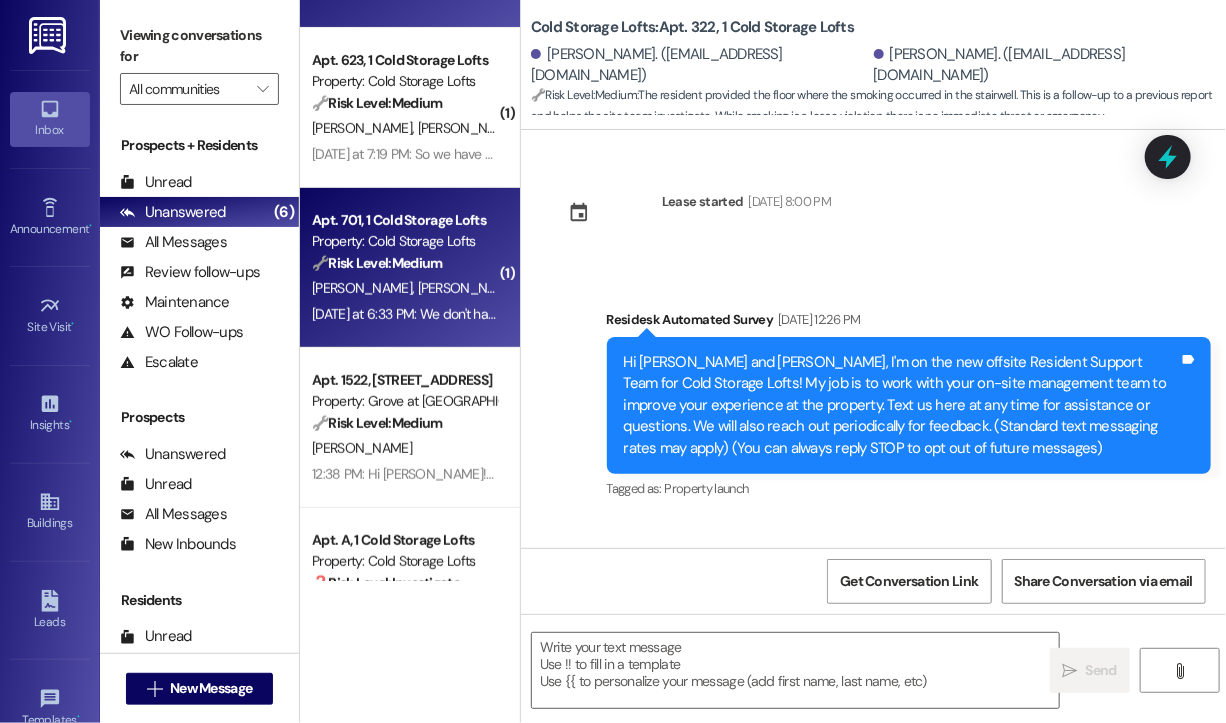 type on "Fetching suggested responses. Please feel free to read through the conversation in the meantime." 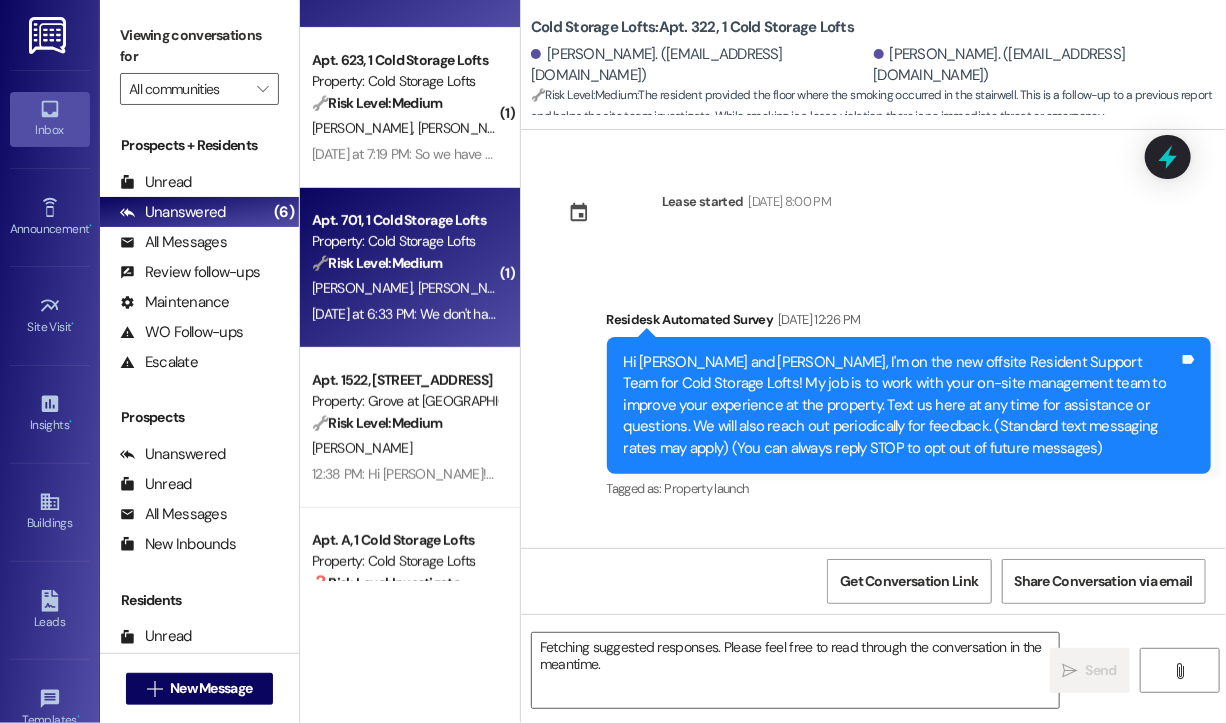 scroll, scrollTop: 300, scrollLeft: 0, axis: vertical 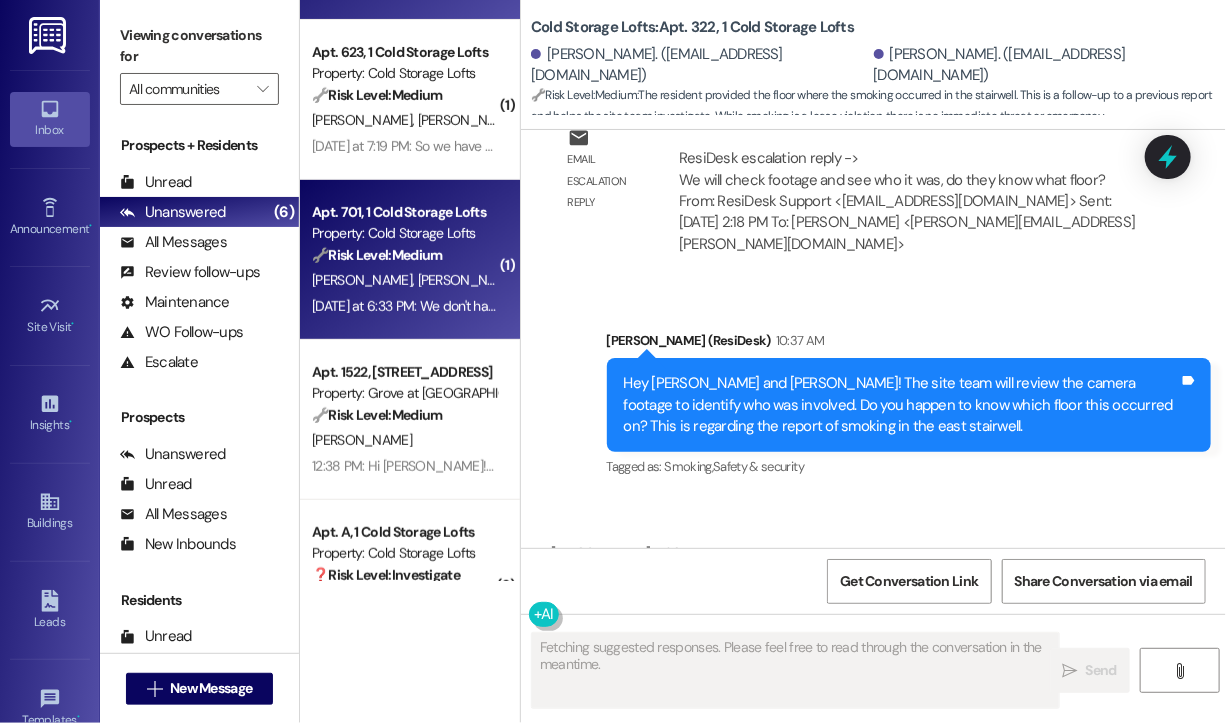 click on "[DATE] at 6:33 PM: We don't have any packages delivered here at all. Ever. Ty [DATE] at 6:33 PM: We don't have any packages delivered here at all. Ever. Ty" at bounding box center (532, 306) 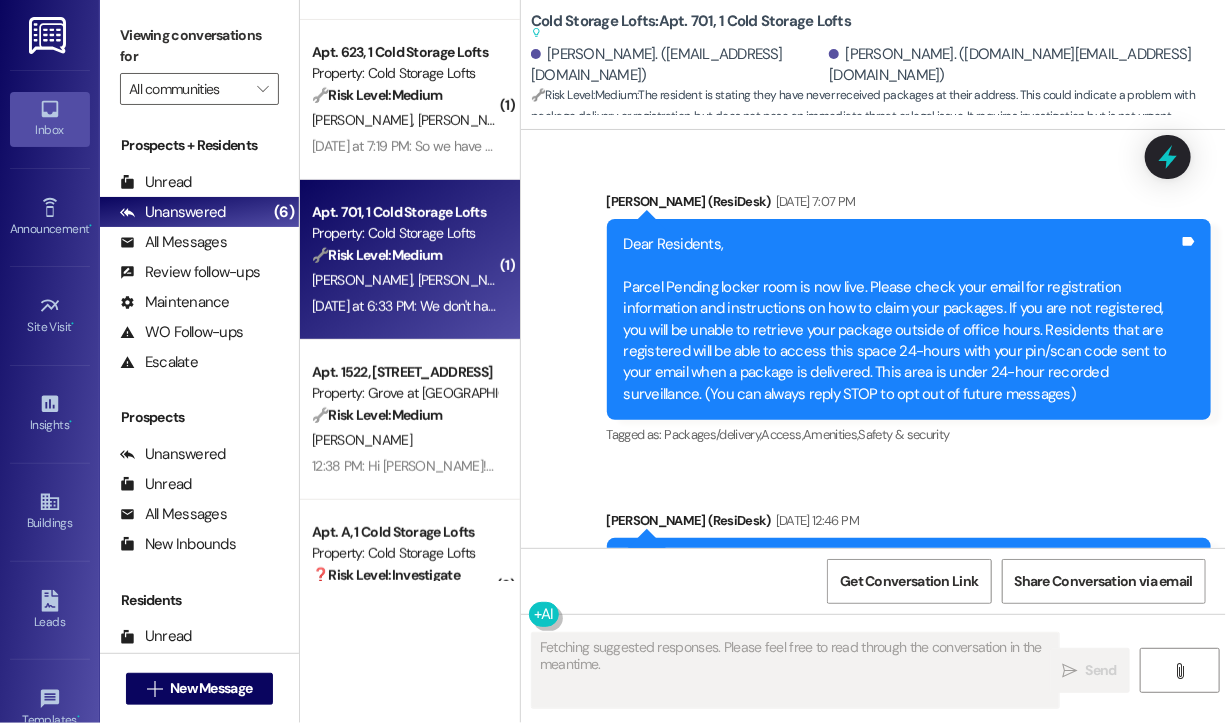 scroll, scrollTop: 41028, scrollLeft: 0, axis: vertical 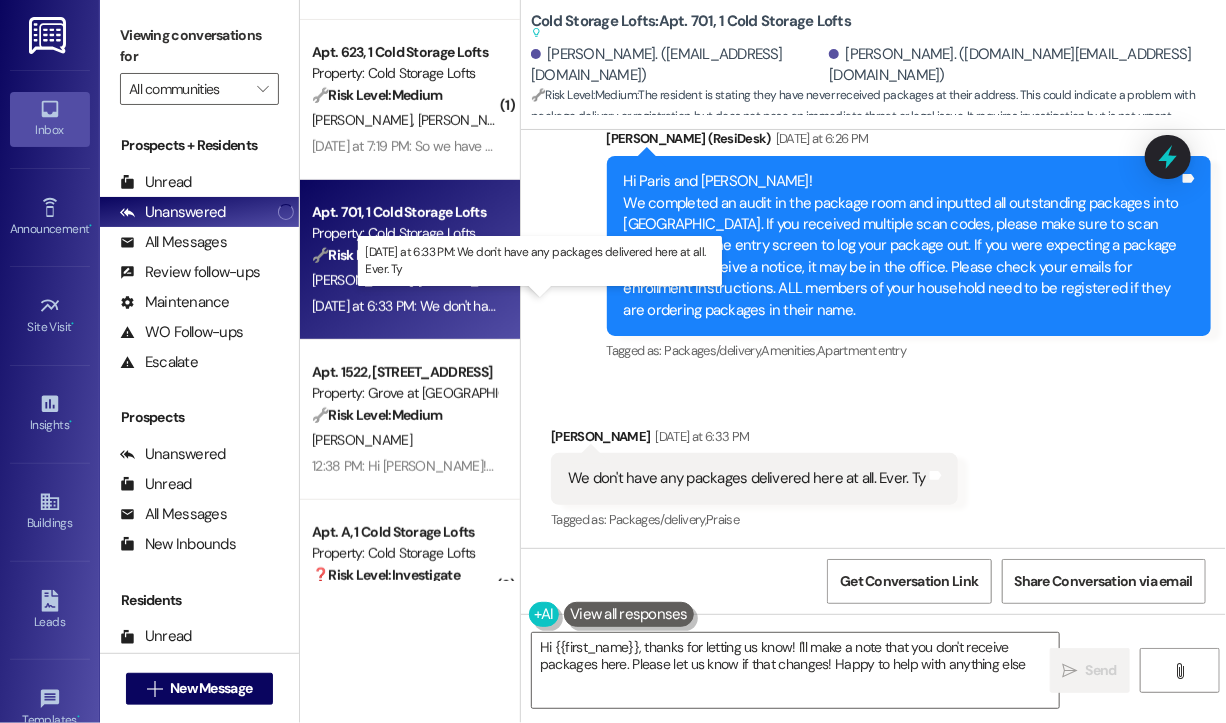 type on "Hi {{first_name}}, thanks for letting us know! I'll make a note that you don't receive packages here. Please let us know if that changes! Happy to help with anything else." 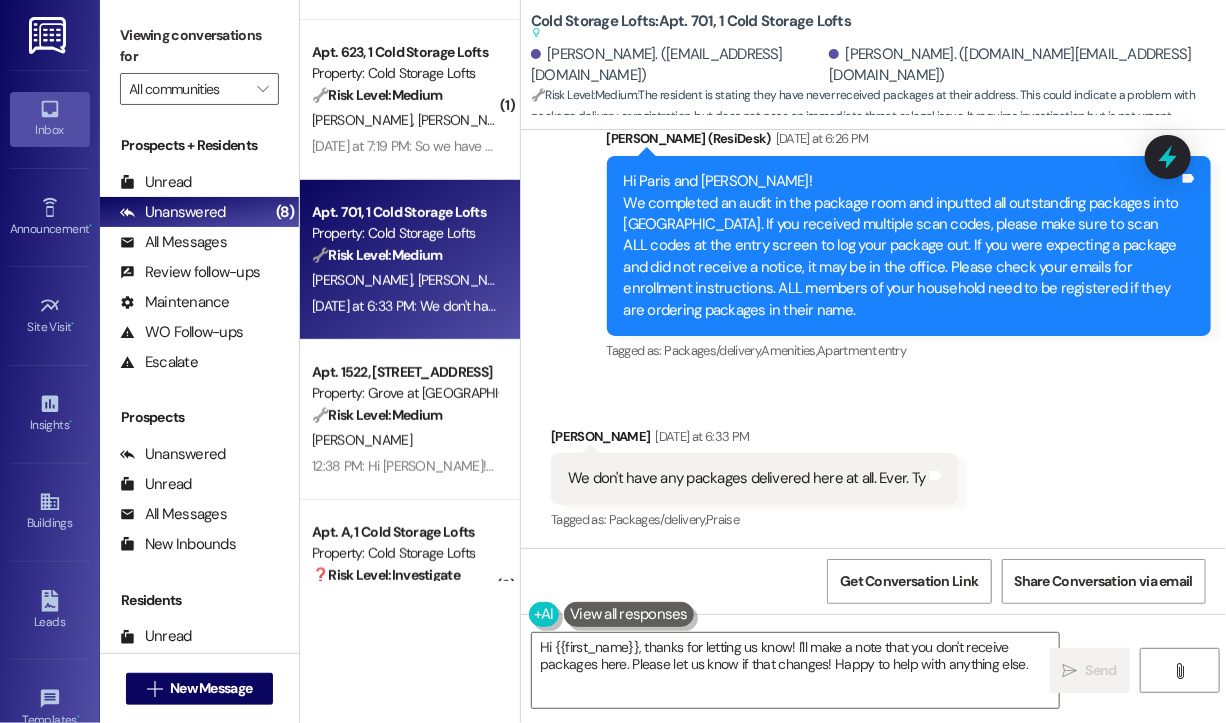 click on "Received via SMS [PERSON_NAME] [DATE] at 6:33 PM We don't have any packages delivered here at all. Ever. Ty Tags and notes Tagged as:   Packages/delivery ,  Click to highlight conversations about Packages/delivery Praise Click to highlight conversations about Praise" at bounding box center (754, 480) 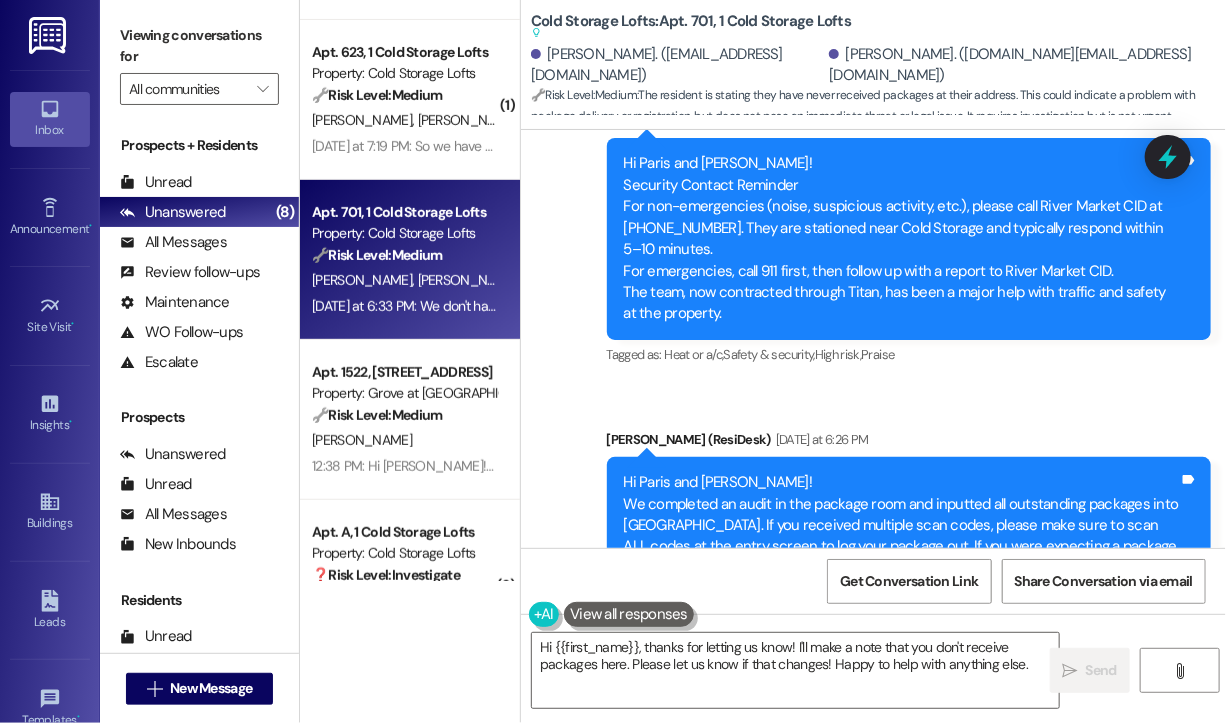 scroll, scrollTop: 40928, scrollLeft: 0, axis: vertical 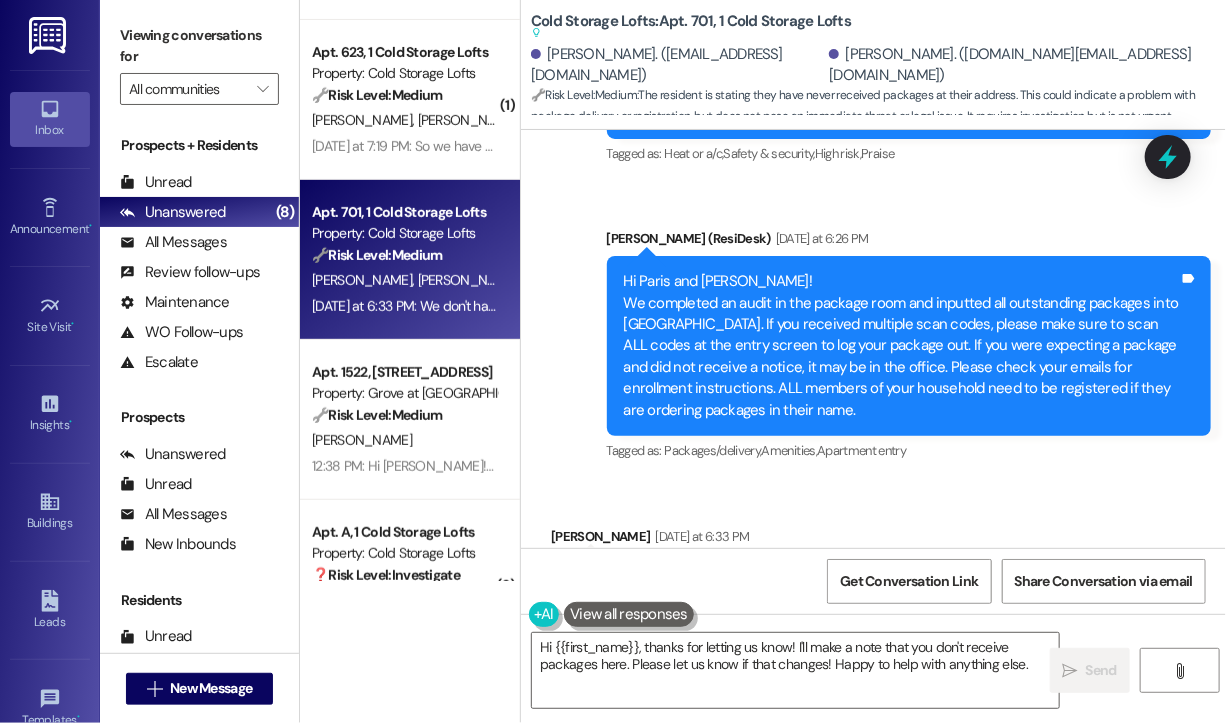 click on "We don't have any packages delivered here at all. Ever. Ty" at bounding box center [747, 578] 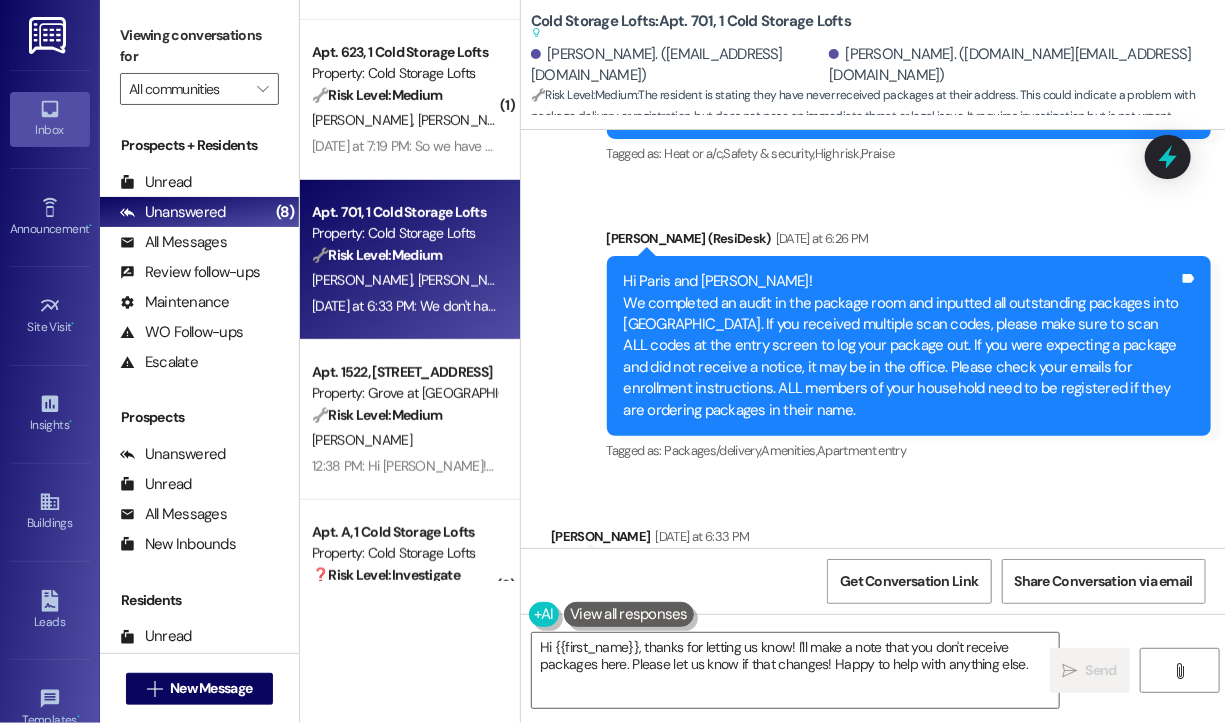 copy on "We don't have any packages delivered here at all. Ever. Ty Tags and notes" 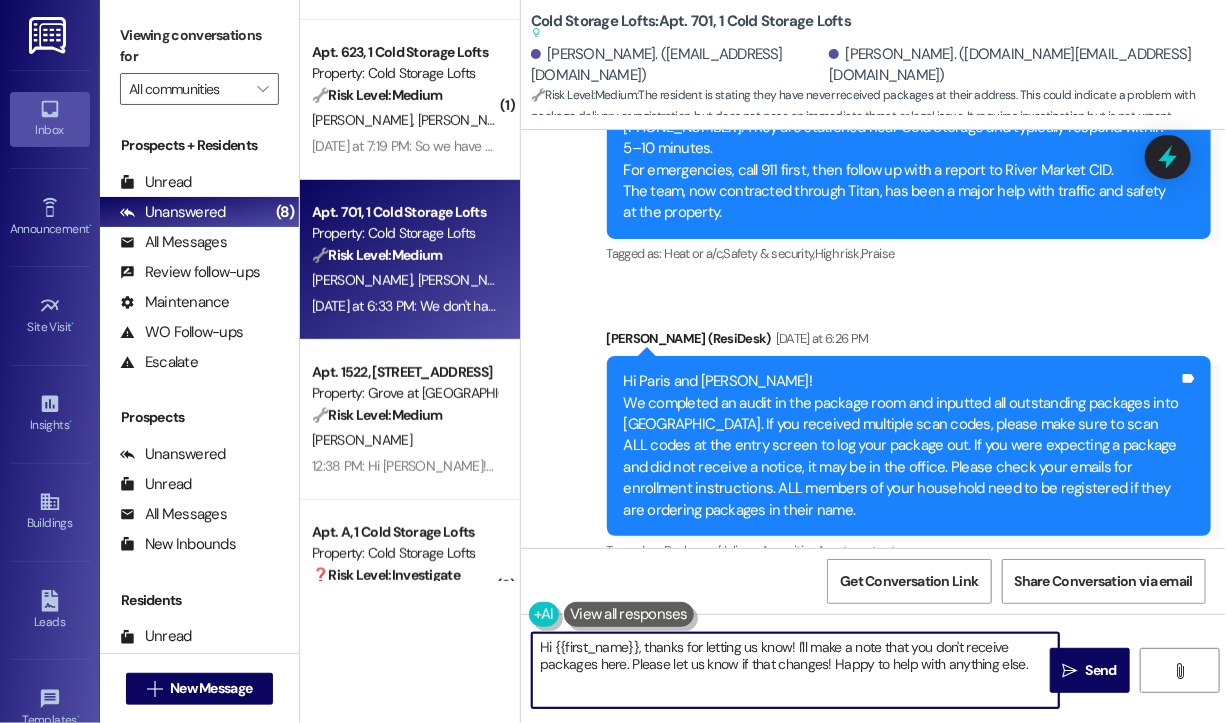 click on "Hi {{first_name}}, thanks for letting us know! I'll make a note that you don't receive packages here. Please let us know if that changes! Happy to help with anything else." at bounding box center [795, 670] 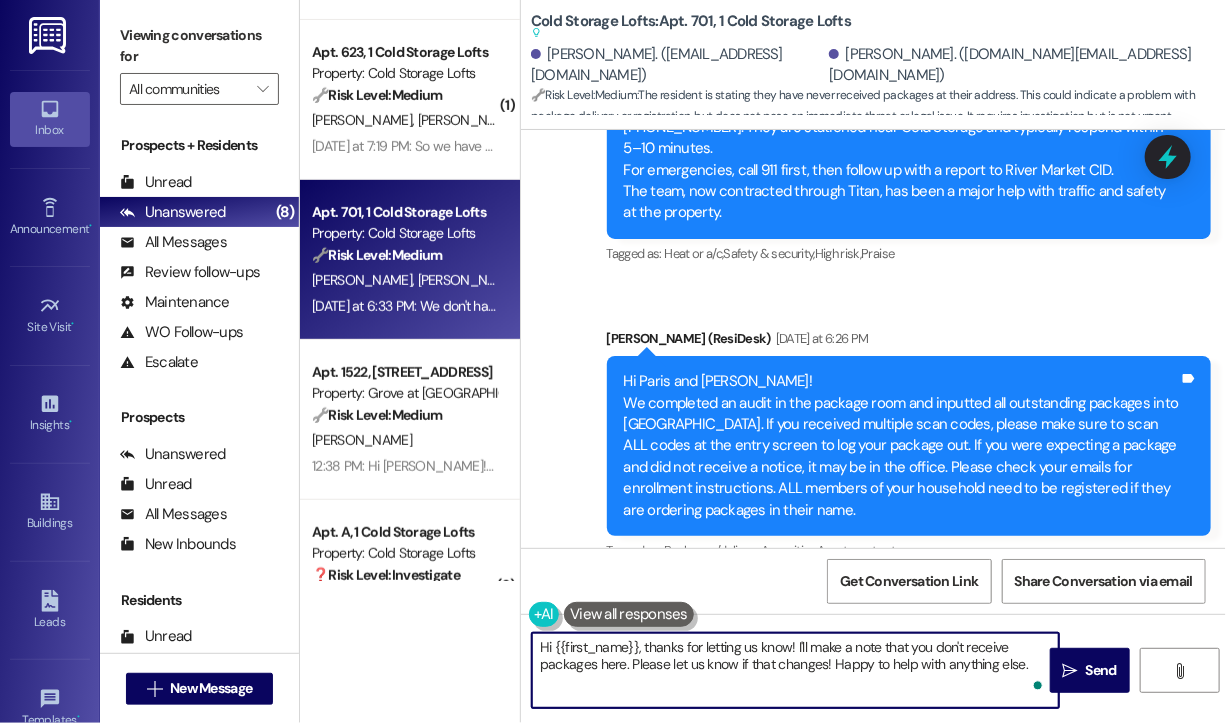 click on "Hi {{first_name}}, thanks for letting us know! I'll make a note that you don't receive packages here. Please let us know if that changes! Happy to help with anything else." at bounding box center (795, 670) 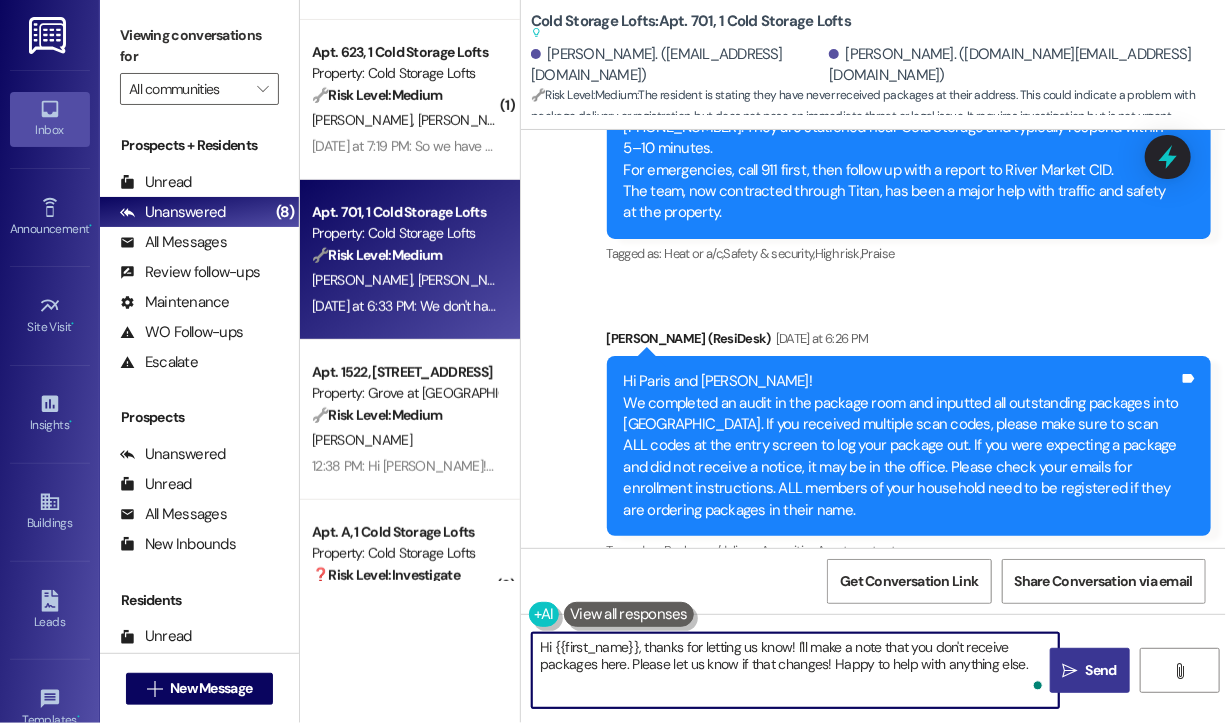 click on "" at bounding box center [1070, 671] 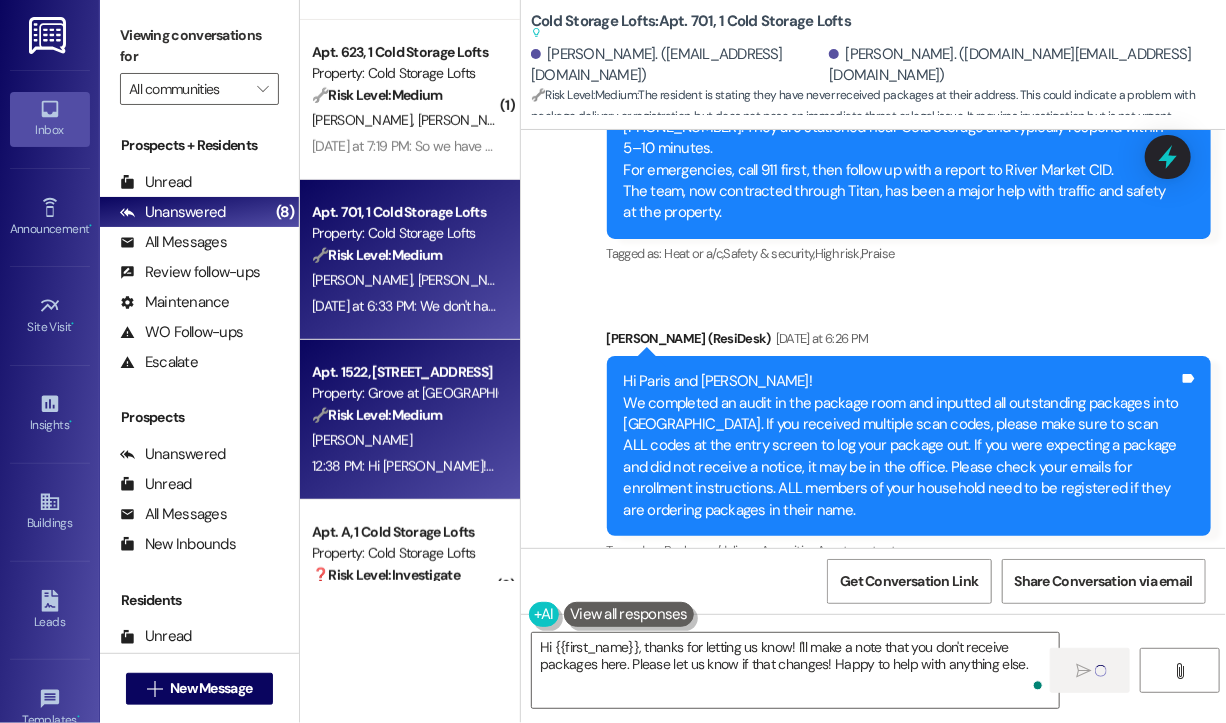 click on "[PERSON_NAME]" at bounding box center (404, 440) 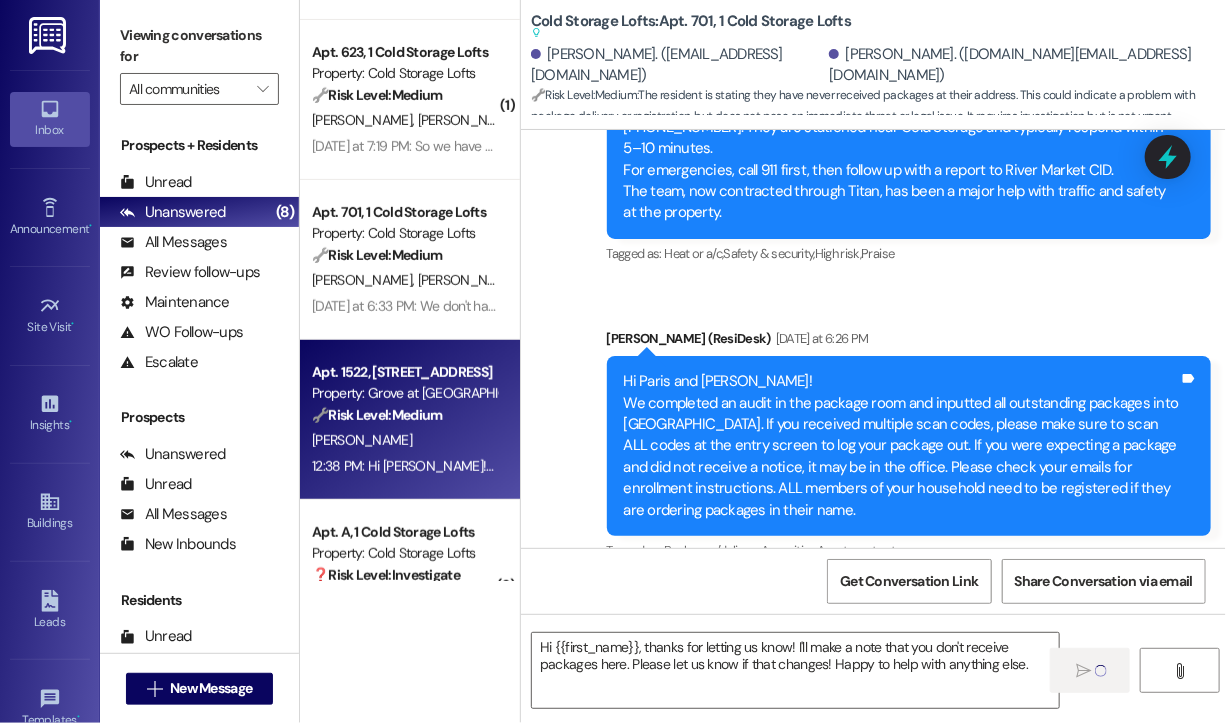 type on "Fetching suggested responses. Please feel free to read through the conversation in the meantime." 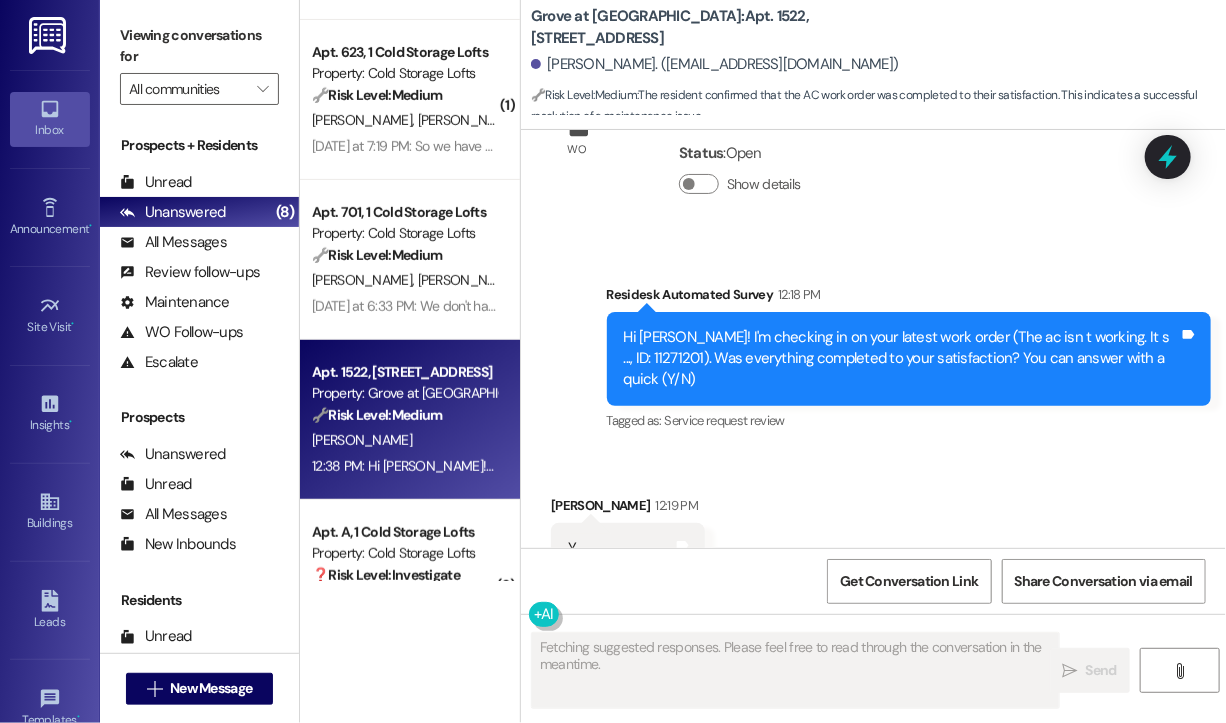 scroll, scrollTop: 2483, scrollLeft: 0, axis: vertical 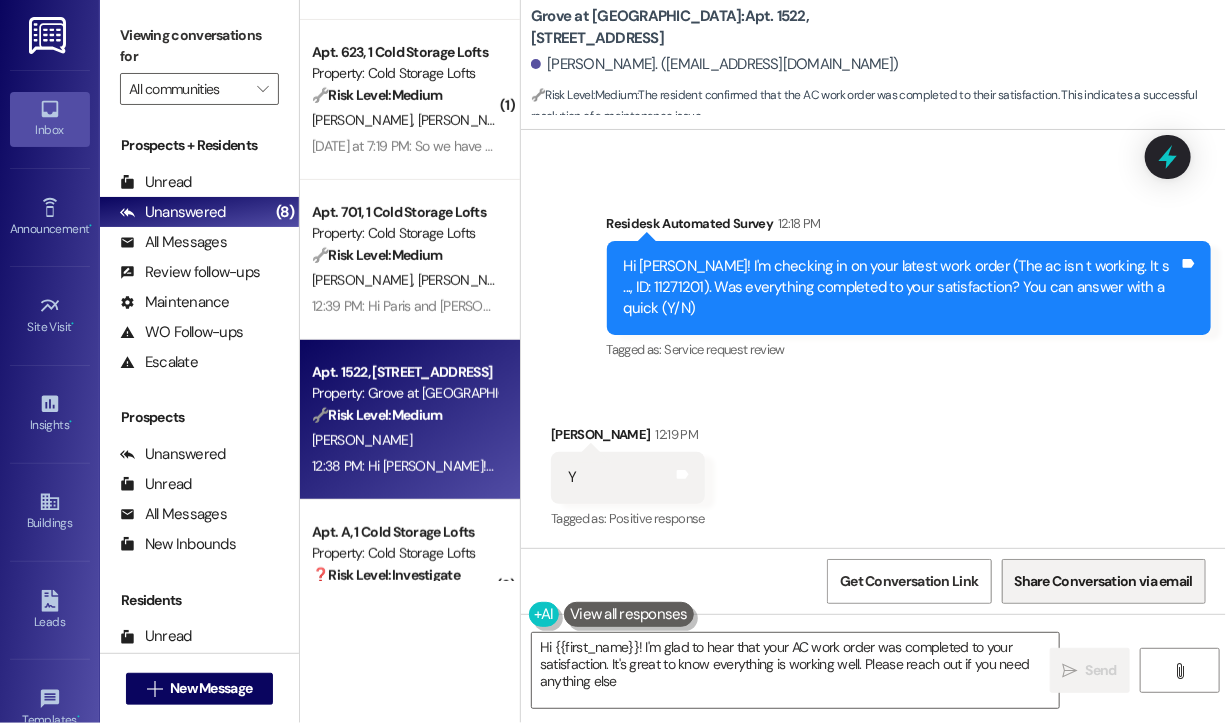 type on "Hi {{first_name}}! I'm glad to hear that your AC work order was completed to your satisfaction. It's great to know everything is working well. Please reach out if you need anything else!" 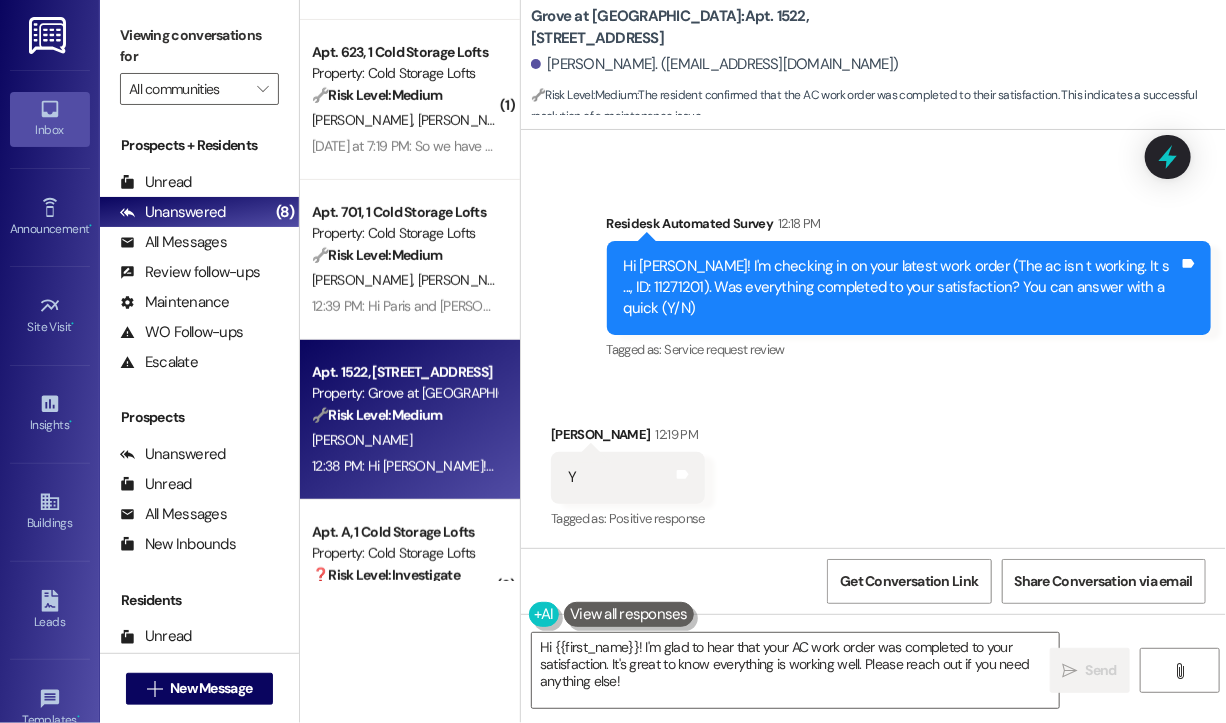 scroll, scrollTop: 2674, scrollLeft: 0, axis: vertical 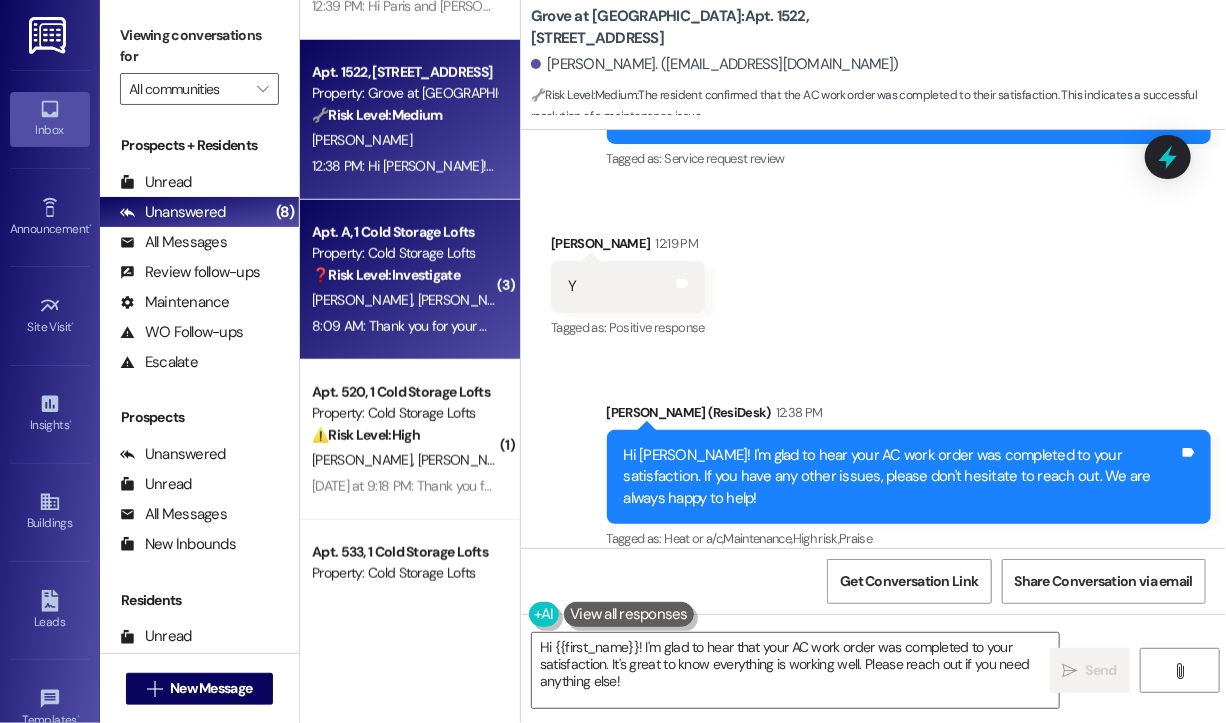 click on "8:09 AM: Thank you for your message. Our offices are currently closed, but we will contact you when we resume operations. For emergencies, please contact your emergency number [PHONE_NUMBER]. 8:09 AM: Thank you for your message. Our offices are currently closed, but we will contact you when we resume operations. For emergencies, please contact your emergency number [PHONE_NUMBER]." at bounding box center [404, 326] 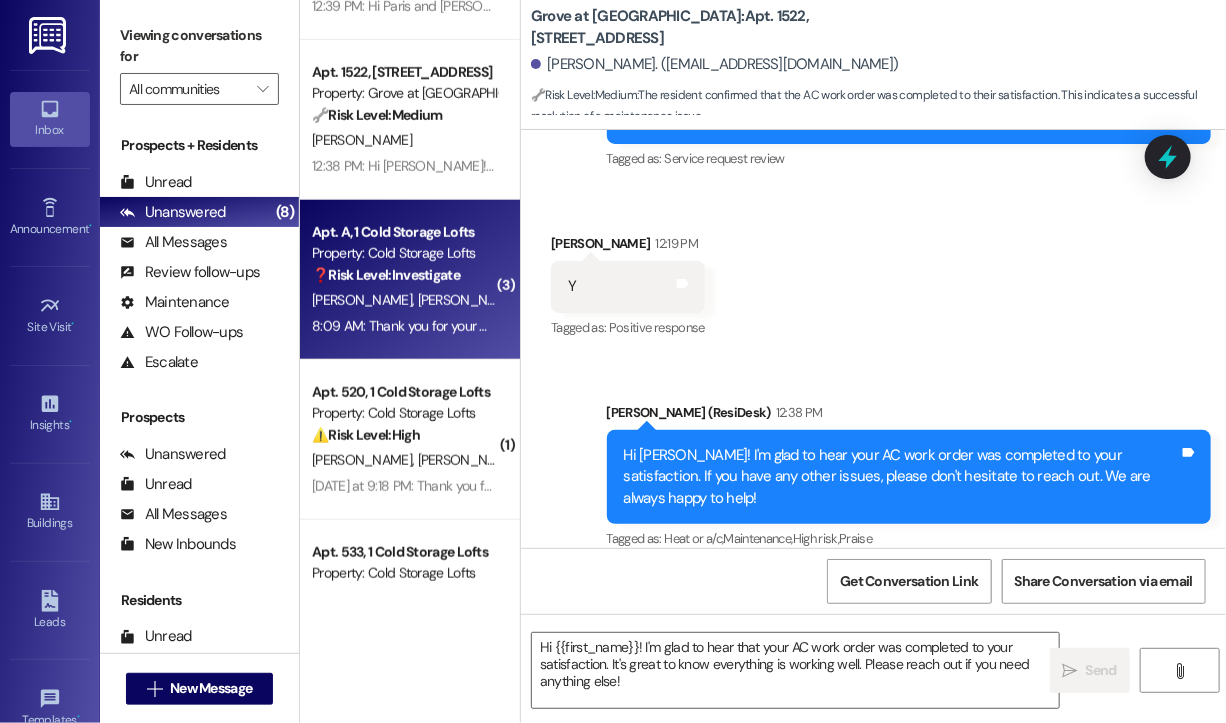 type on "Fetching suggested responses. Please feel free to read through the conversation in the meantime." 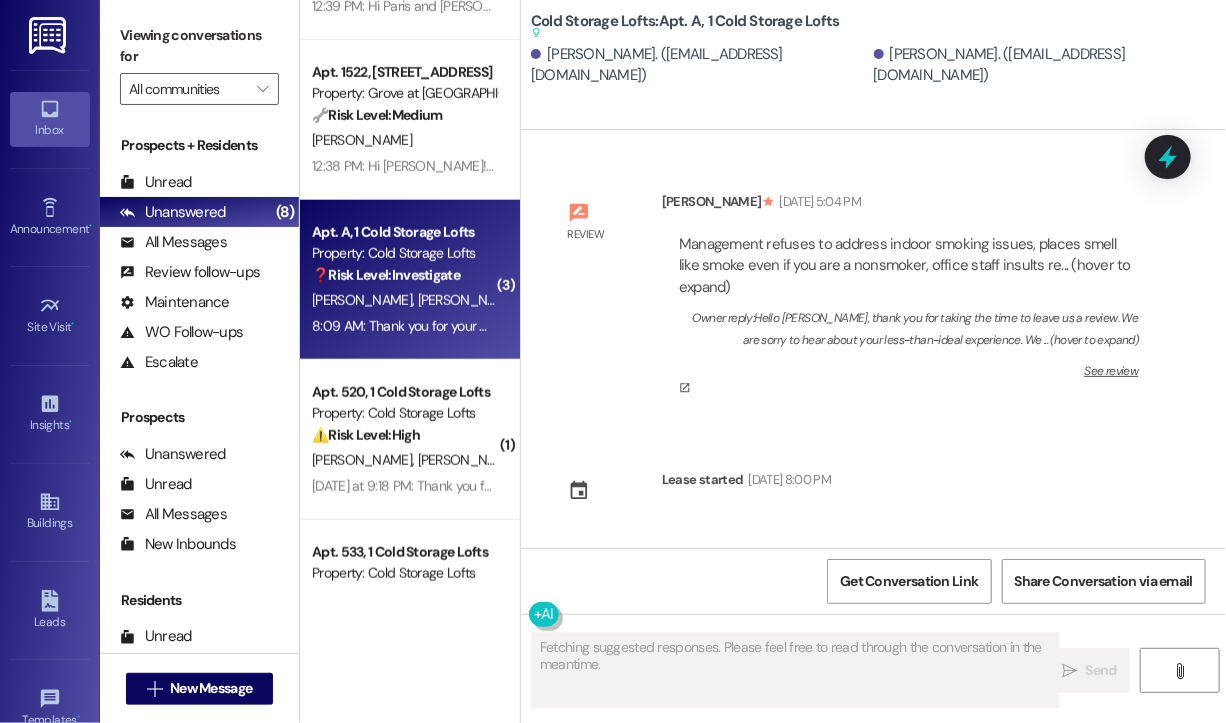 scroll, scrollTop: 63595, scrollLeft: 0, axis: vertical 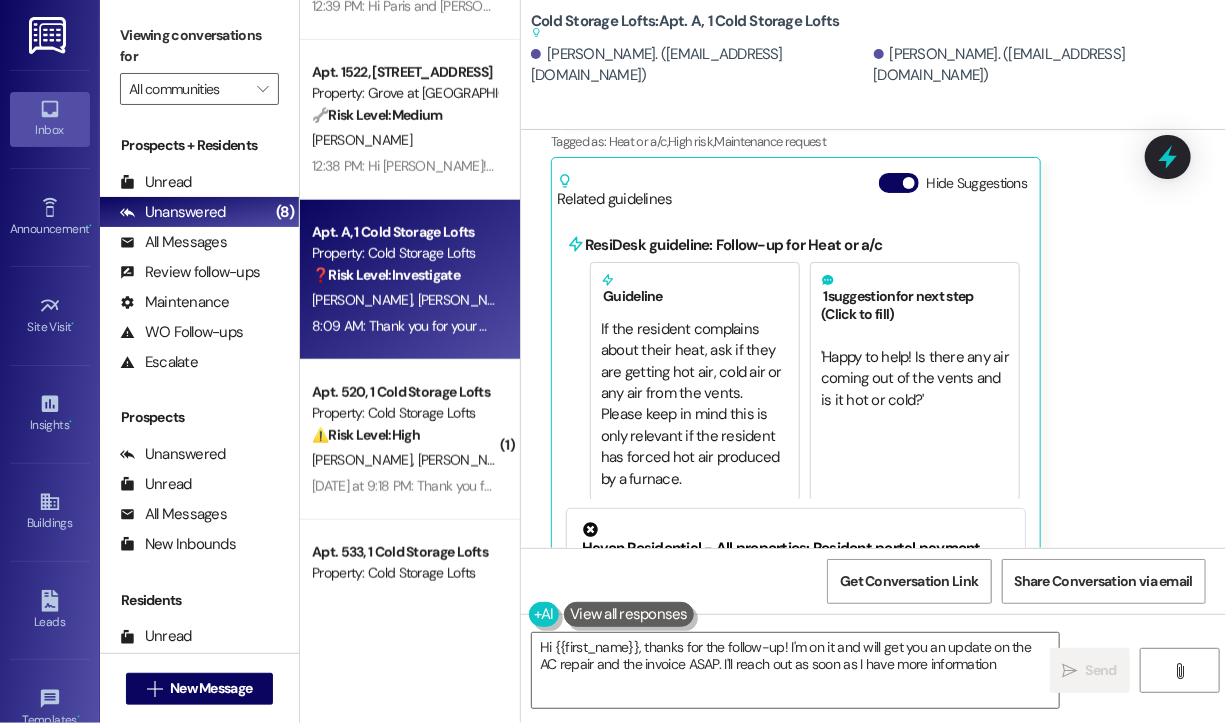 type on "Hi {{first_name}}, thanks for the follow-up! I'm on it and will get you an update on the AC repair and the invoice ASAP. I'll reach out as soon as I have more information!" 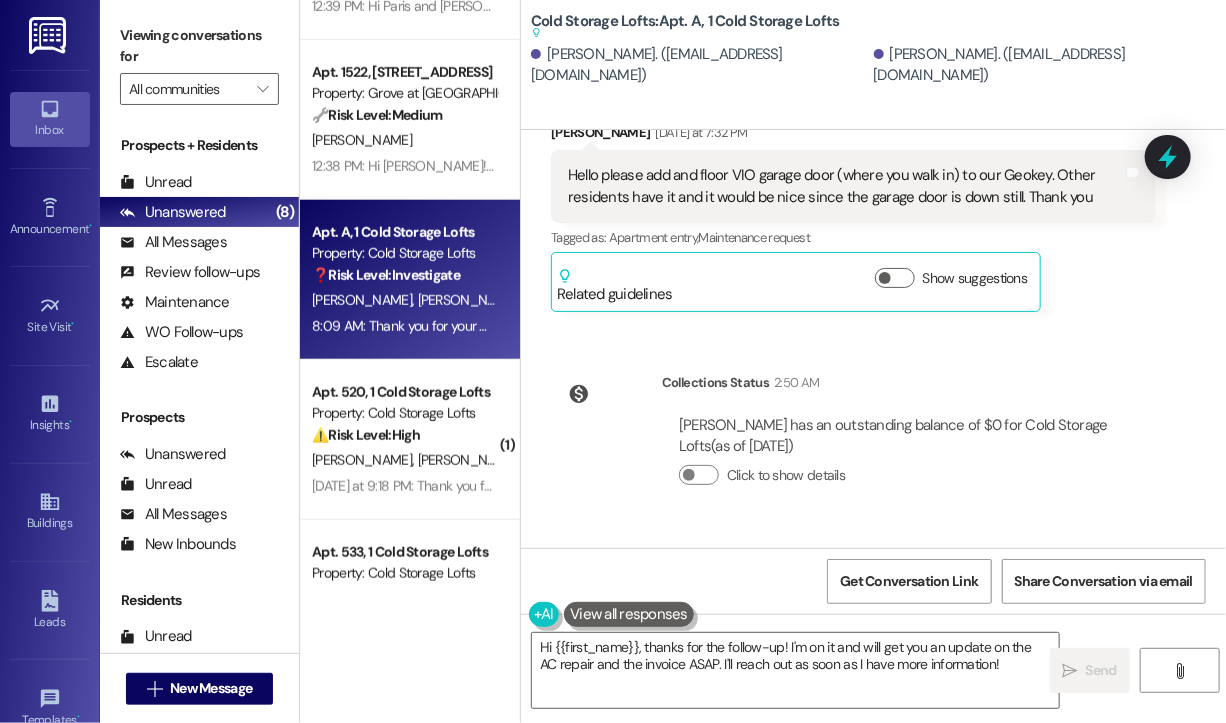 scroll, scrollTop: 62695, scrollLeft: 0, axis: vertical 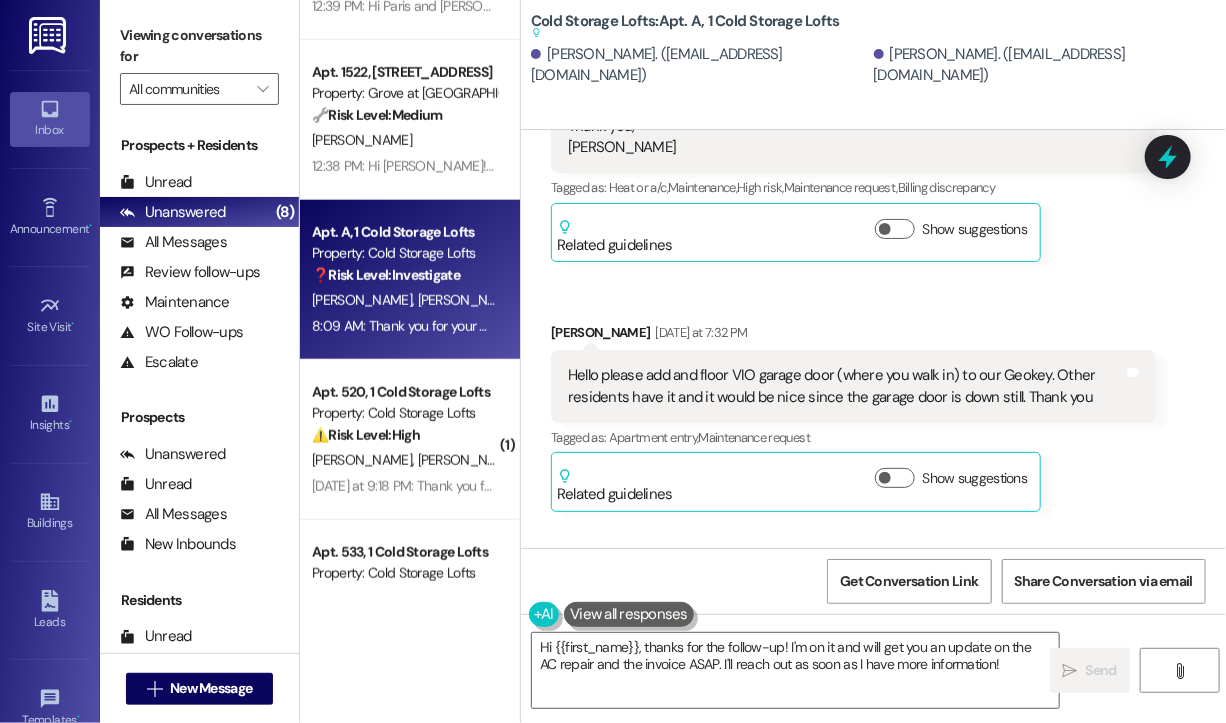 click on "[PERSON_NAME] Question   Neutral 8:09 AM" at bounding box center [853, 801] 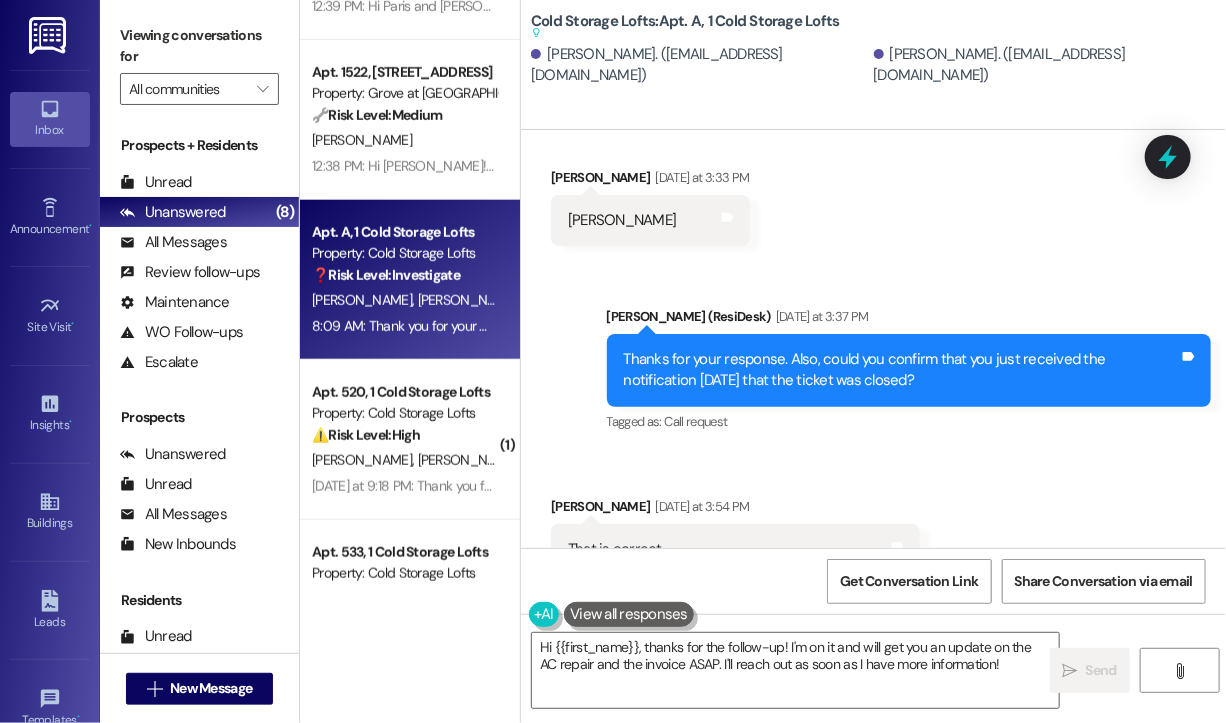 scroll, scrollTop: 61095, scrollLeft: 0, axis: vertical 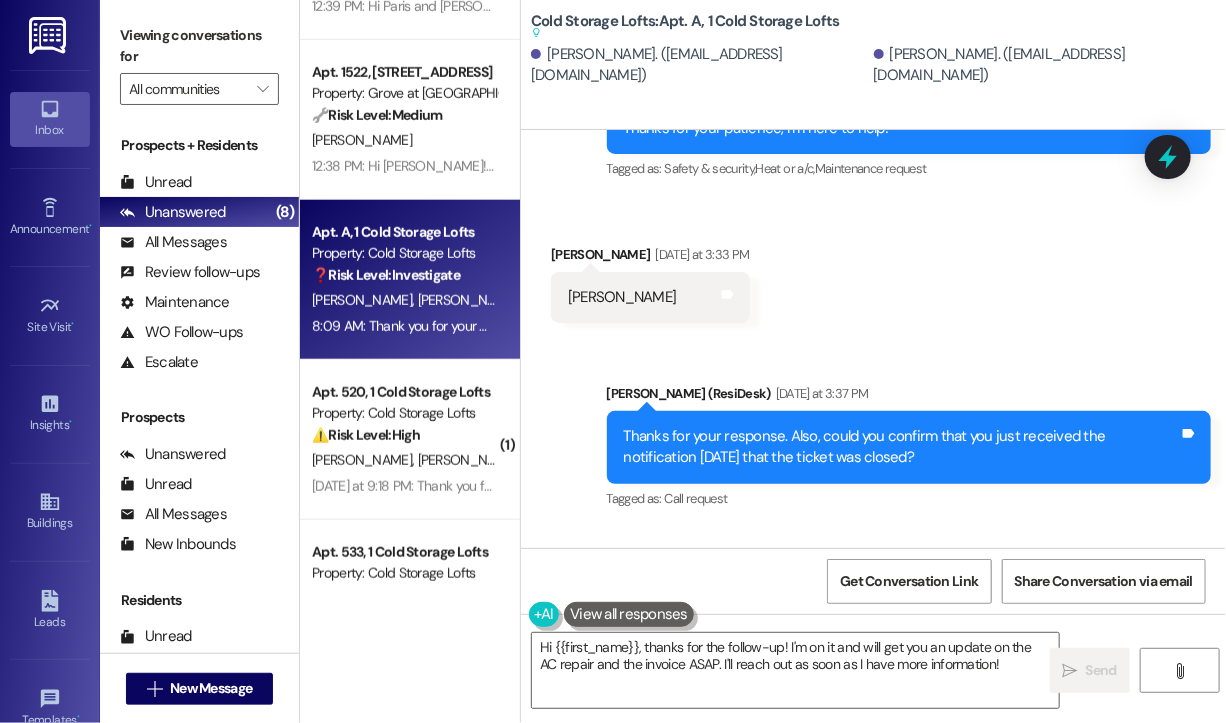 click on "Sent via SMS [PERSON_NAME]   (ResiDesk) [DATE] at 5:53 PM Got it! I'll let you know as soon as I receive information about this matter. Tags and notes Tagged as:   Call request Click to highlight conversations about Call request" at bounding box center (873, 781) 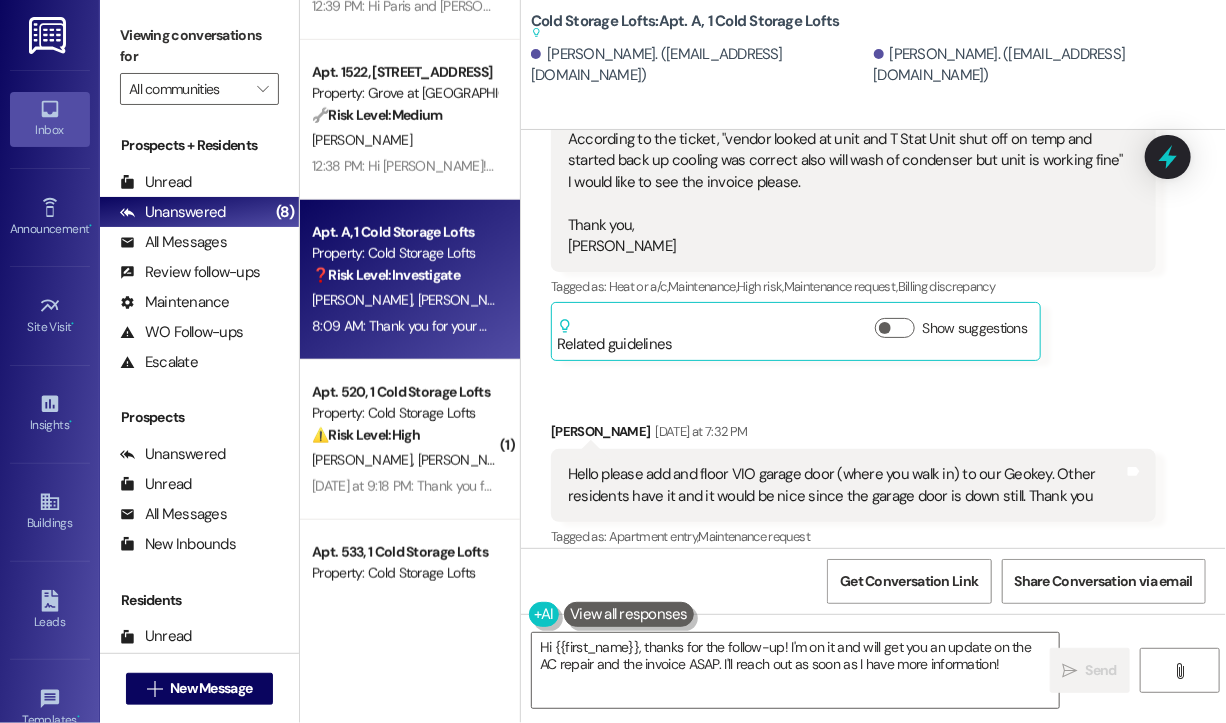 scroll, scrollTop: 62395, scrollLeft: 0, axis: vertical 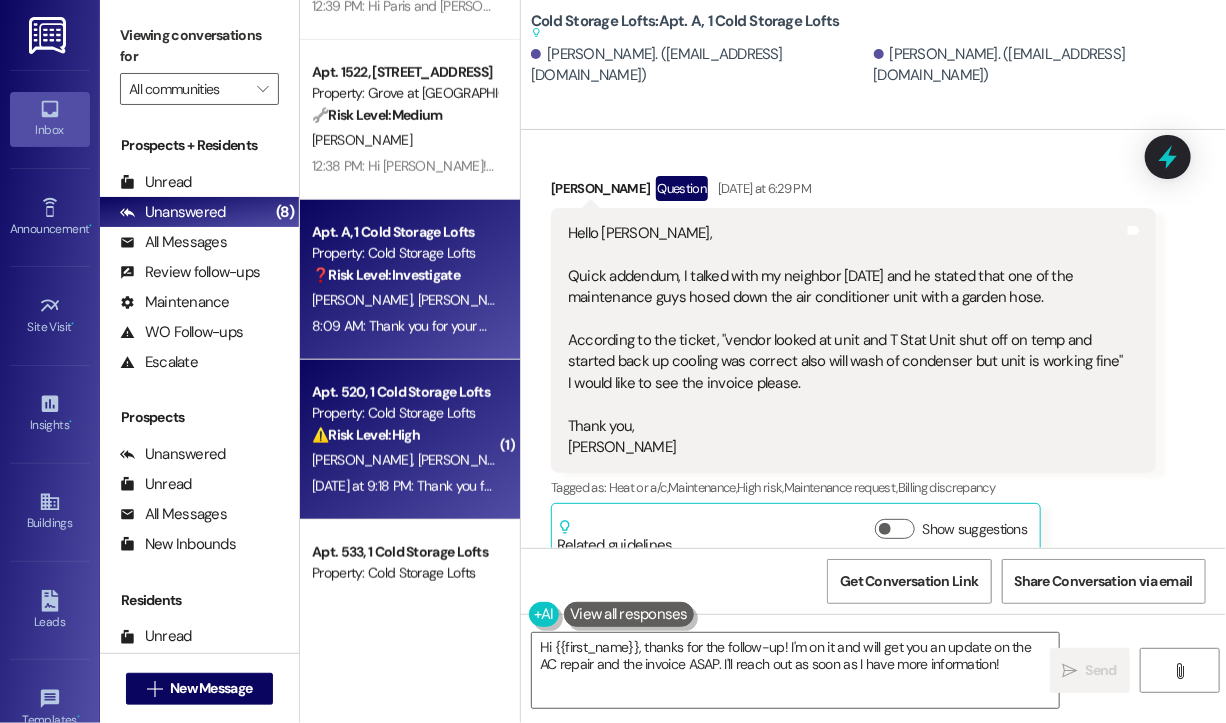 click on "[PERSON_NAME]" at bounding box center [573, 460] 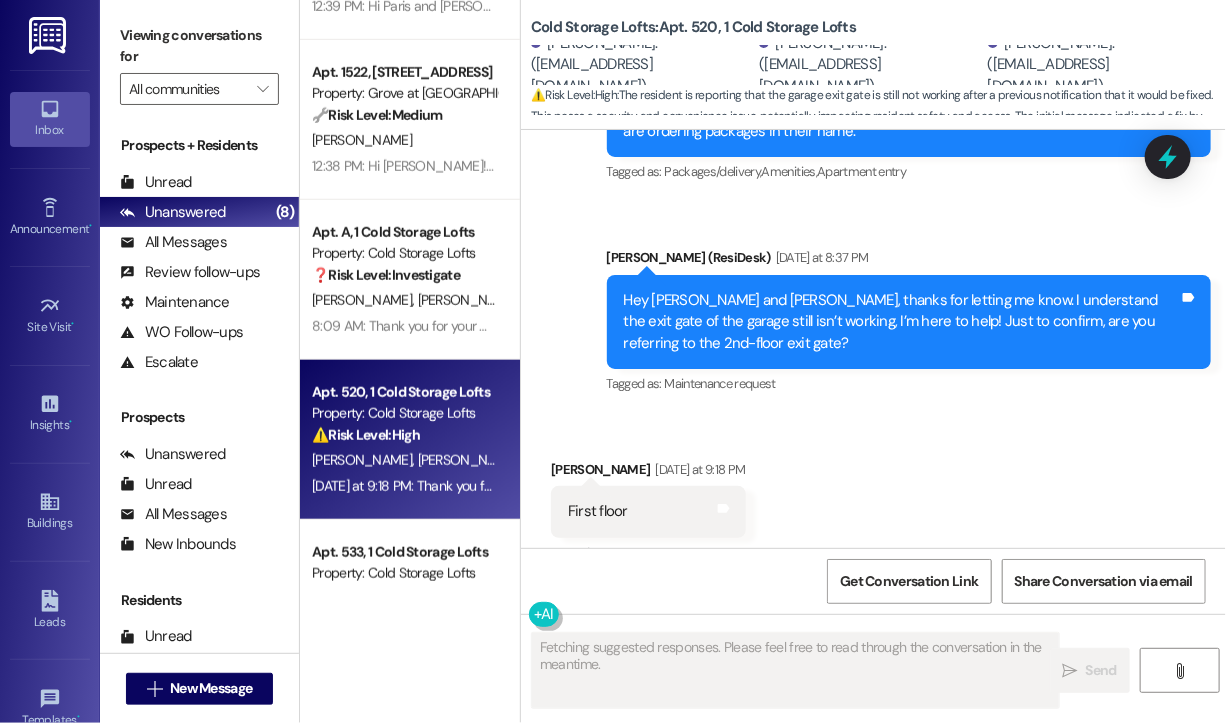 scroll, scrollTop: 19804, scrollLeft: 0, axis: vertical 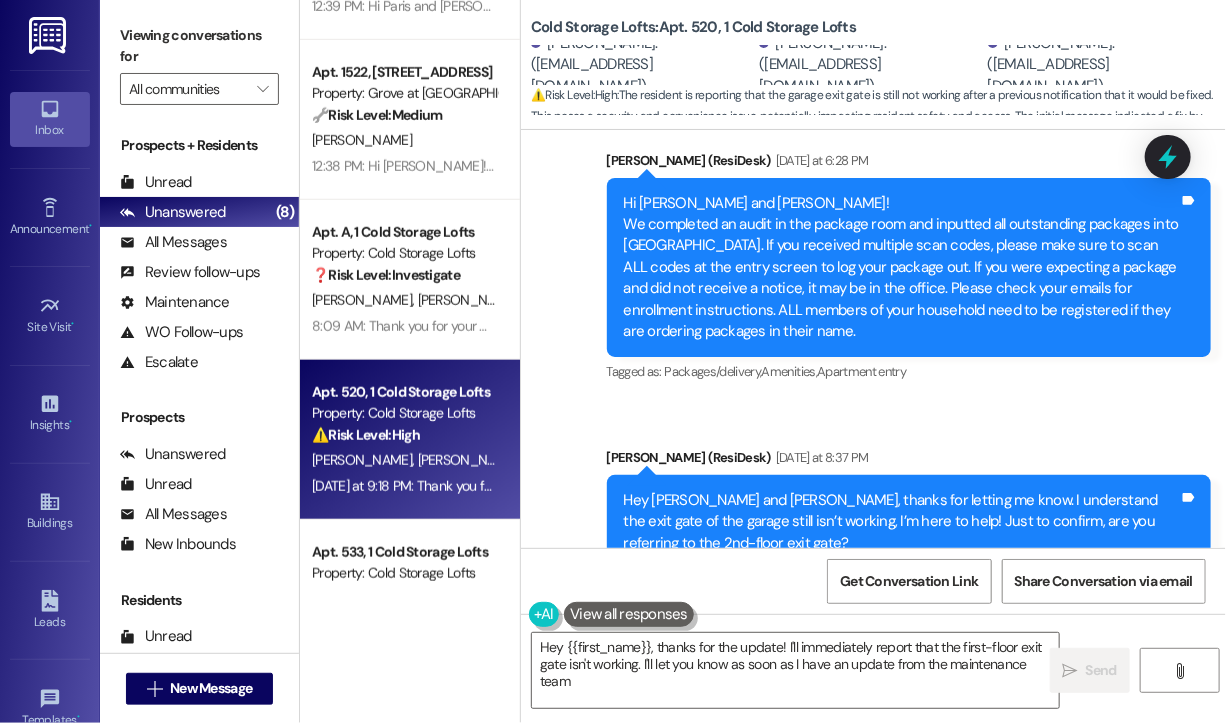 type on "Hey {{first_name}}, thanks for the update! I'll immediately report that the first-floor exit gate isn't working. I'll let you know as soon as I have an update from the maintenance team!" 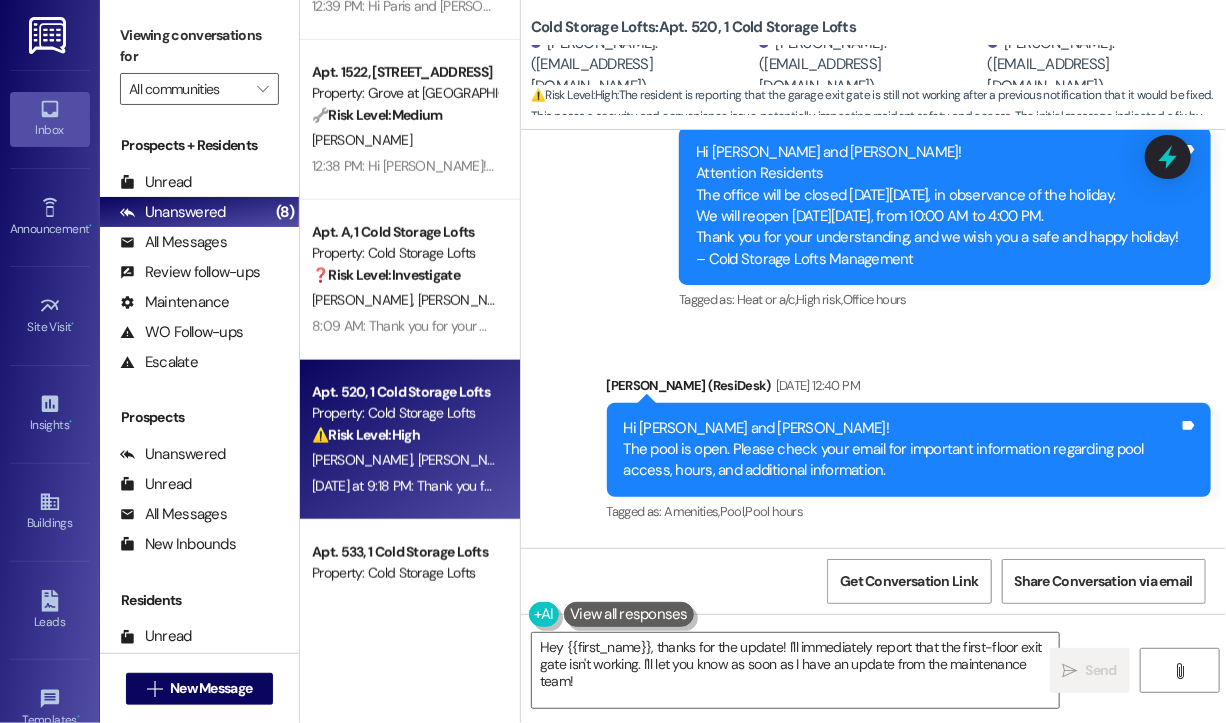 scroll, scrollTop: 18304, scrollLeft: 0, axis: vertical 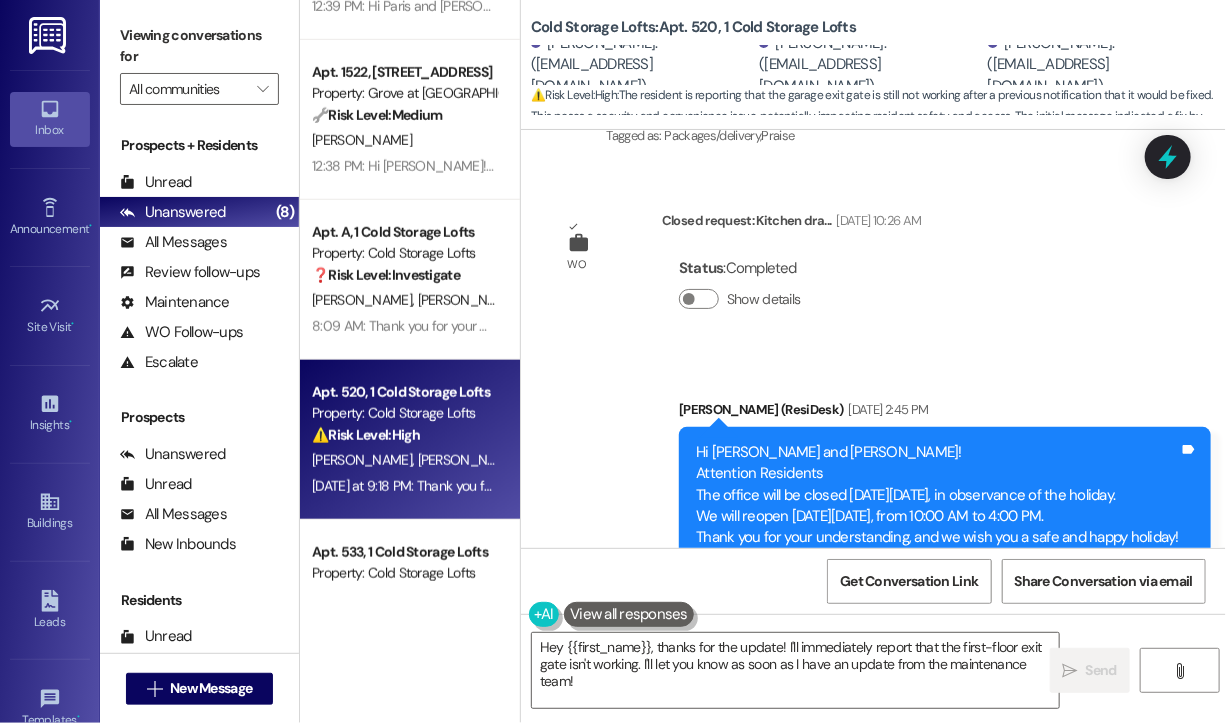 click on "Announcement, sent via SMS [PERSON_NAME]   (ResiDesk) [DATE] 2:45 PM Hi [PERSON_NAME] and [PERSON_NAME]!
Attention Residents
The office will be closed [DATE][DATE], in observance of the holiday.
We will reopen [DATE][DATE], from 10:00 AM to 4:00 PM.
Thank you for your understanding, and we wish you a safe and happy holiday!
– Cold Storage Lofts Management Tags and notes Tagged as:   Heat or a/c ,  Click to highlight conversations about Heat or a/c High risk ,  Click to highlight conversations about High risk Office hours Click to highlight conversations about Office hours Announcement, sent via SMS [PERSON_NAME]   (ResiDesk) [DATE] 12:40 PM Hi [PERSON_NAME] and [PERSON_NAME]!
The pool is open. Please check your email for important information regarding pool access, hours, and additional information. Tags and notes Tagged as:   Amenities ,  Click to highlight conversations about Amenities Pool ,  Click to highlight conversations about Pool Pool hours Announcement, sent via SMS" at bounding box center [873, 895] 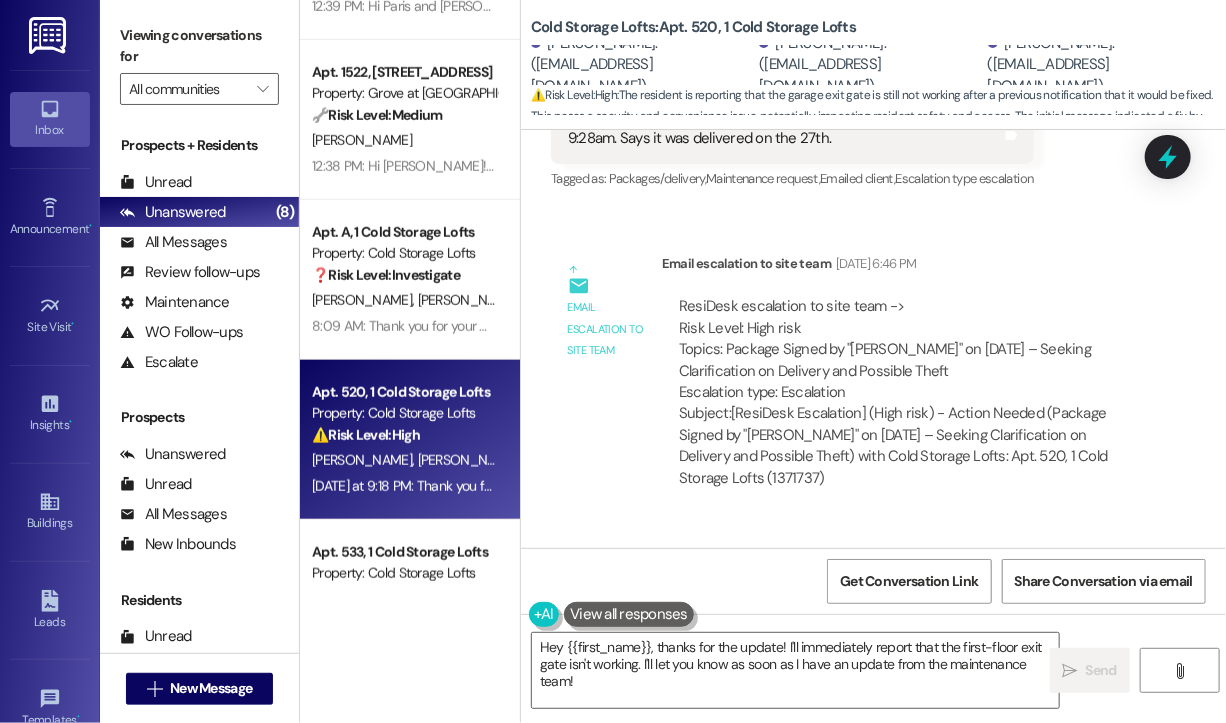 scroll, scrollTop: 15404, scrollLeft: 0, axis: vertical 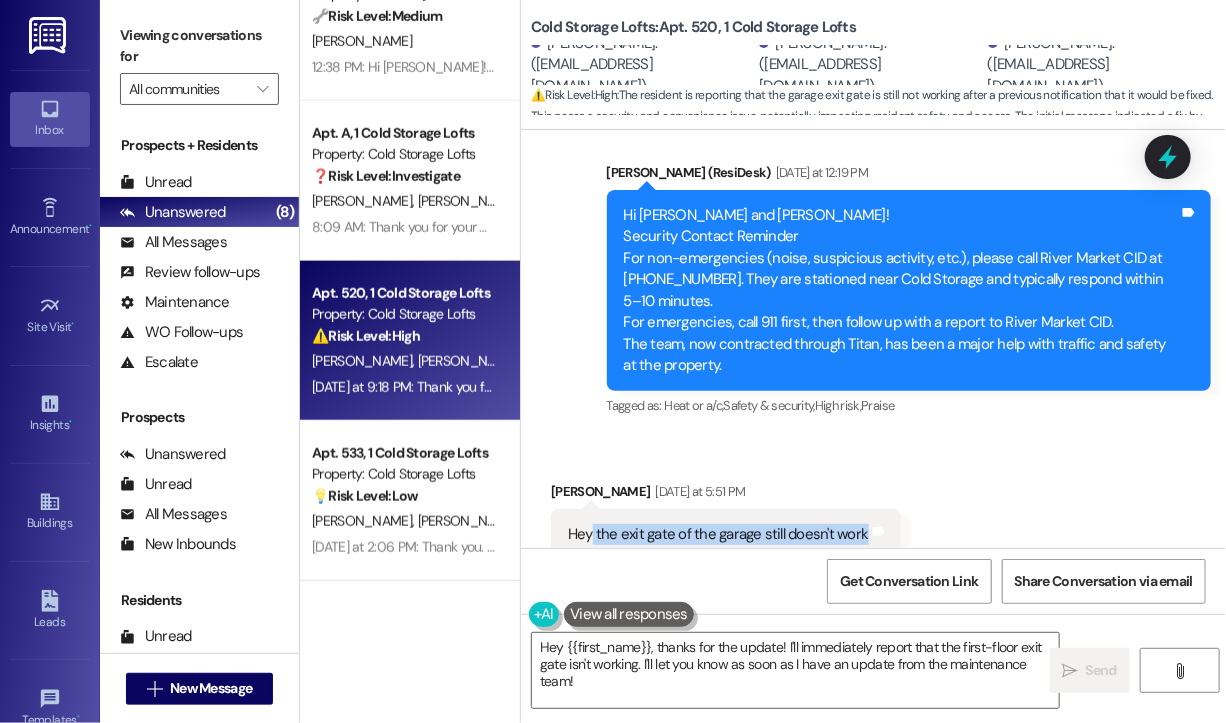 drag, startPoint x: 593, startPoint y: 490, endPoint x: 862, endPoint y: 496, distance: 269.0669 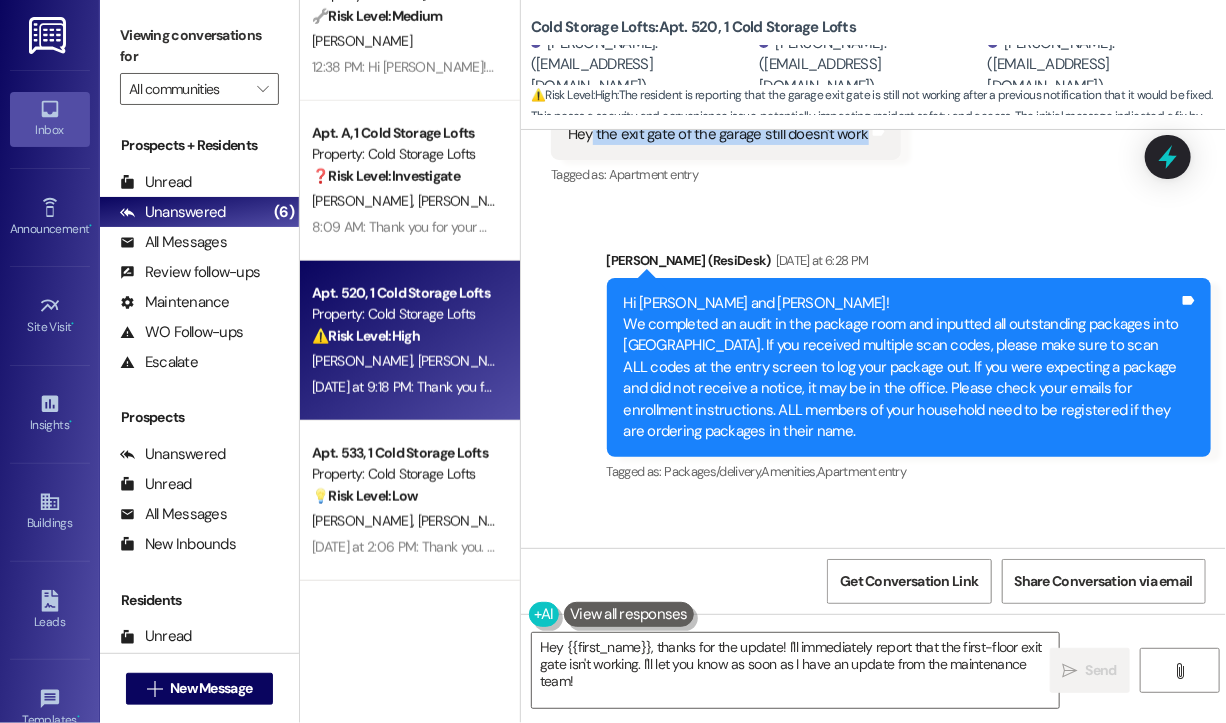 scroll, scrollTop: 20104, scrollLeft: 0, axis: vertical 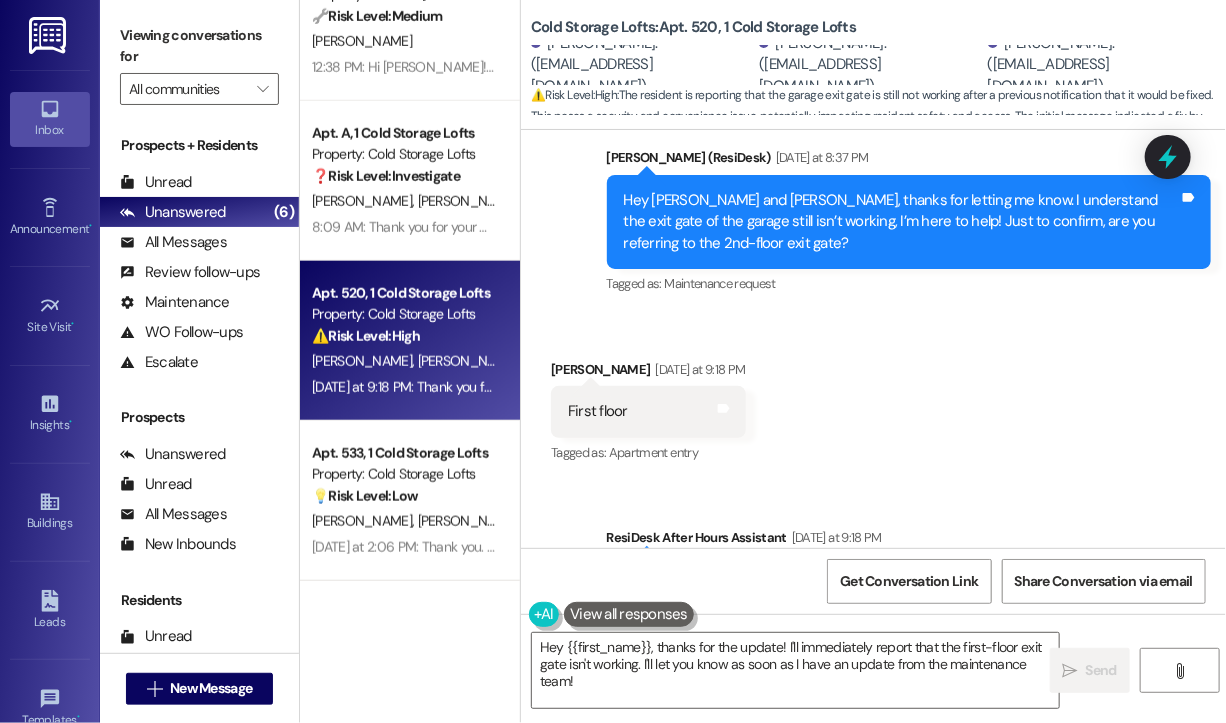 click on "First floor" at bounding box center [598, 411] 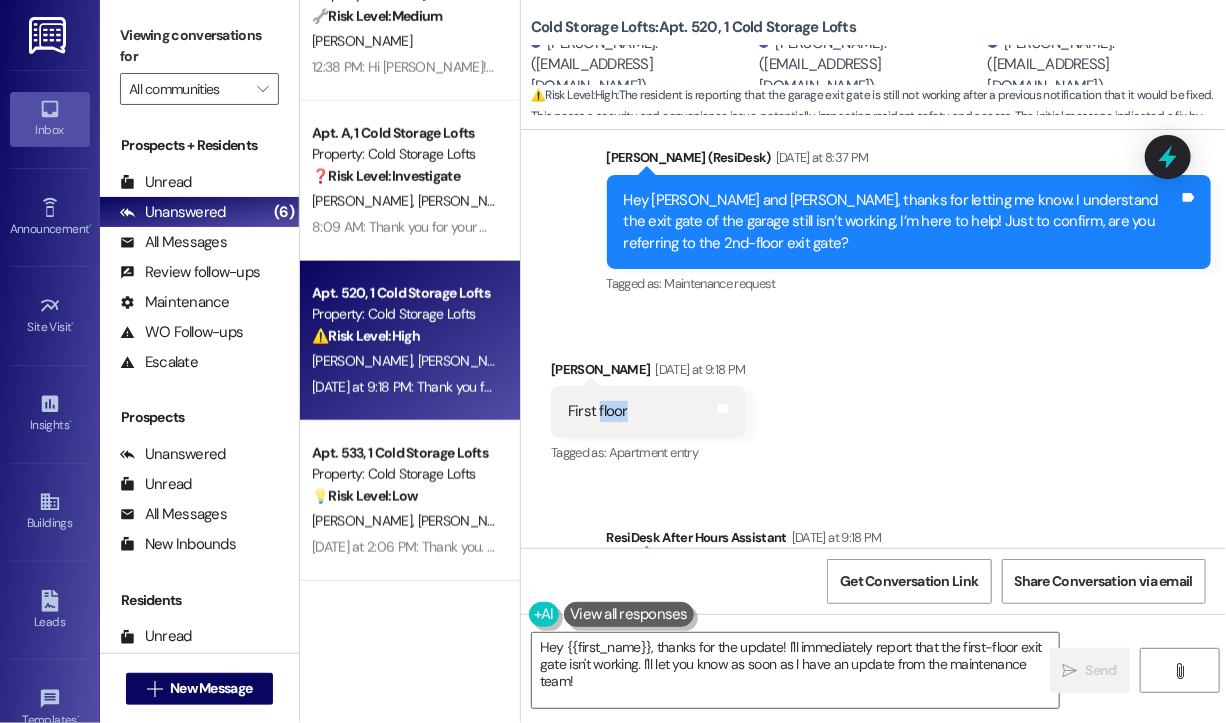 click on "First floor" at bounding box center [598, 411] 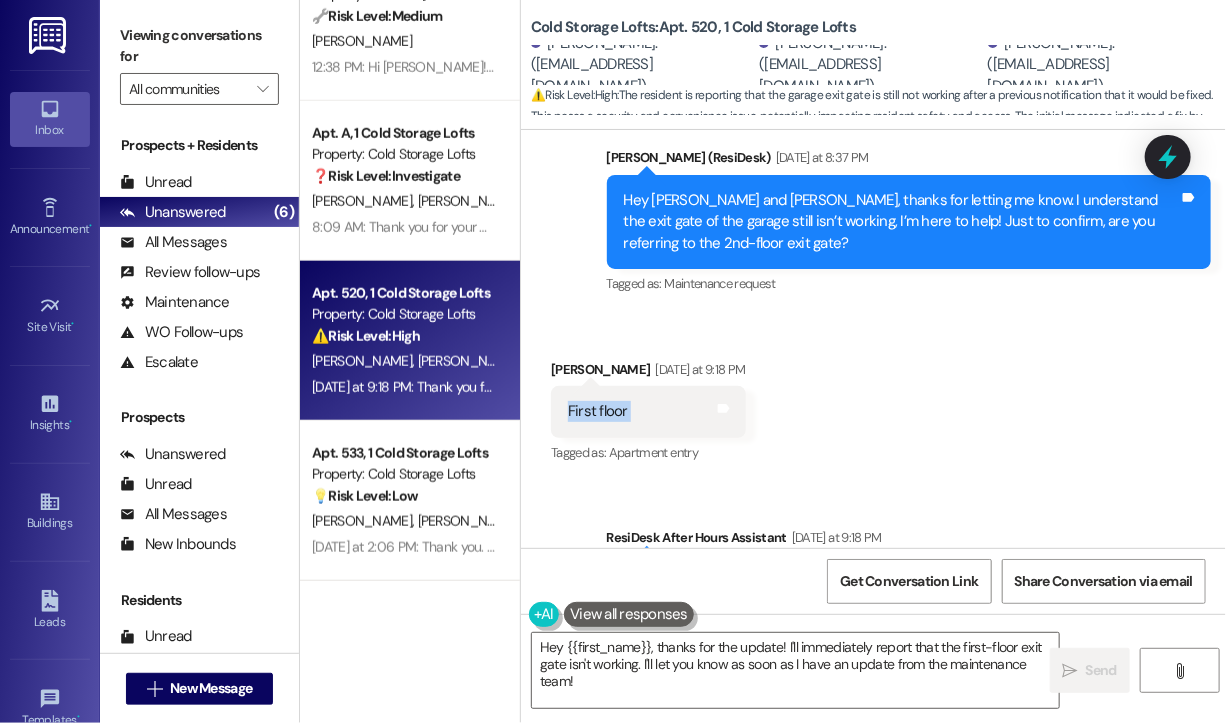 click on "First floor" at bounding box center (598, 411) 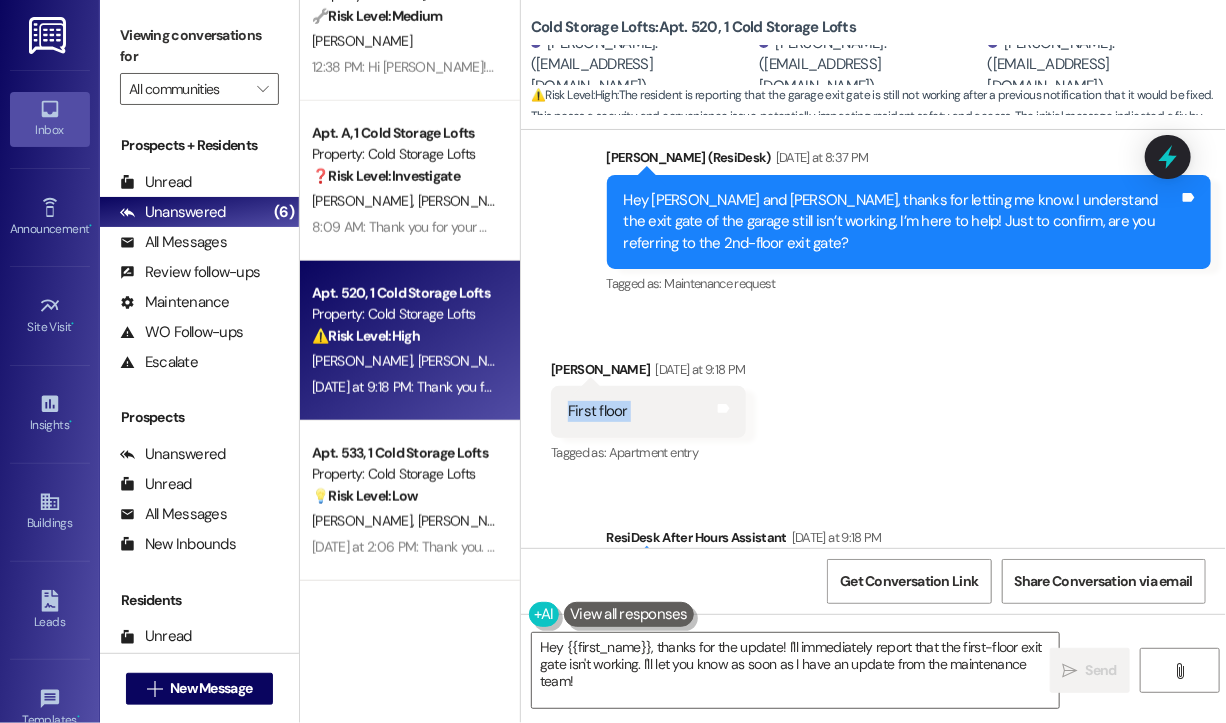 copy on "First floor Tags and notes" 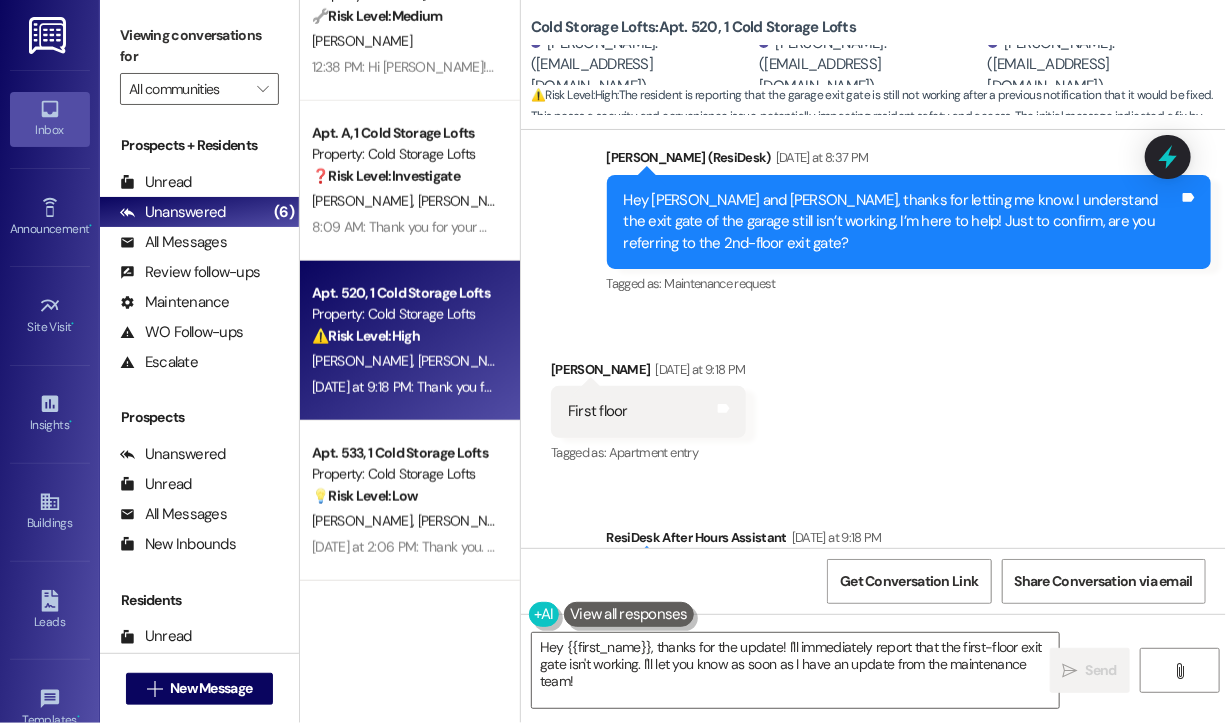 drag, startPoint x: 984, startPoint y: 311, endPoint x: 1112, endPoint y: 254, distance: 140.11781 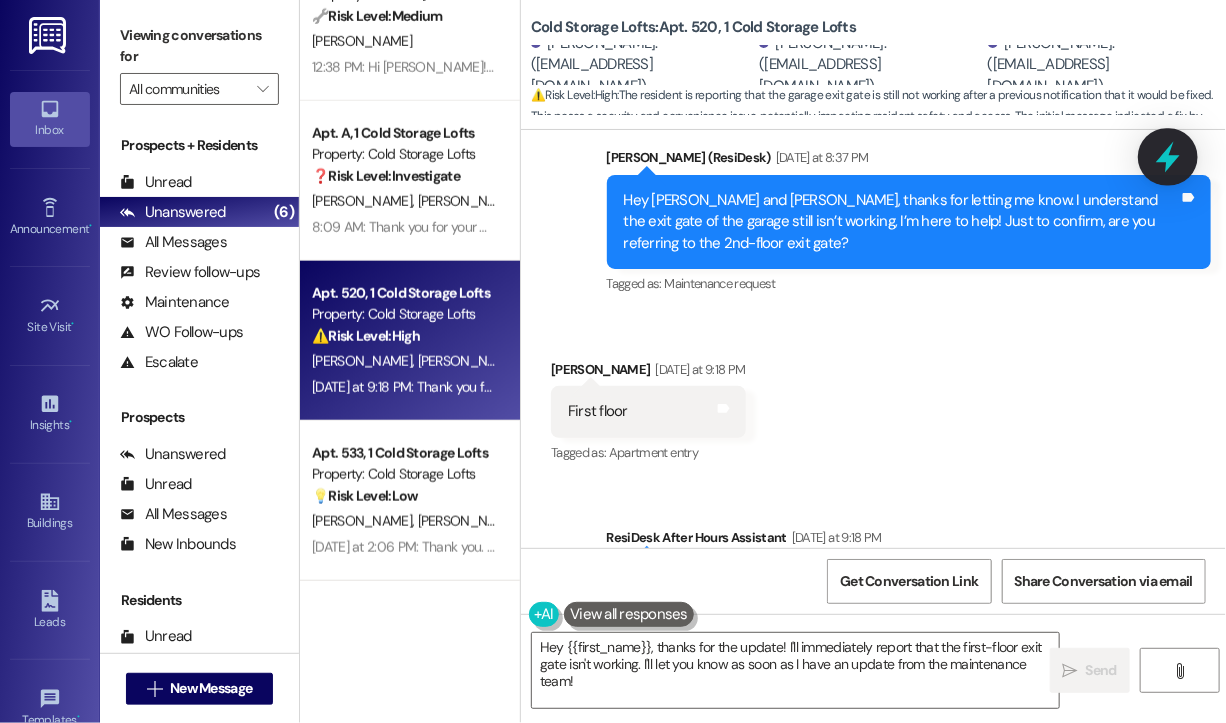 click 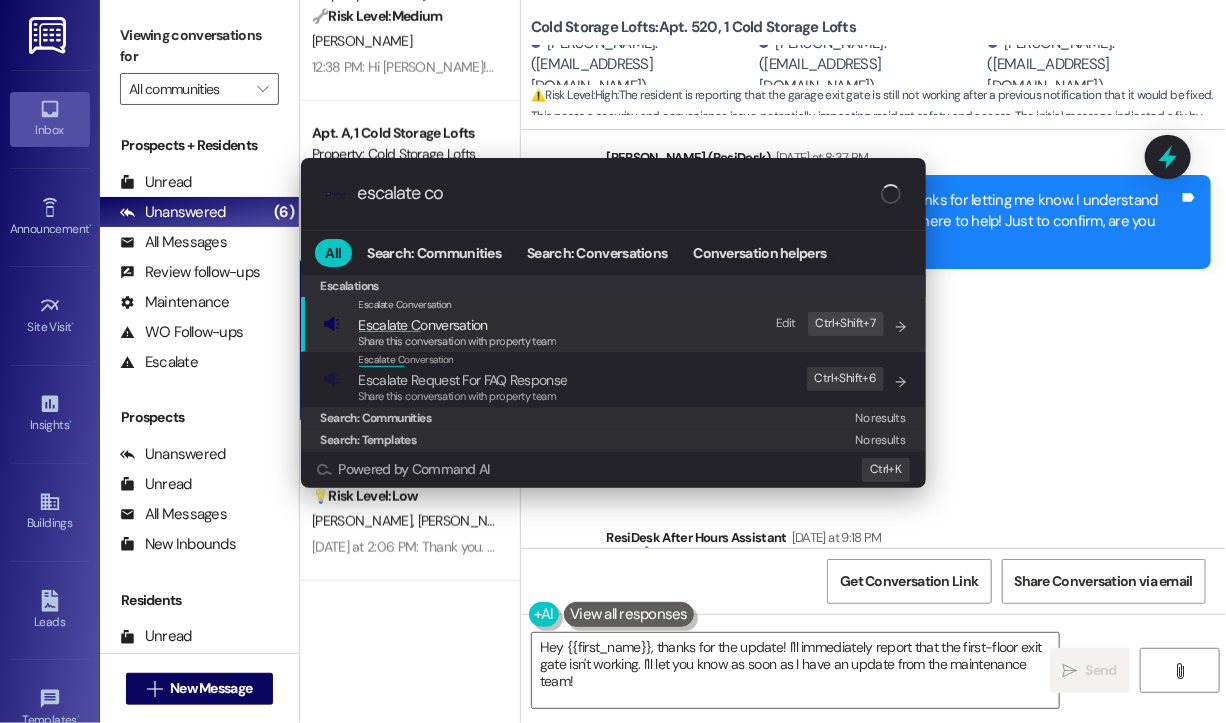 type on "escalate con" 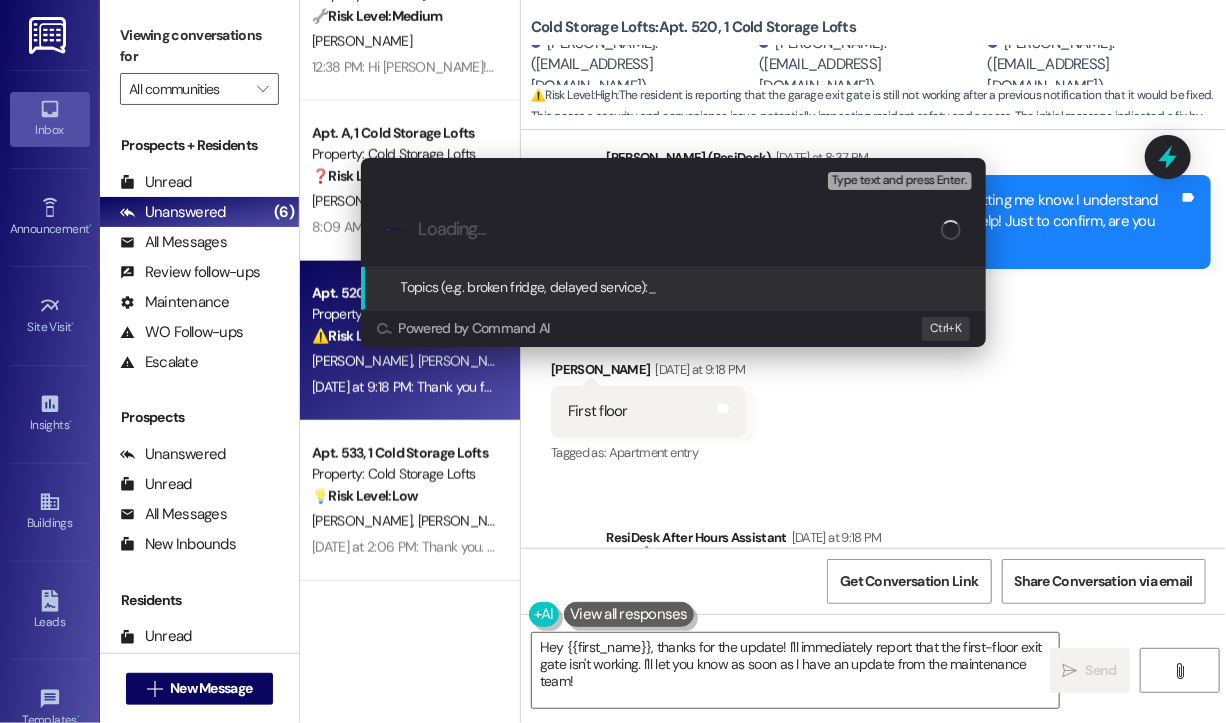 type on "Exit Gate on First Floor Garage Still Not Working" 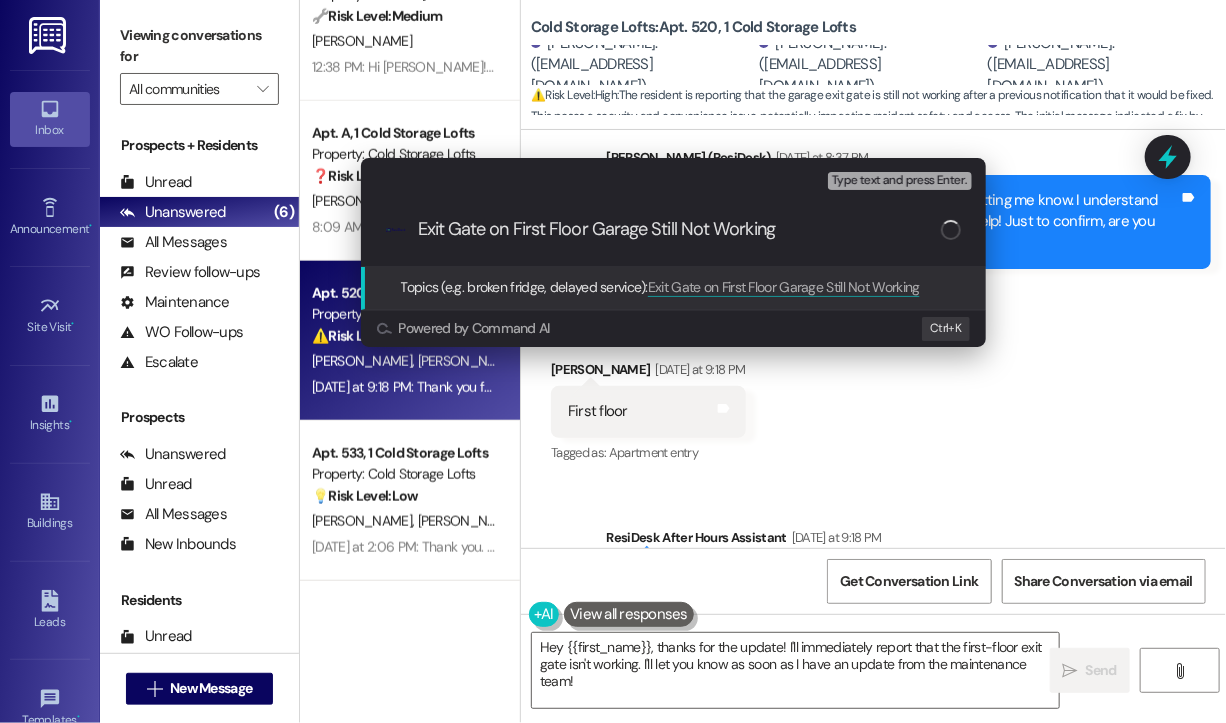 type 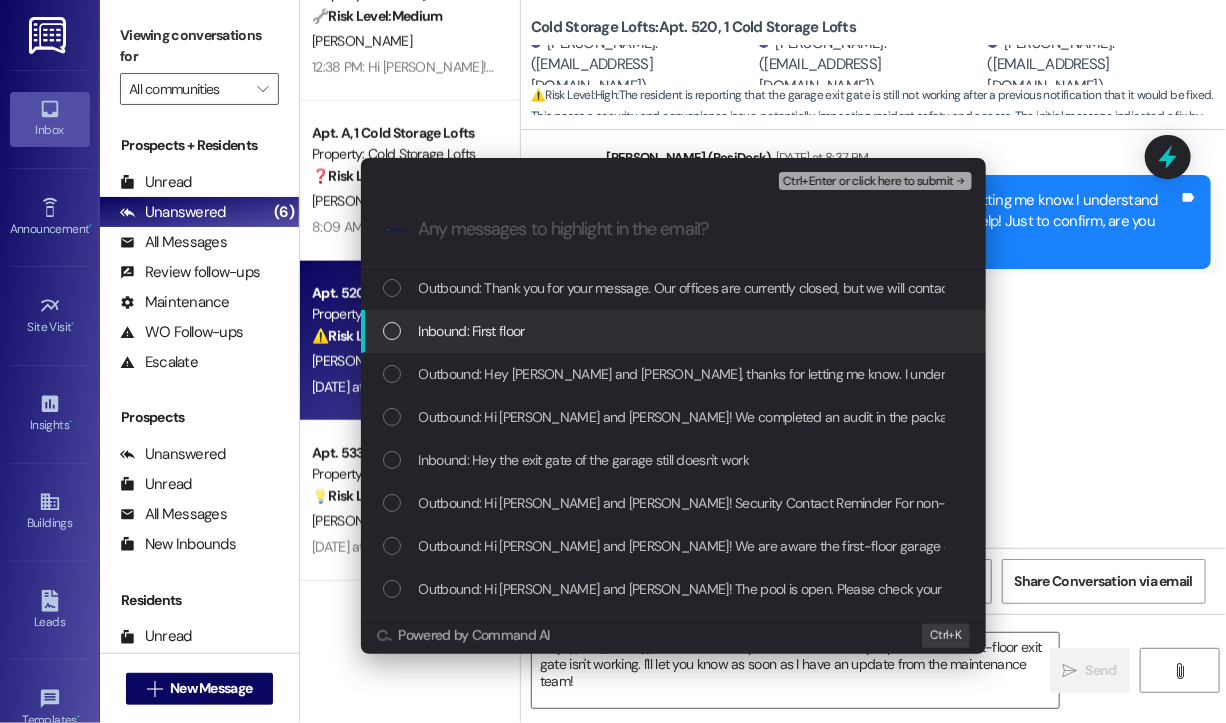 click at bounding box center (392, 331) 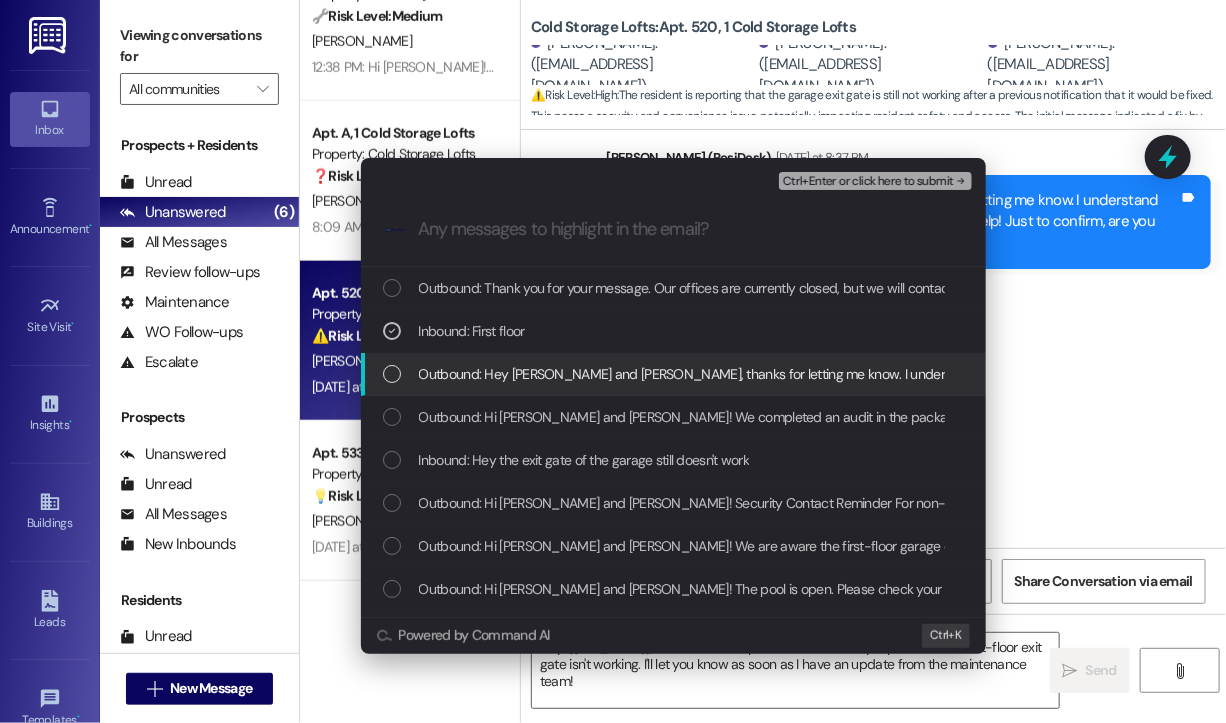 click at bounding box center (392, 374) 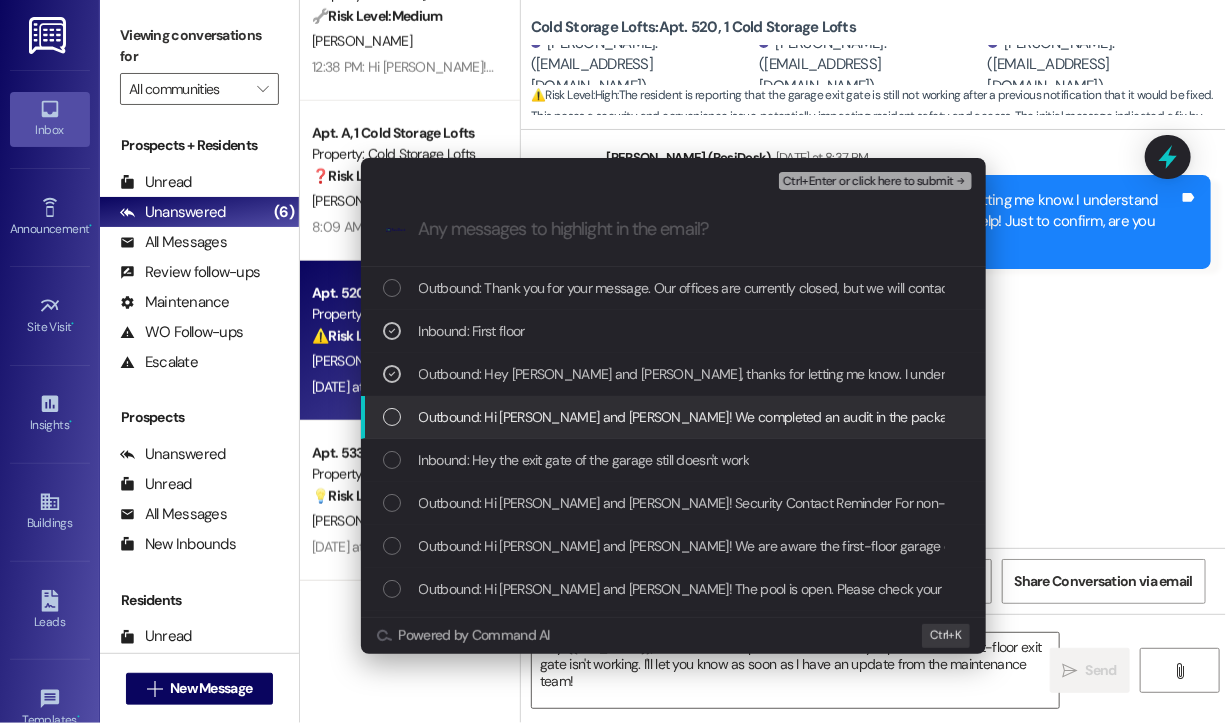 click at bounding box center (392, 417) 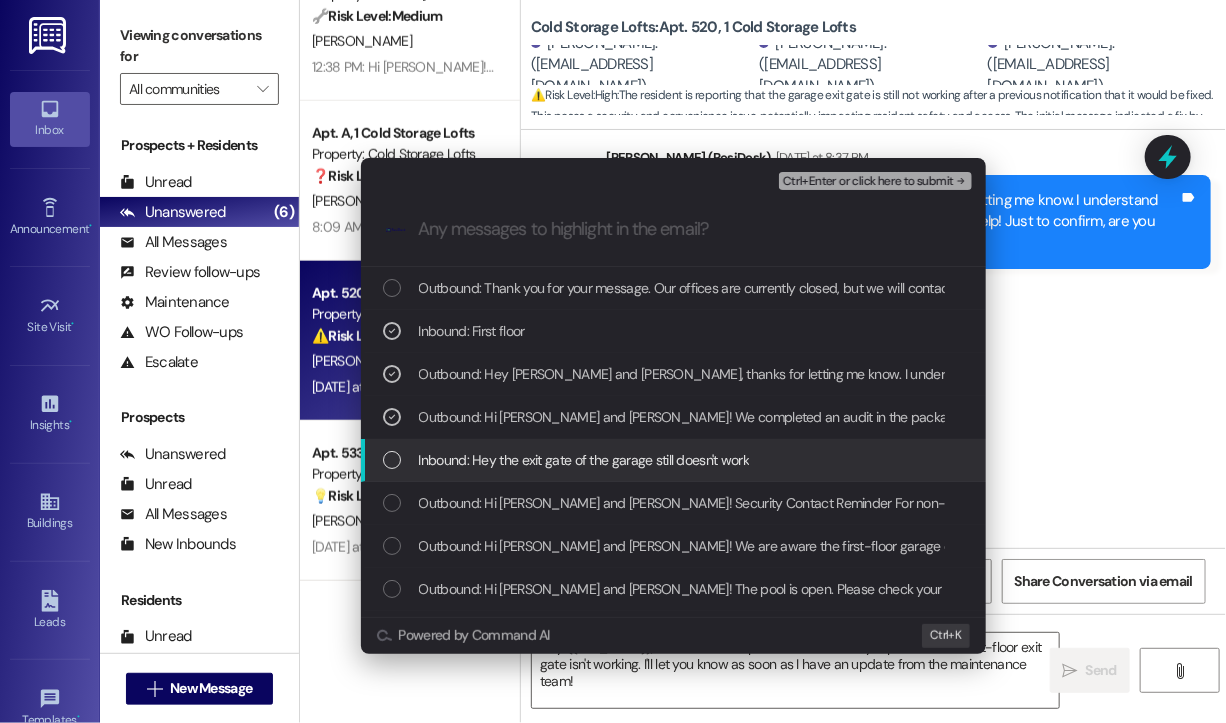 click at bounding box center [392, 460] 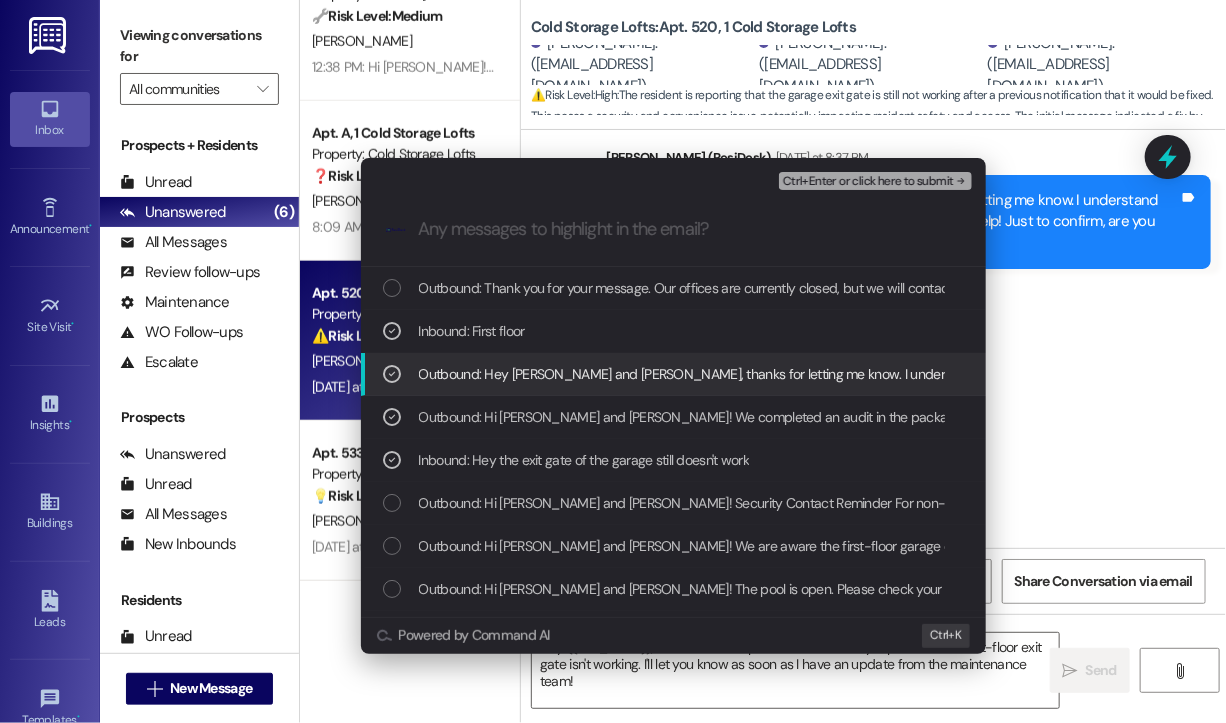 click 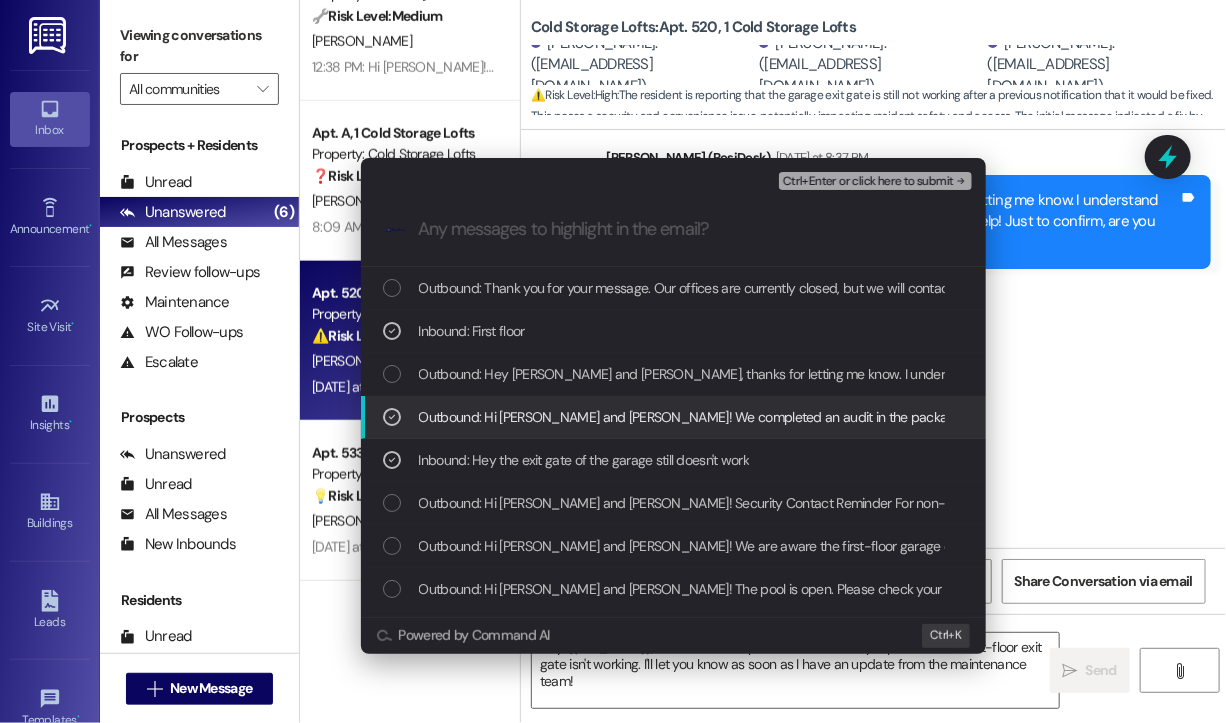 click 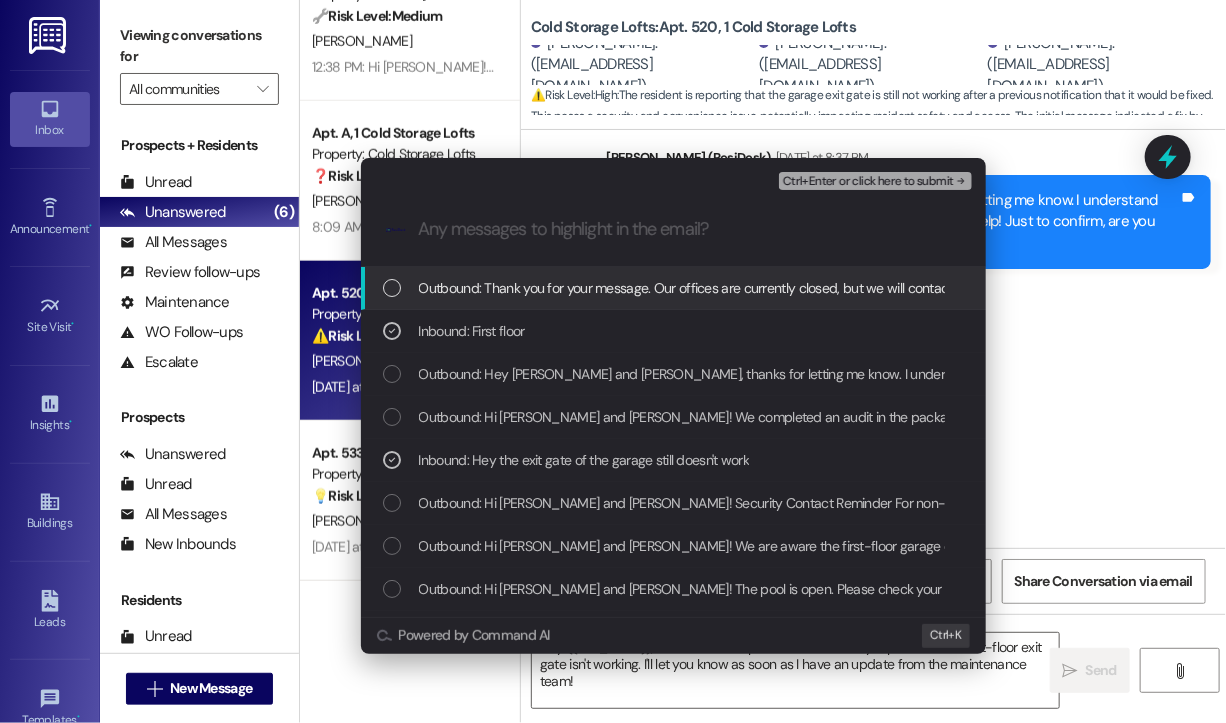 click on "Ctrl+Enter or click here to submit" at bounding box center [877, 181] 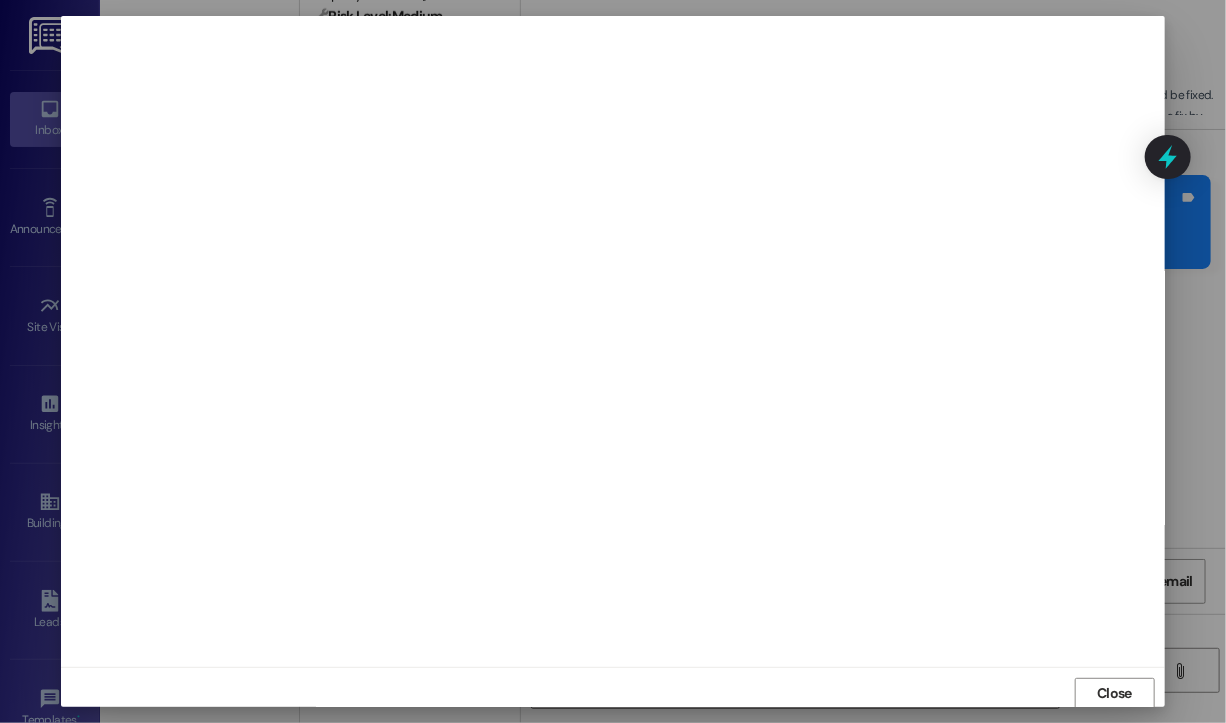 scroll, scrollTop: 2, scrollLeft: 0, axis: vertical 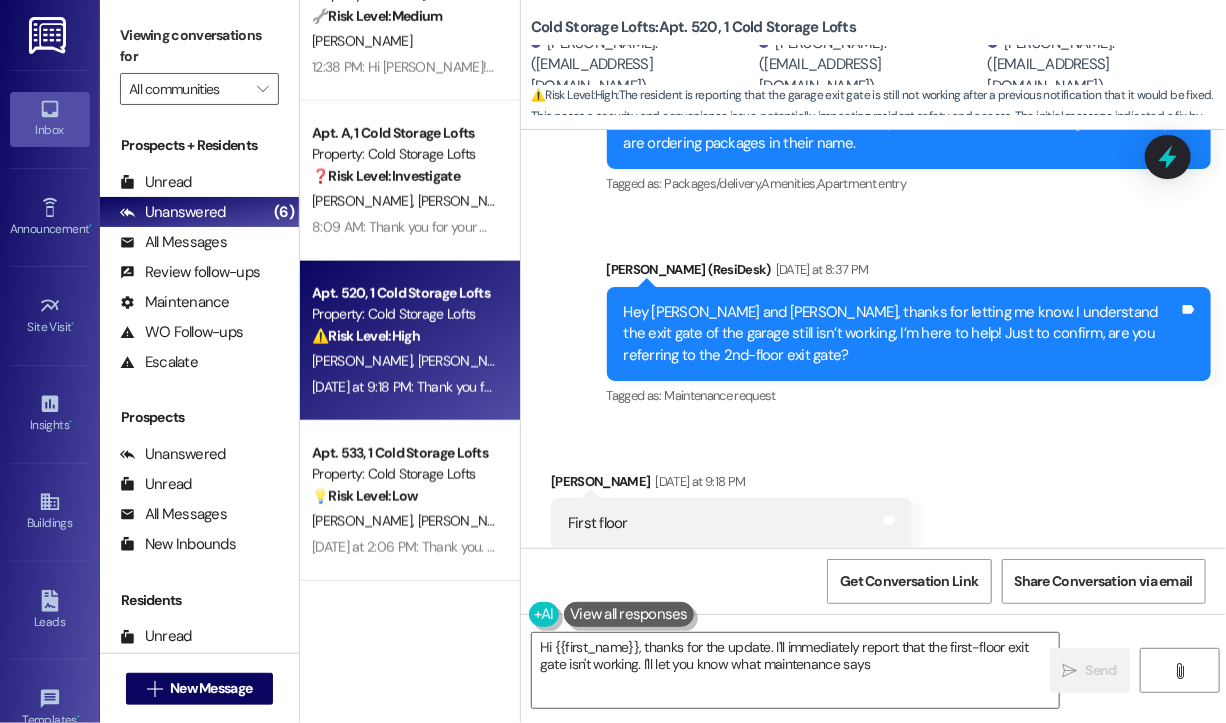 type on "Hi {{first_name}}, thanks for the update. I'll immediately report that the first-floor exit gate isn't working. I'll let you know what maintenance says!" 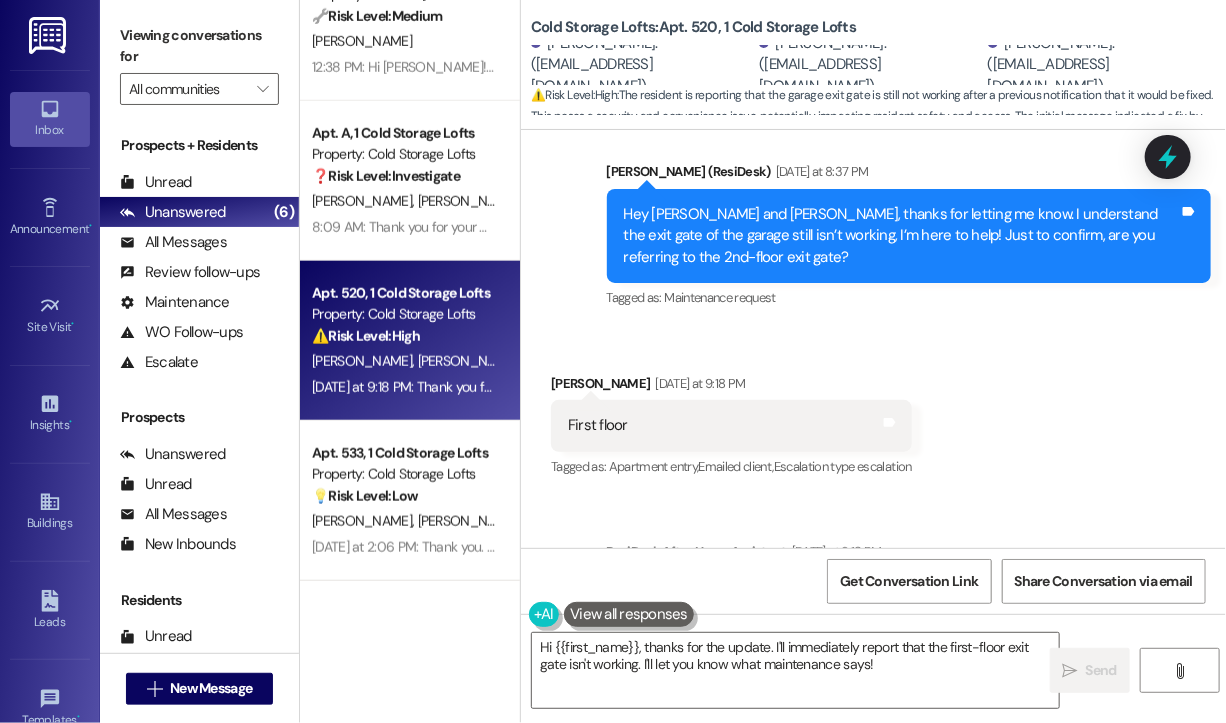 scroll, scrollTop: 20204, scrollLeft: 0, axis: vertical 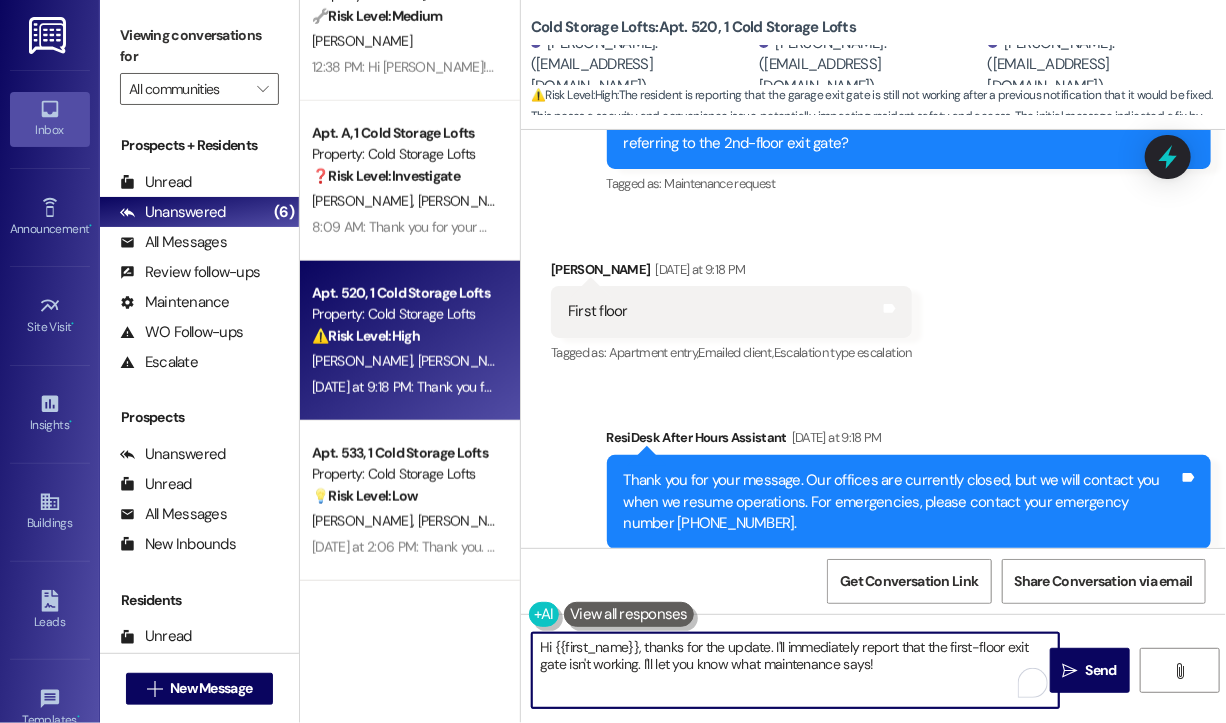 click on "Hi {{first_name}}, thanks for the update. I'll immediately report that the first-floor exit gate isn't working. I'll let you know what maintenance says!" at bounding box center [795, 670] 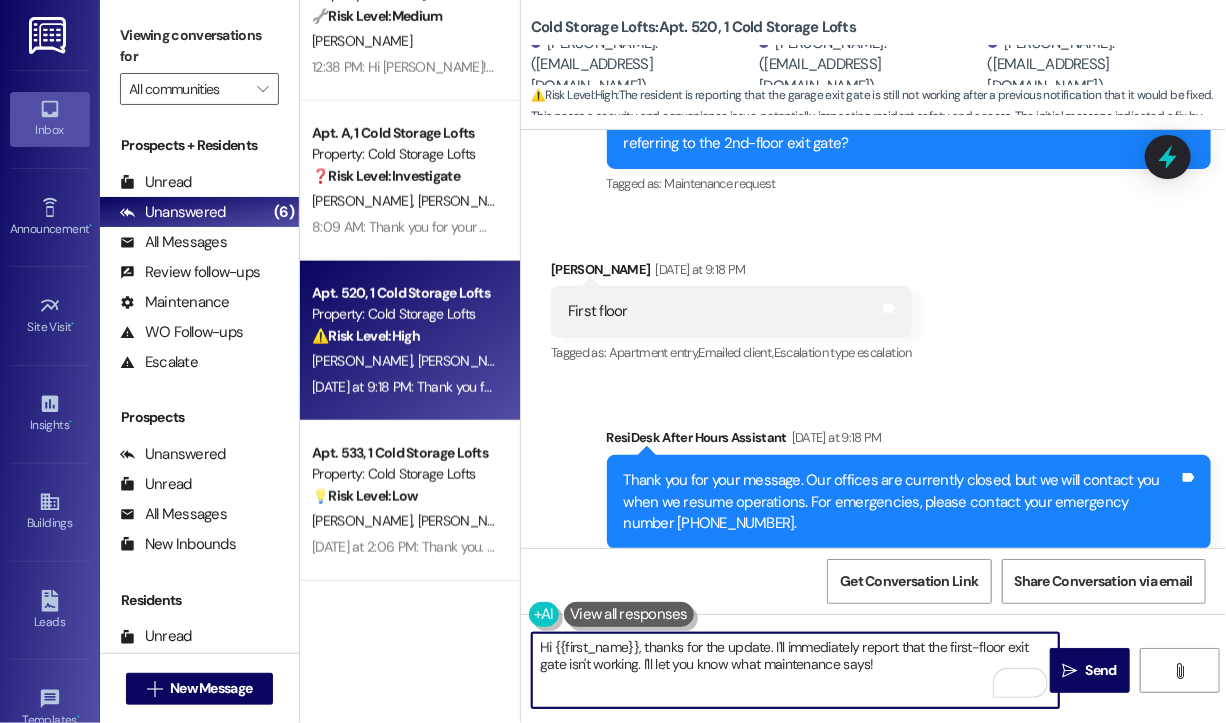 click on "Hi {{first_name}}, thanks for the update. I'll immediately report that the first-floor exit gate isn't working. I'll let you know what maintenance says!" at bounding box center (795, 670) 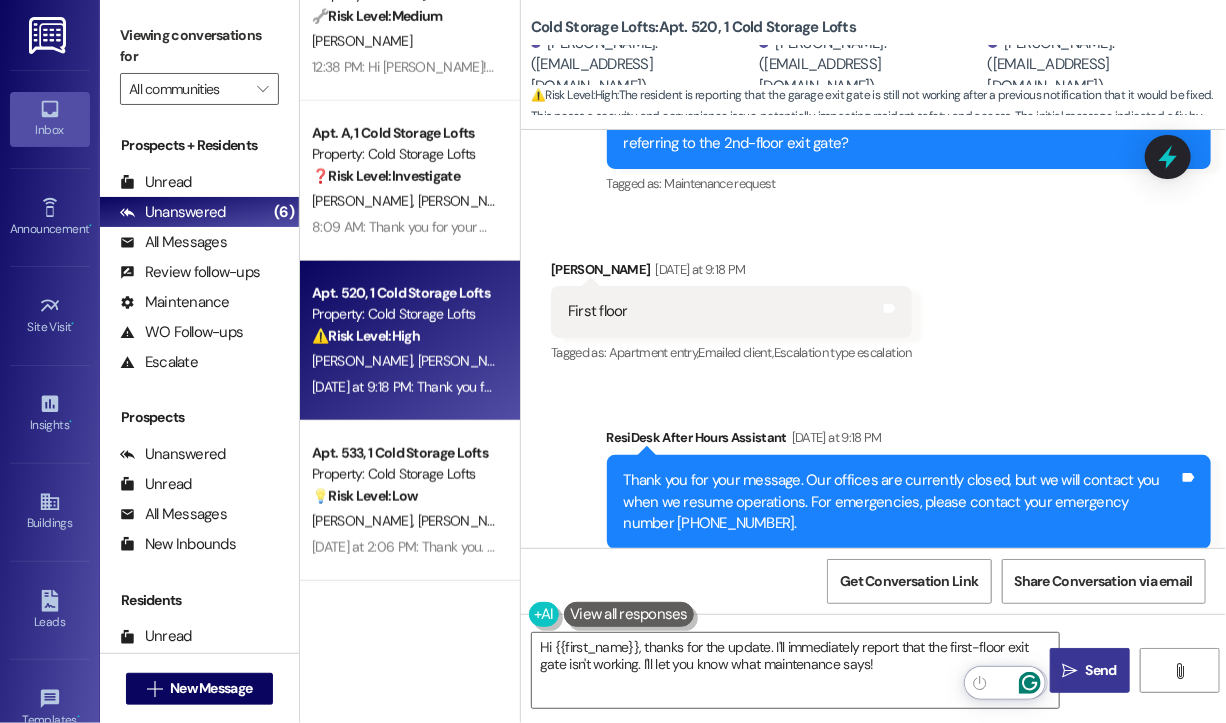click on "Send" at bounding box center (1101, 670) 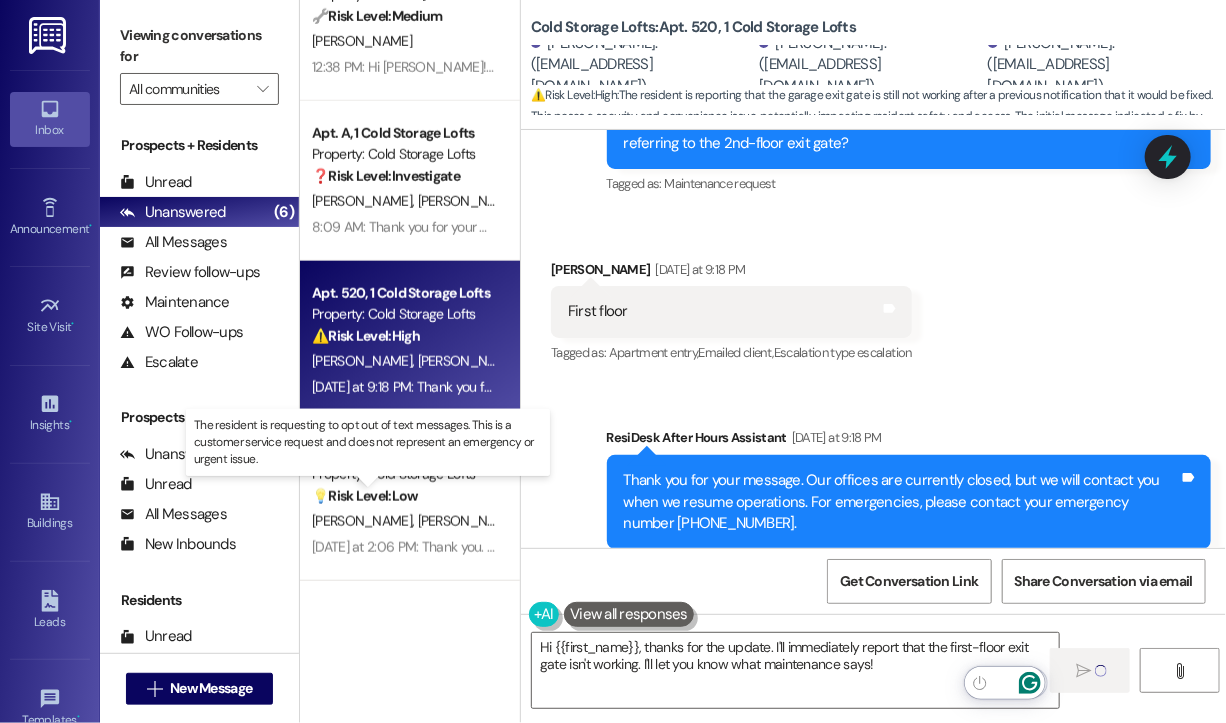 type 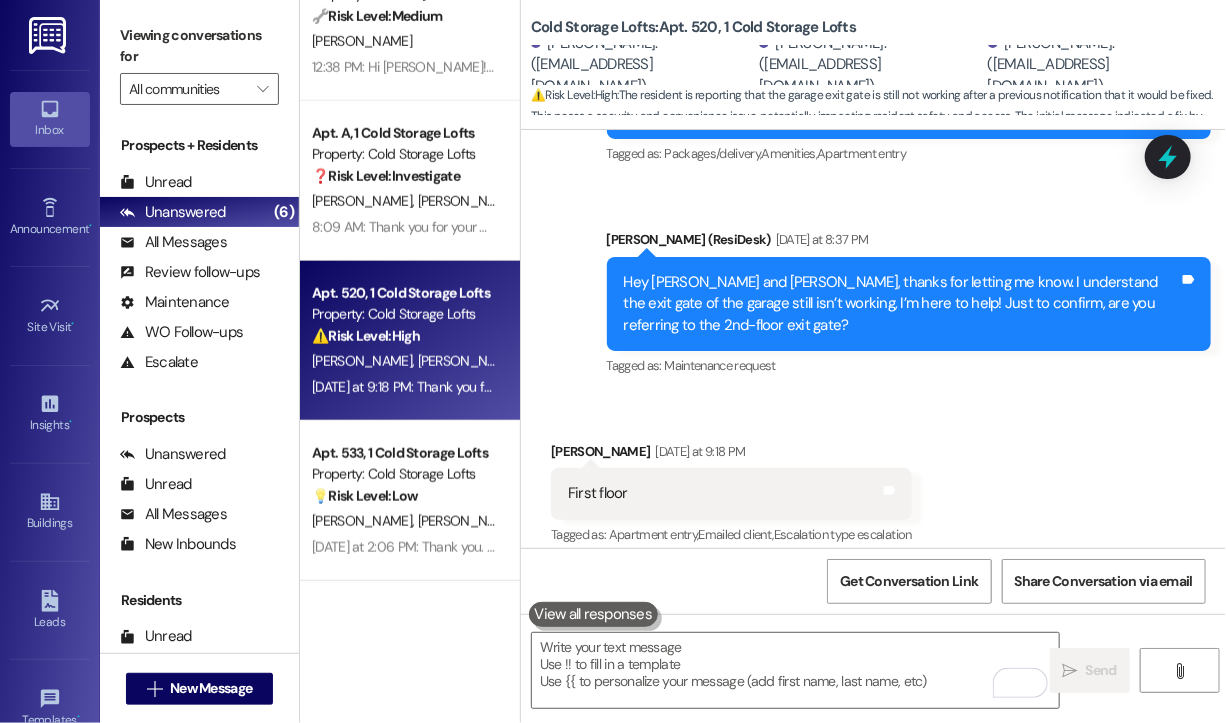 scroll, scrollTop: 19992, scrollLeft: 0, axis: vertical 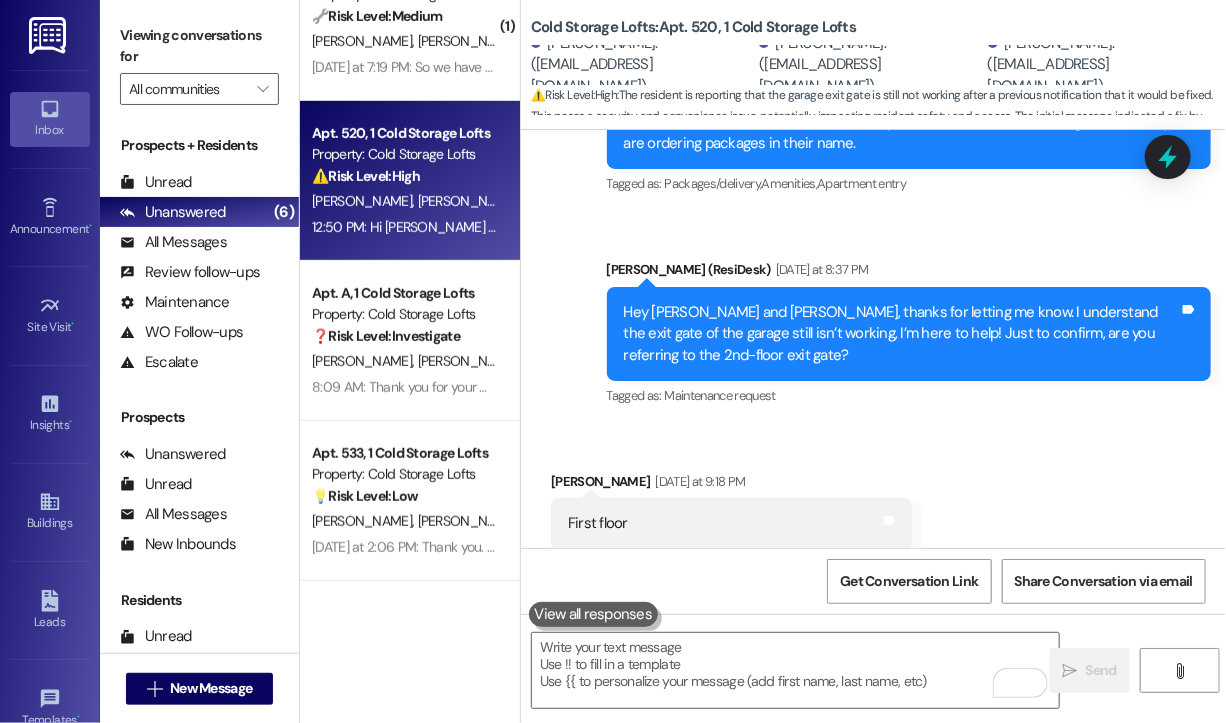 click on "Sent via SMS [PERSON_NAME]   (ResiDesk) [DATE] at 8:37 PM Hey [PERSON_NAME] and [PERSON_NAME], thanks for letting me know. I understand the exit gate of the garage still isn’t working, I’m here to help! Just to confirm, are you referring to the 2nd-floor exit gate? Tags and notes Tagged as:   Maintenance request Click to highlight conversations about Maintenance request" at bounding box center [909, 335] 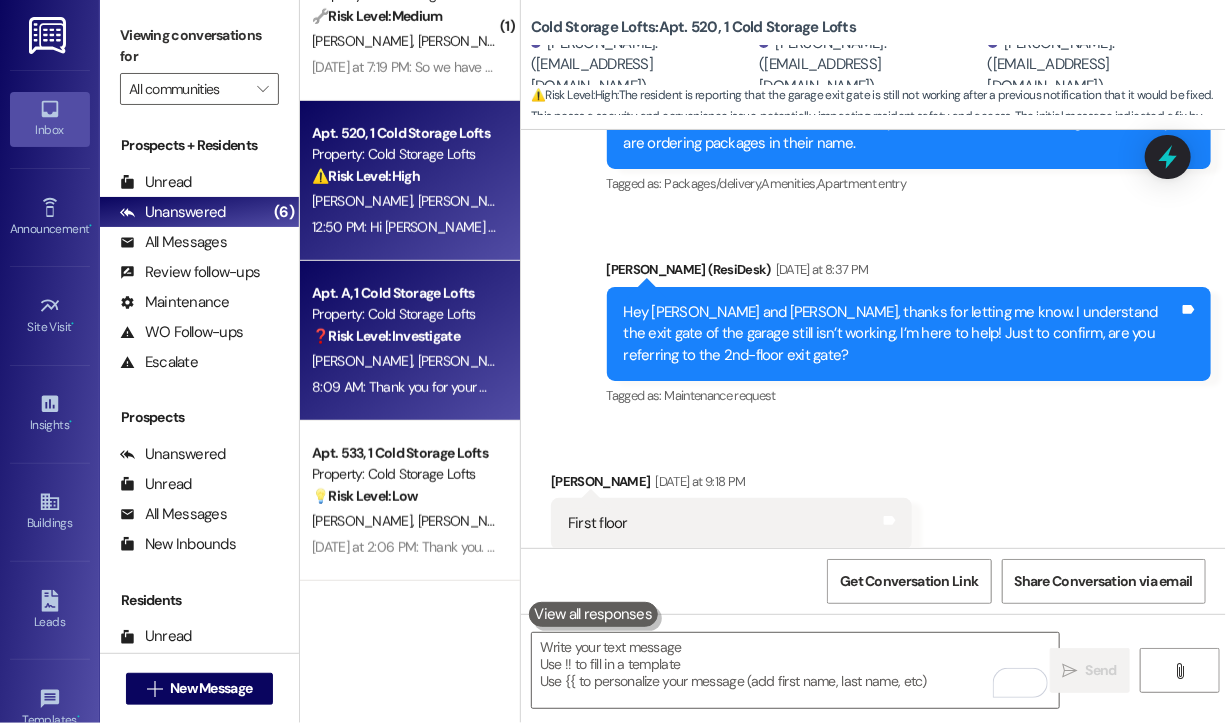 click on "[PERSON_NAME]" at bounding box center (365, 361) 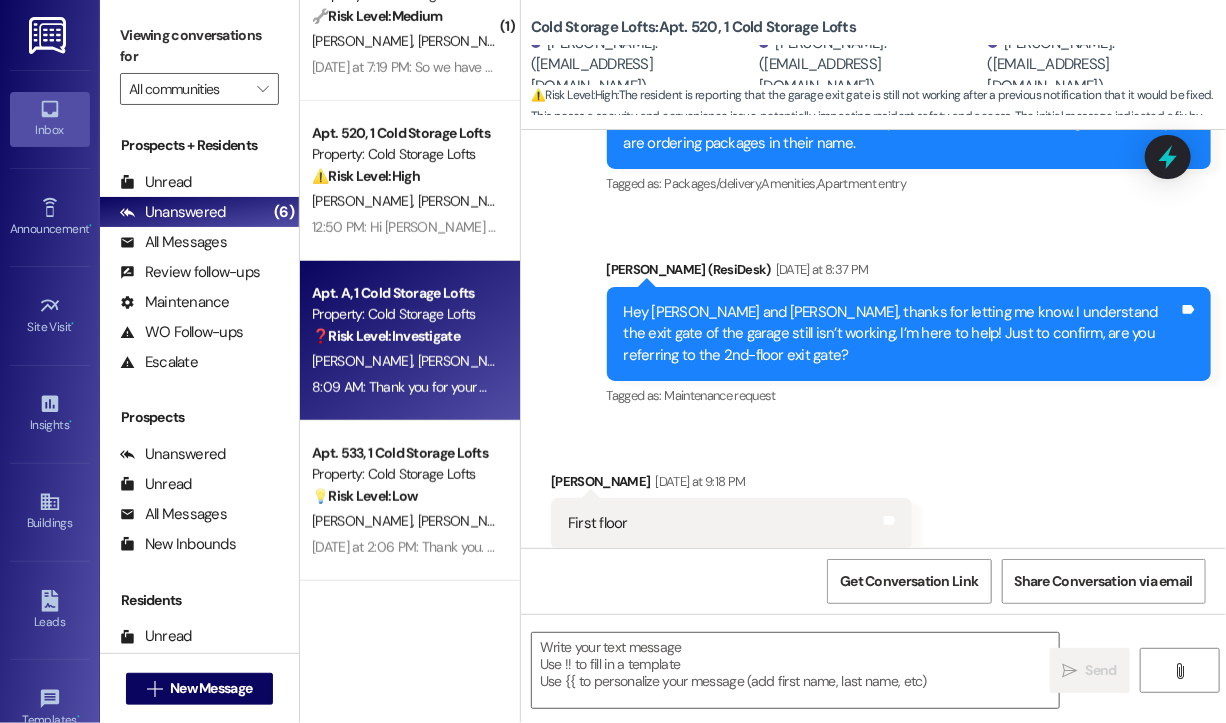 type on "Fetching suggested responses. Please feel free to read through the conversation in the meantime." 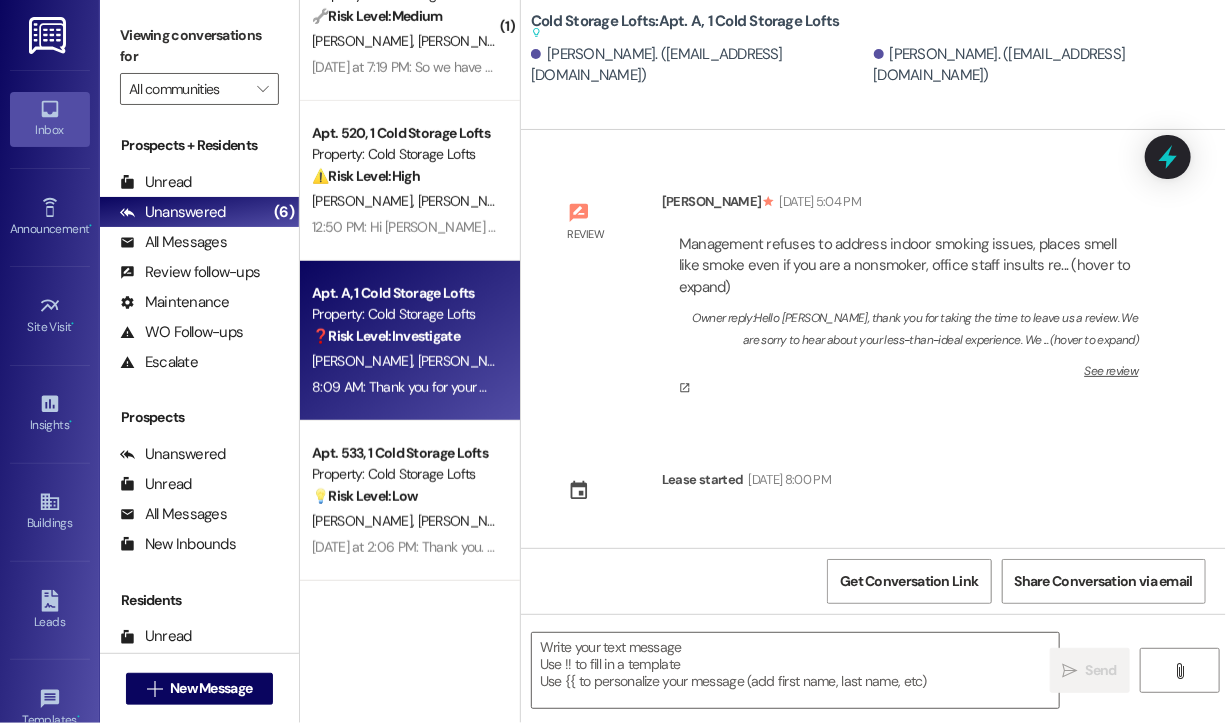 scroll, scrollTop: 63382, scrollLeft: 0, axis: vertical 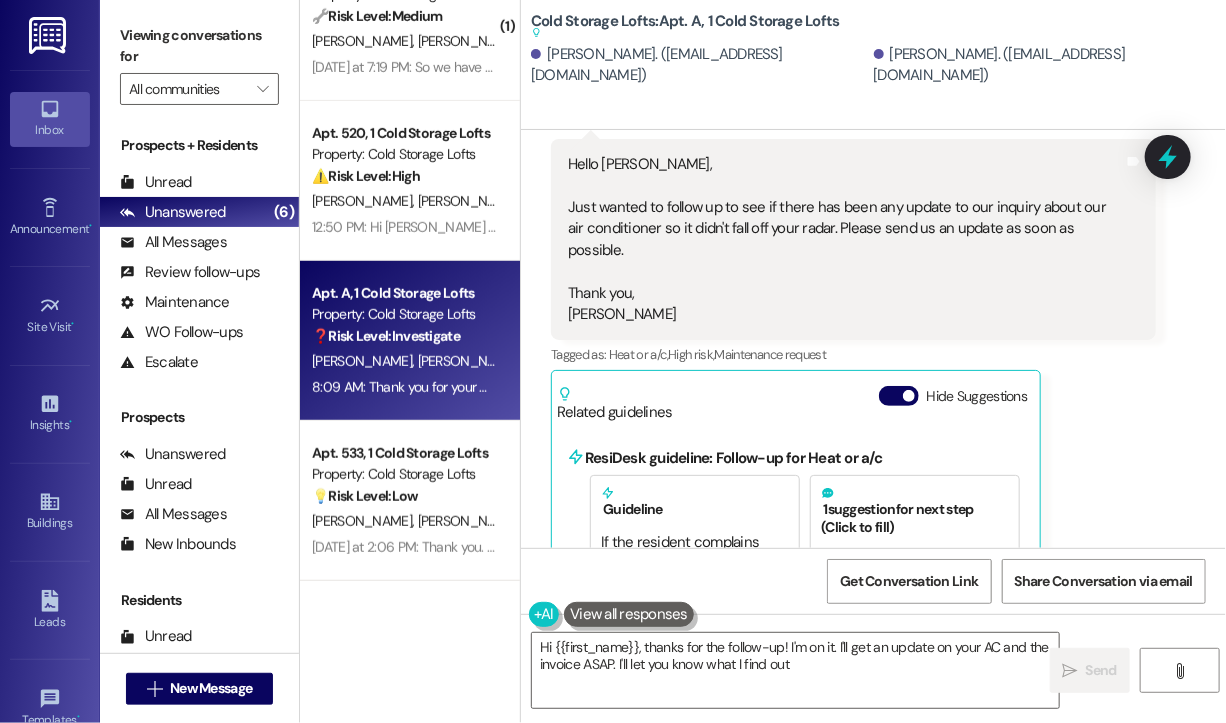 type on "Hi {{first_name}}, thanks for the follow-up! I'm on it. I'll get an update on your AC and the invoice ASAP. I'll let you know what I find out." 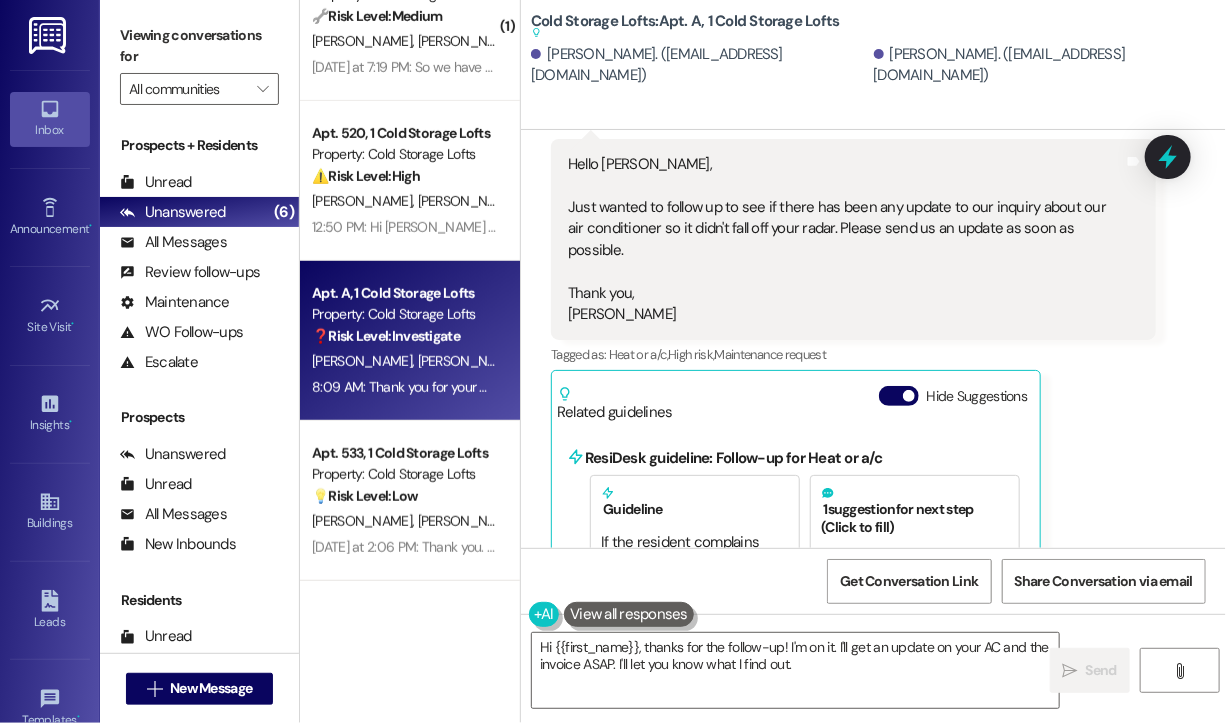 click on "[PERSON_NAME] Question   Neutral 8:09 AM Hello [PERSON_NAME],
Just wanted to follow up to see if there has been any update to our inquiry about our air conditioner so it didn't fall off your radar. Please send us an update as soon as possible.
Thank you,
[PERSON_NAME]  Tags and notes Tagged as:   Heat or a/c ,  Click to highlight conversations about Heat or a/c High risk ,  Click to highlight conversations about High risk Maintenance request Click to highlight conversations about Maintenance request  Related guidelines Hide Suggestions ResiDesk guideline: Follow-up for Heat or a/c   Guideline If the resident complains about their heat, ask if they are getting hot air, cold air or any air from the vents.  Please keep in mind this is only relevant if the resident has forced hot air produced by a furnace.   1  suggestion  for next step (Click to fill) ' Happy to help! Is there any air coming out of the vents and is it hot or cold? ' Click to use this message in your reply Created  a year ago  ( 66 % match)" at bounding box center [853, 549] 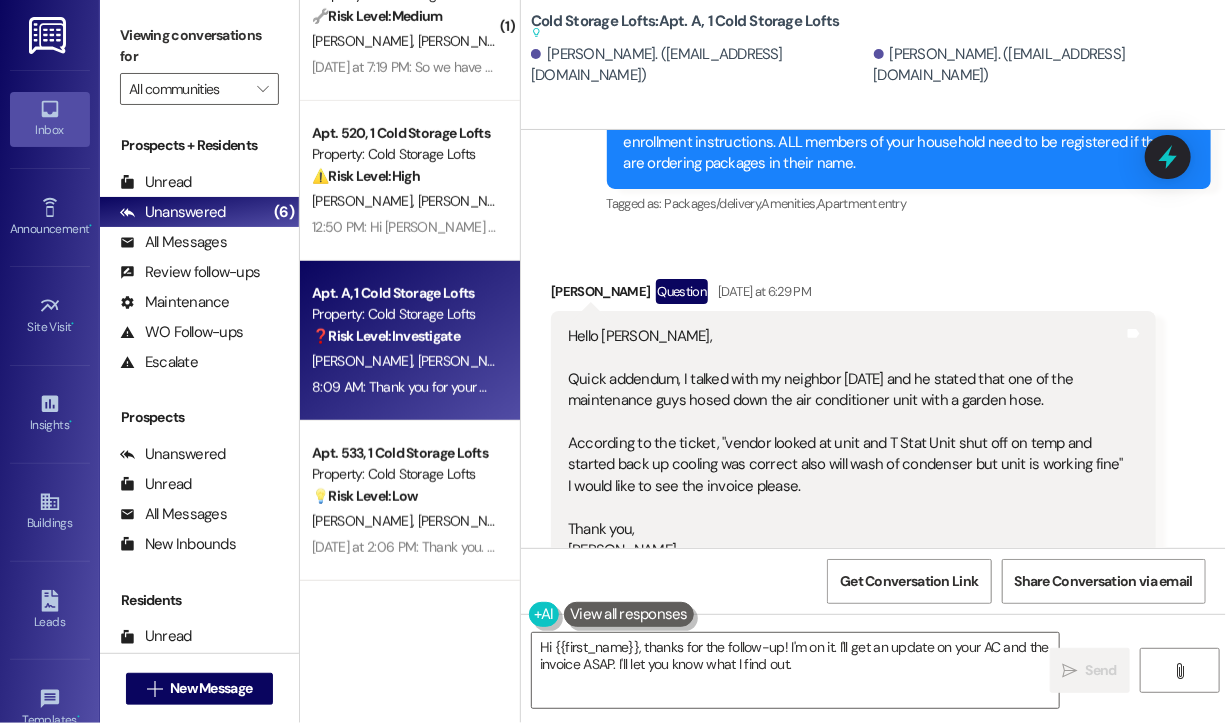scroll, scrollTop: 62282, scrollLeft: 0, axis: vertical 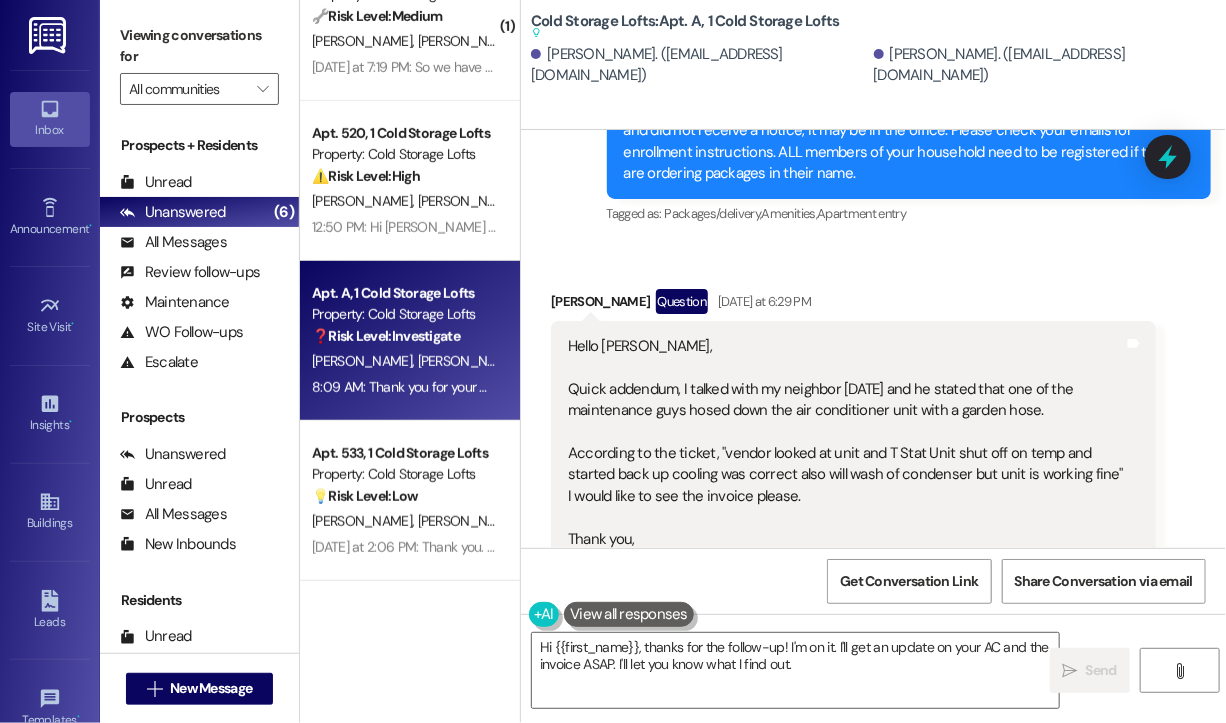 click on "Hello please add and floor VIO garage door (where you walk in) to our Geokey. Other residents have it and it would be nice since the garage door is down still. Thank you" at bounding box center [846, 799] 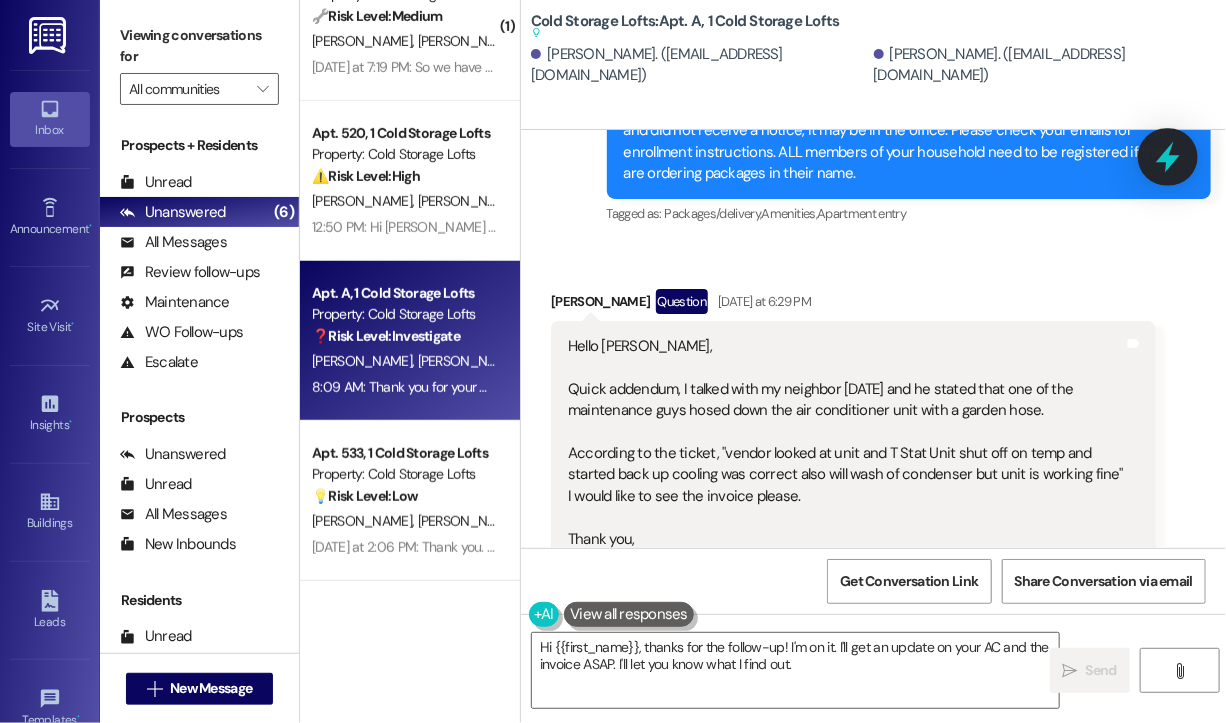 click 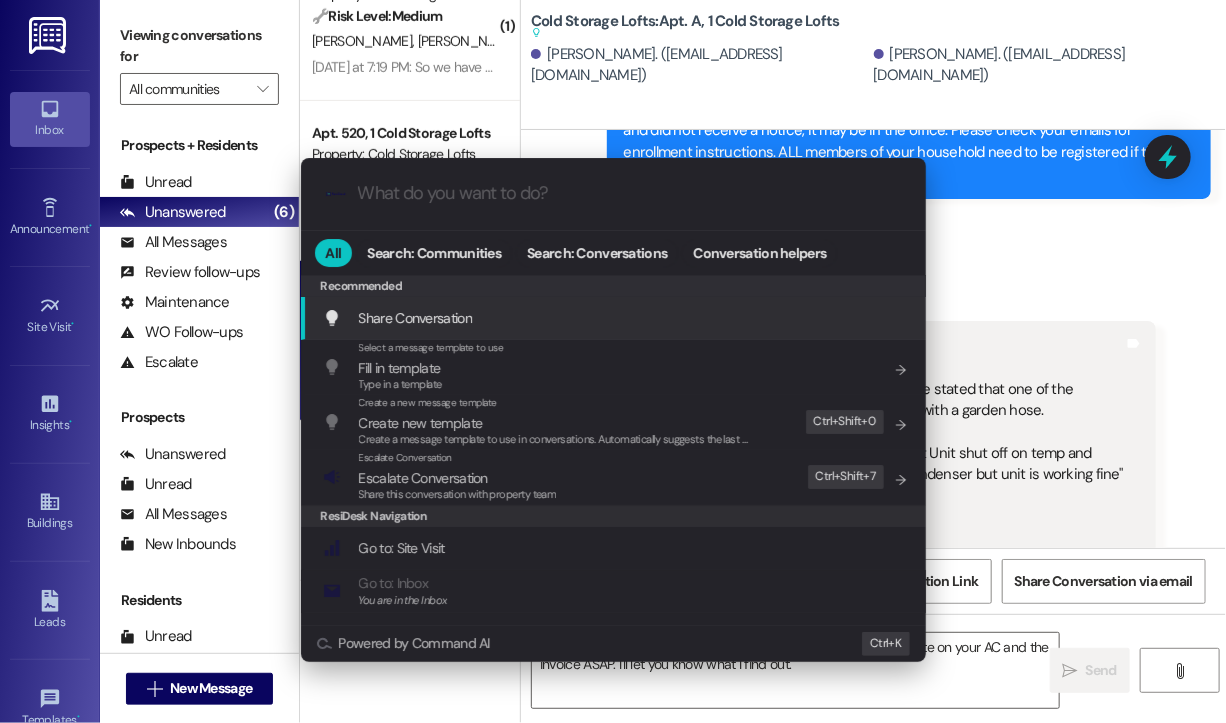 click at bounding box center [629, 193] 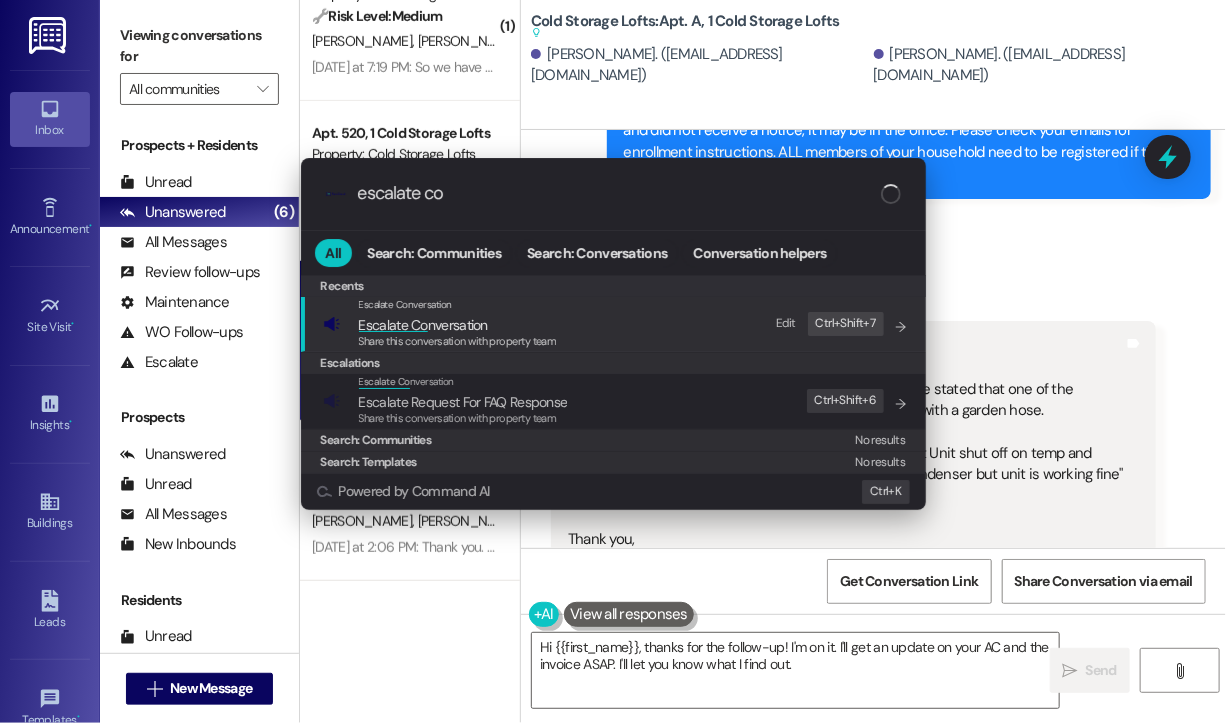 type on "escalate con" 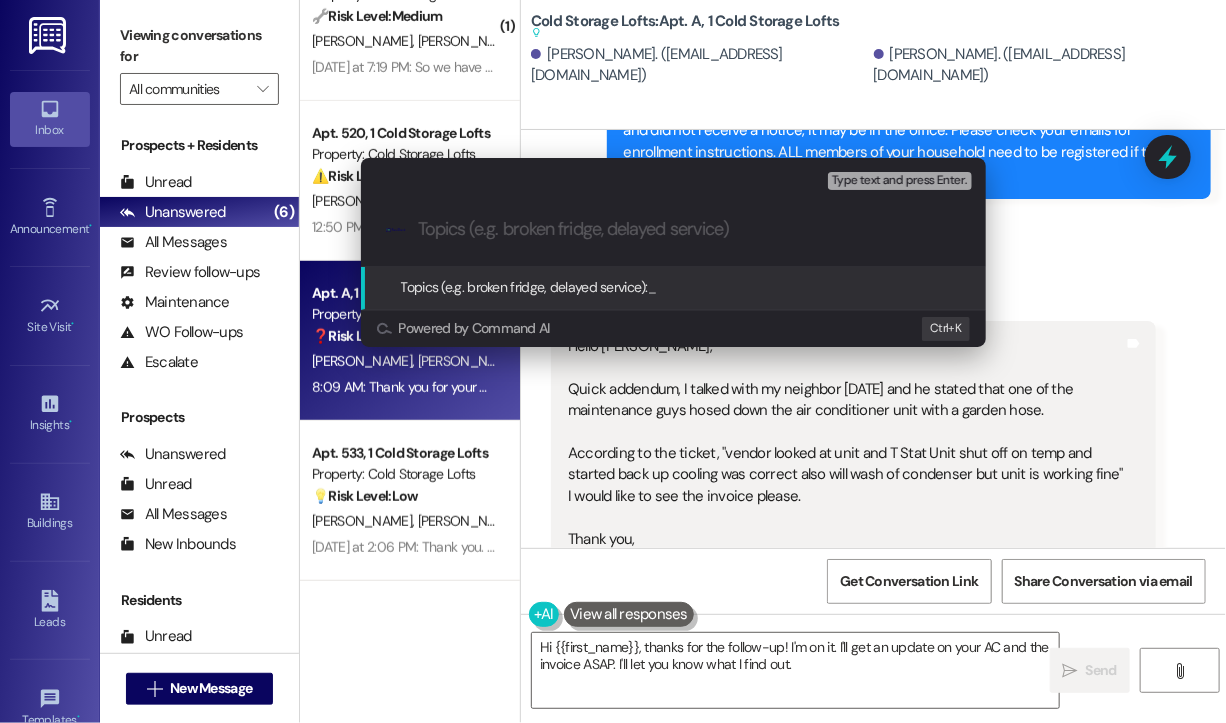 paste on "Request to Add VIO Garage Walk-In Door to Our GeoKey" 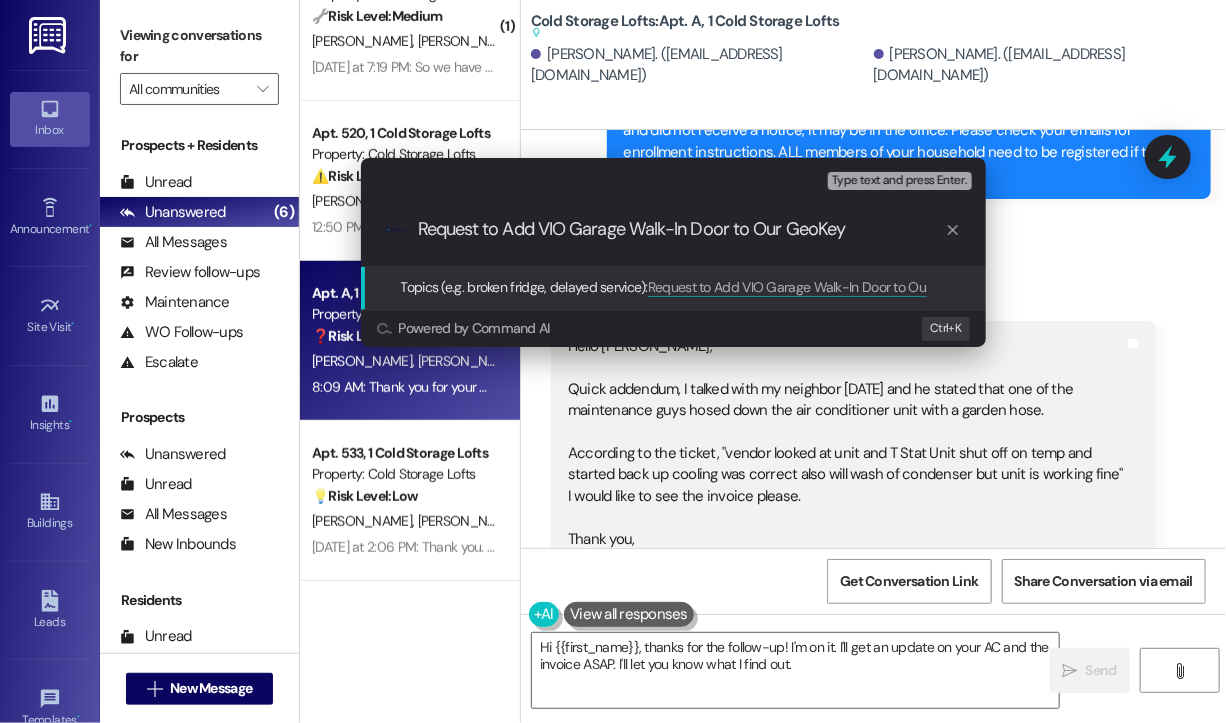 type 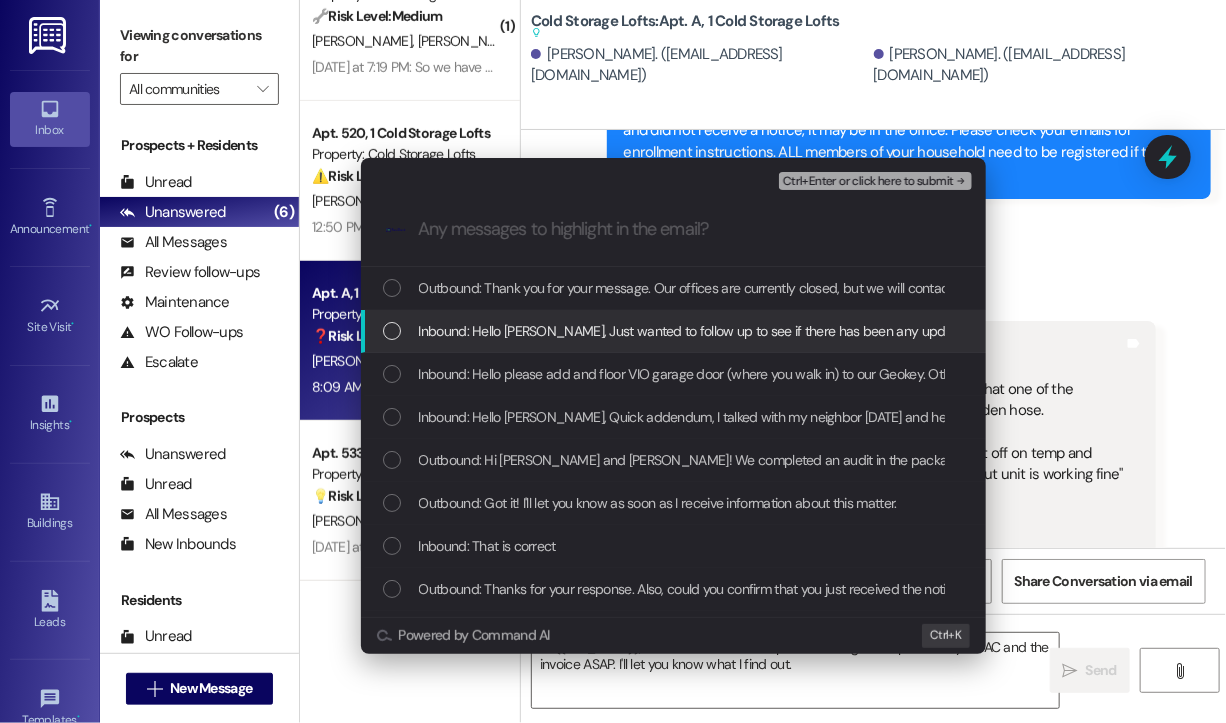 click on "Inbound: Hello [PERSON_NAME],
Just wanted to follow up to see if there has been any update to our inquiry about our air conditioner so it didn't fall off your radar. Please send us an update as soon as possible.
Thank you,
[PERSON_NAME]" at bounding box center [1108, 331] 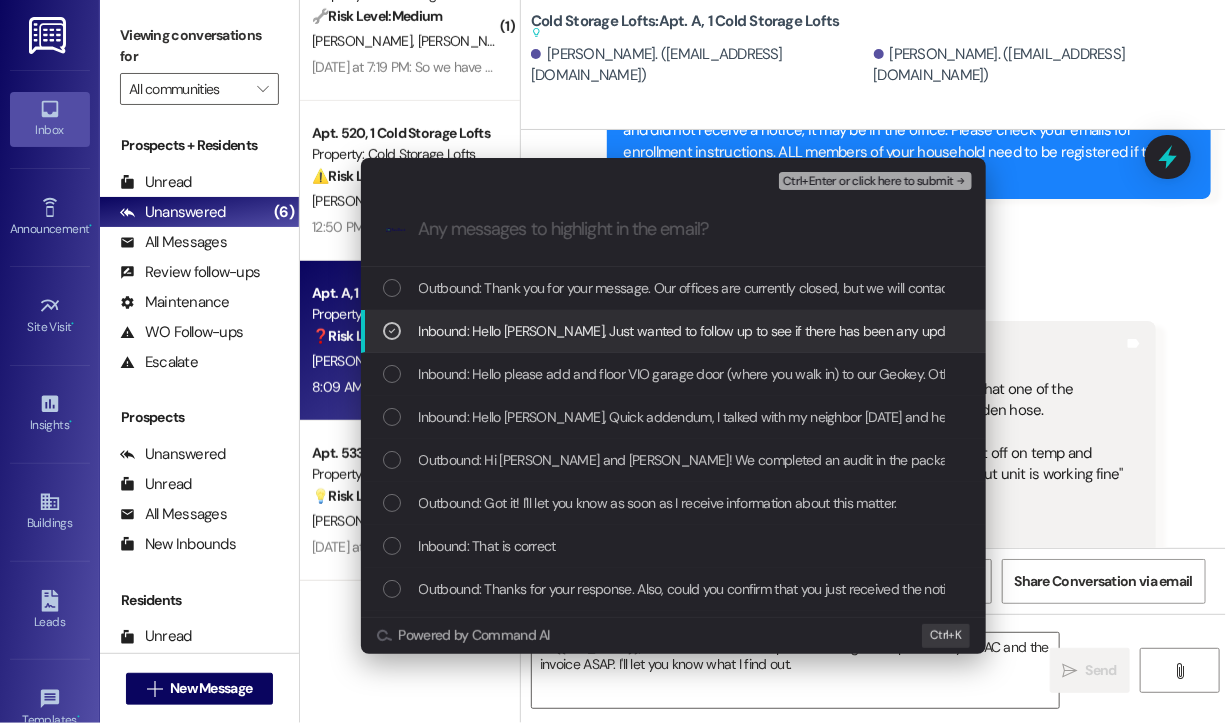 click on "Inbound: Hello [PERSON_NAME],
Just wanted to follow up to see if there has been any update to our inquiry about our air conditioner so it didn't fall off your radar. Please send us an update as soon as possible.
Thank you,
[PERSON_NAME]" at bounding box center [1108, 331] 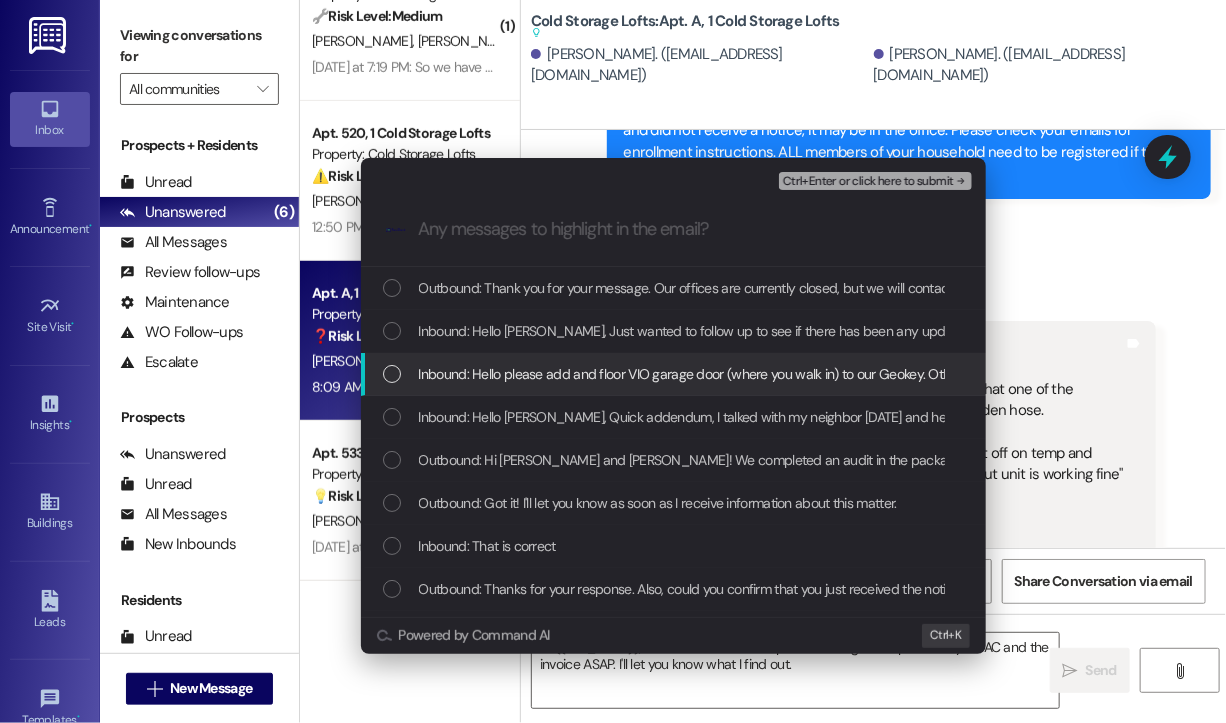 click on "Inbound: Hello please add and floor VIO garage door (where you walk in) to our Geokey. Other residents have it and it would be nice since the garage door is down still. Thank you" at bounding box center [933, 374] 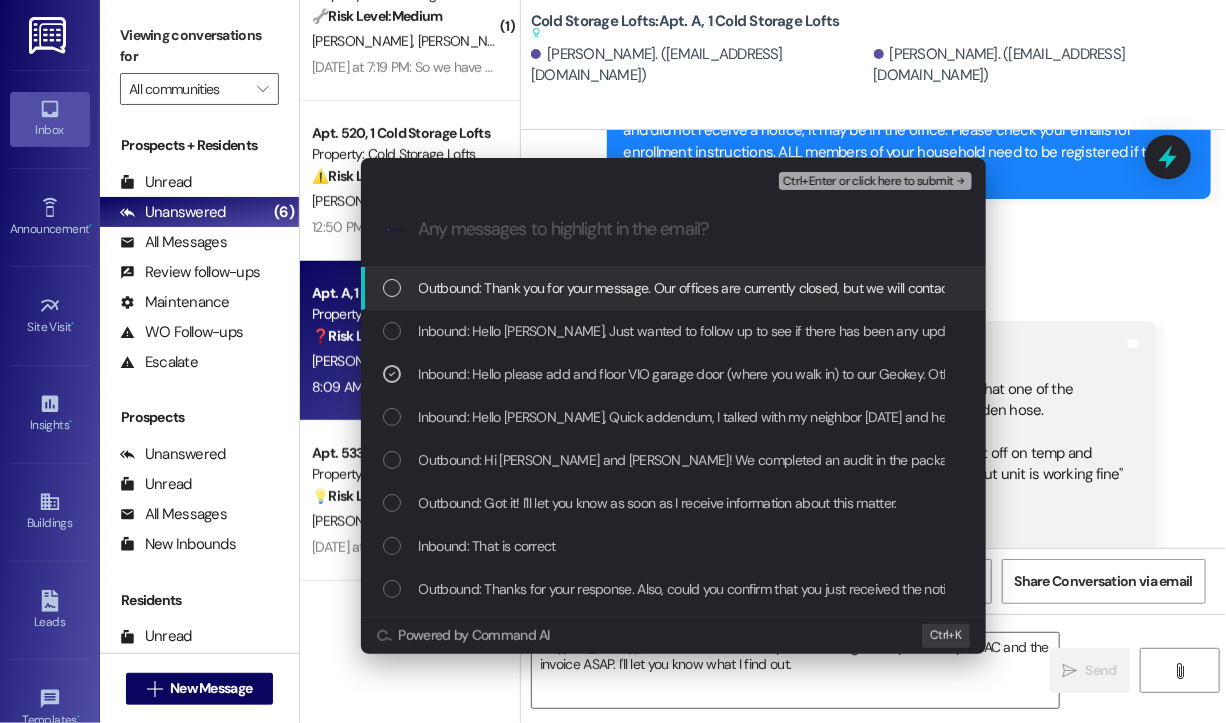 click on "Ctrl+Enter or click here to submit" at bounding box center [868, 182] 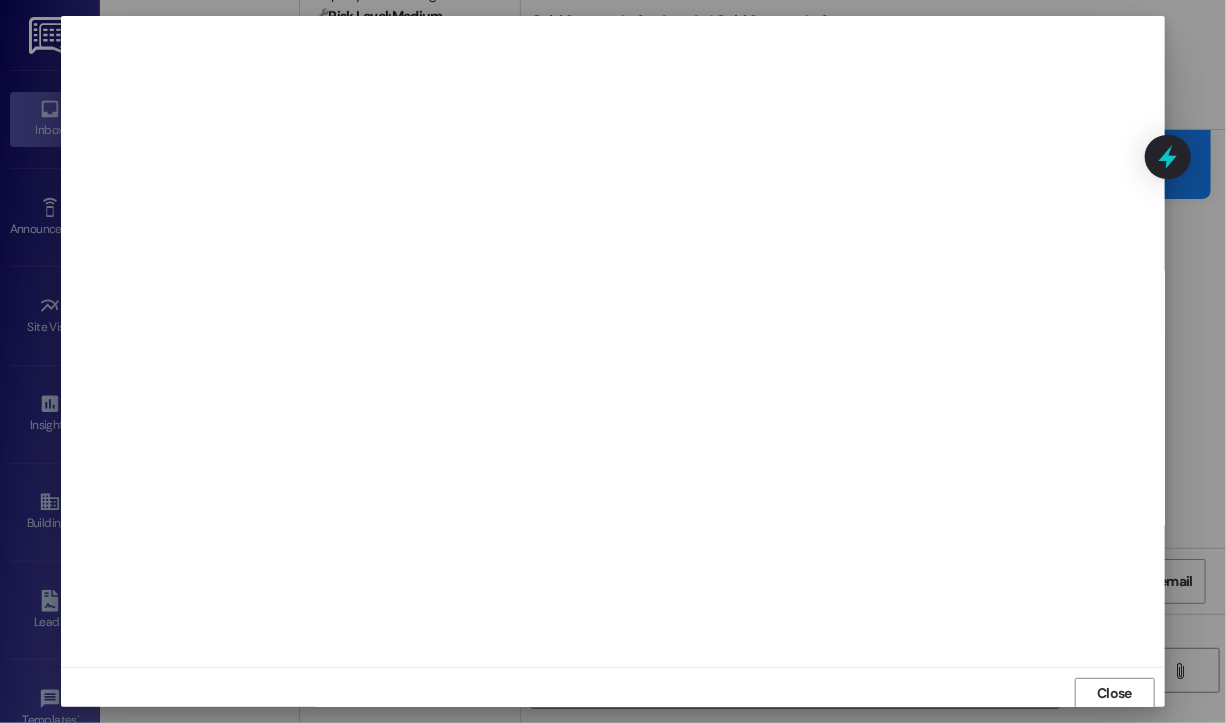scroll, scrollTop: 2, scrollLeft: 0, axis: vertical 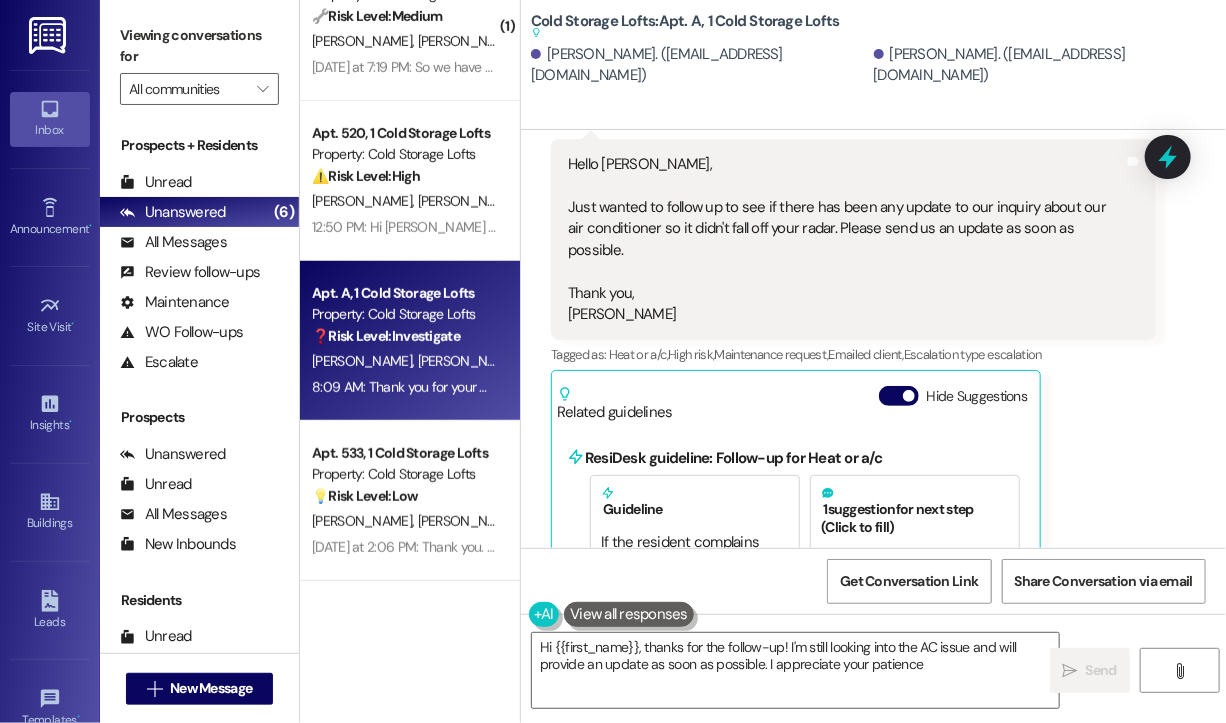 type on "Hi {{first_name}}, thanks for the follow-up! I'm still looking into the AC issue and will provide an update as soon as possible. I appreciate your patience!" 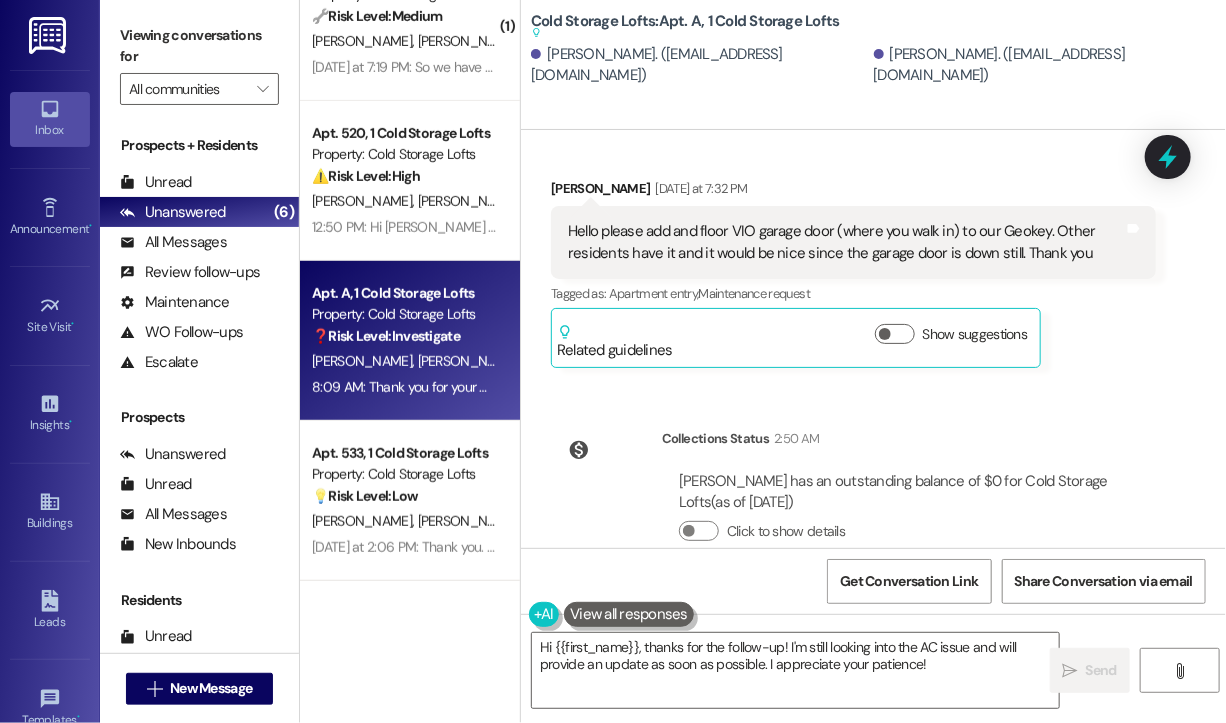 scroll, scrollTop: 63095, scrollLeft: 0, axis: vertical 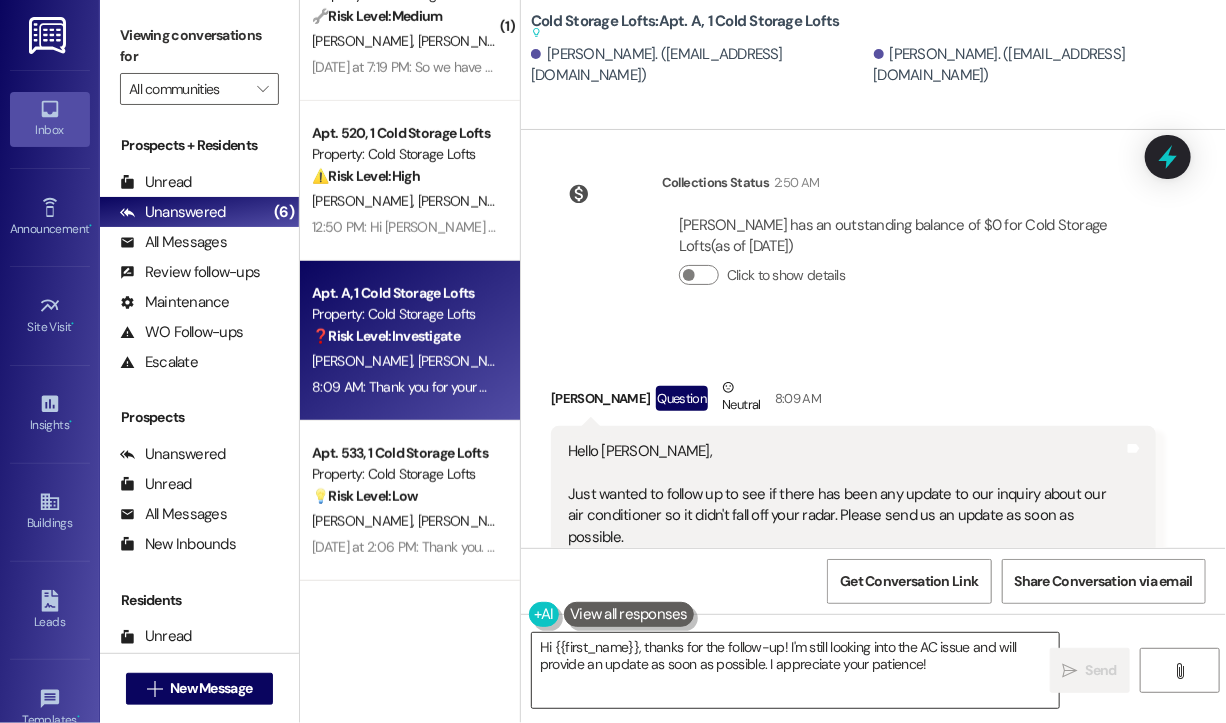 click on "Hi {{first_name}}, thanks for the follow-up! I'm still looking into the AC issue and will provide an update as soon as possible. I appreciate your patience!" at bounding box center (795, 670) 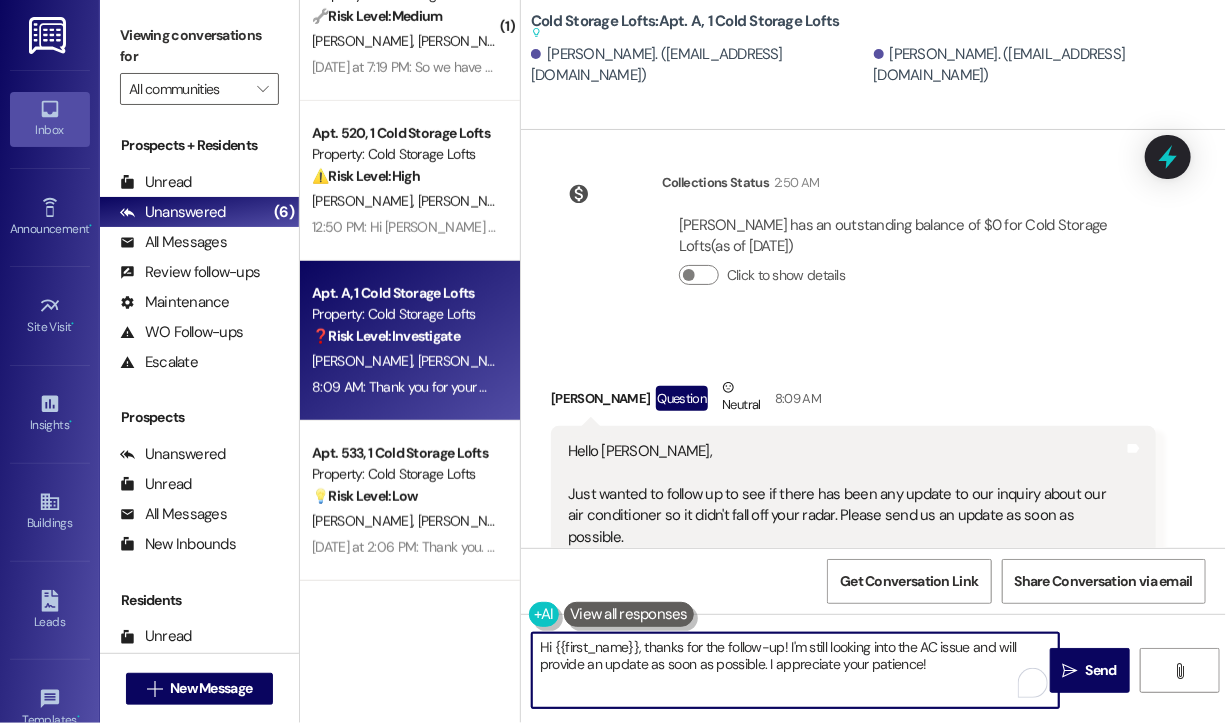 click on "Hi {{first_name}}, thanks for the follow-up! I'm still looking into the AC issue and will provide an update as soon as possible. I appreciate your patience!" at bounding box center (795, 670) 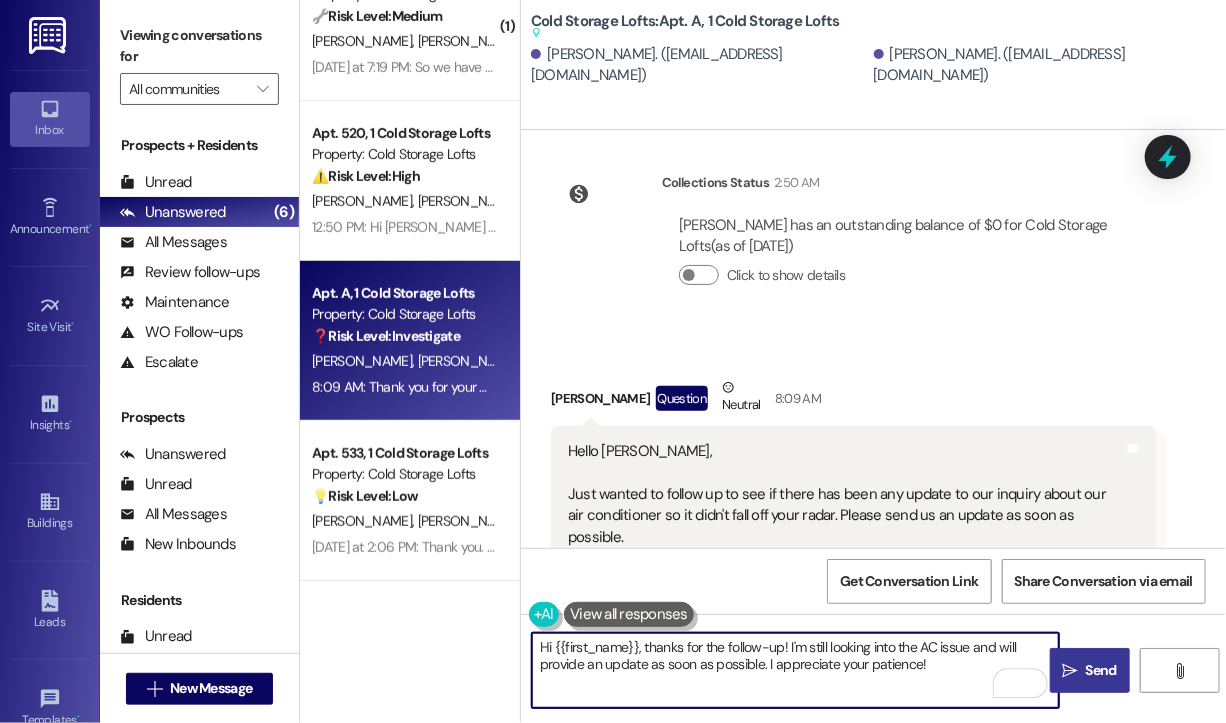 click on "Send" at bounding box center (1101, 670) 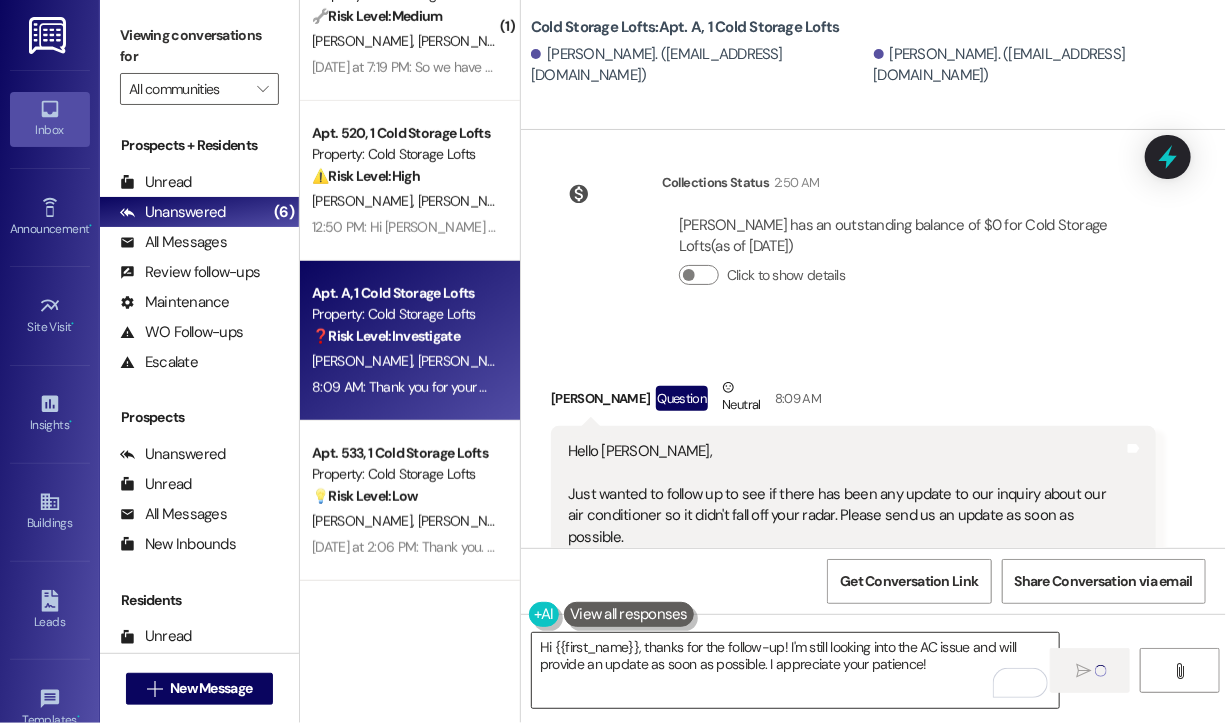 type 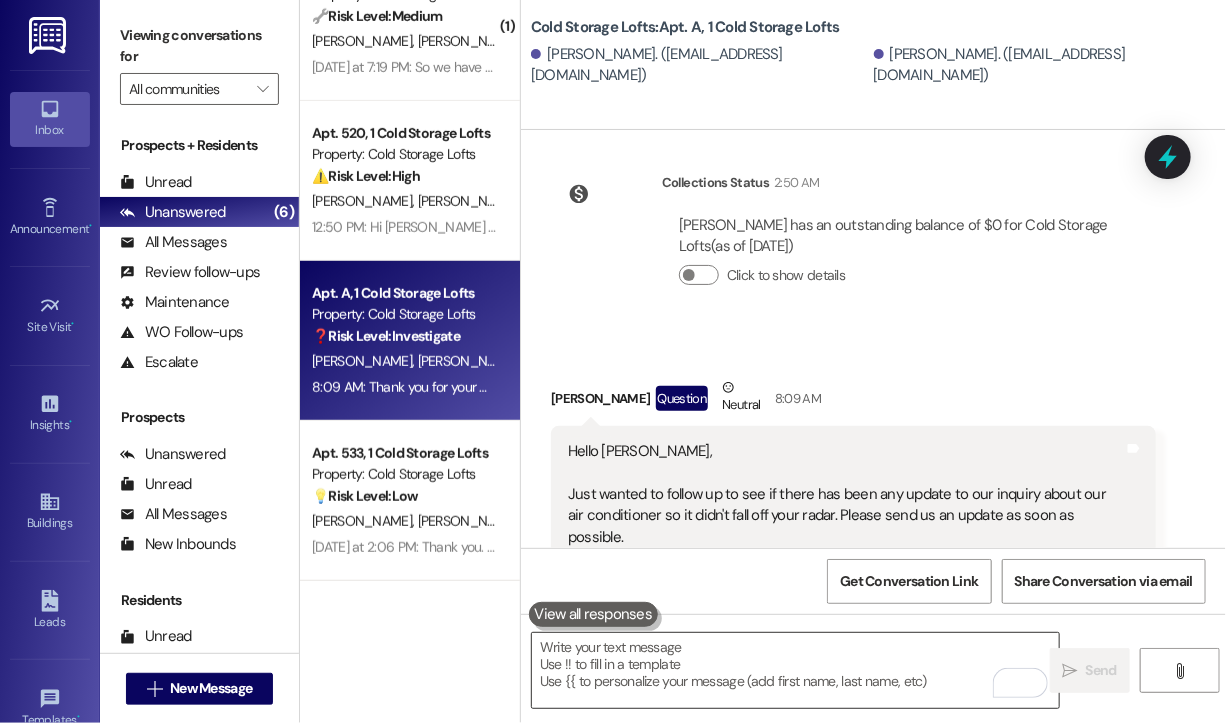 scroll, scrollTop: 63093, scrollLeft: 0, axis: vertical 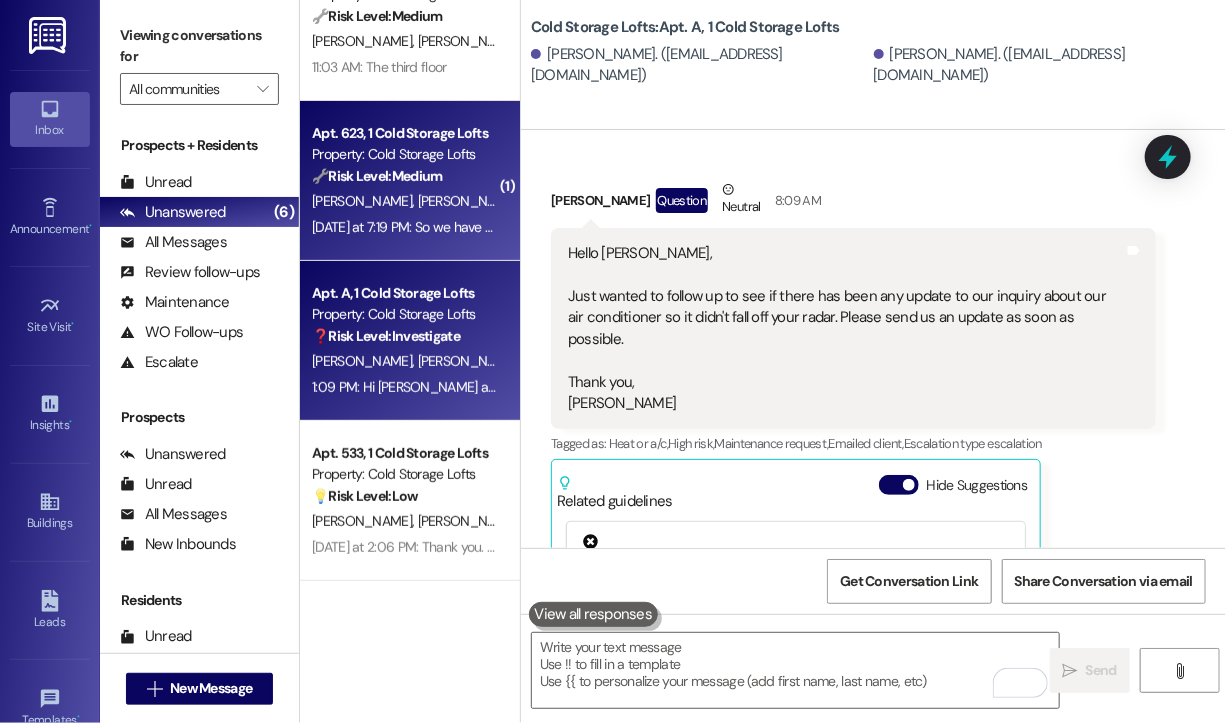 click on "[DATE] at 7:19 PM: So we have to RE-sign up for the parcel pending if we've already signed up for it once?? [DATE] at 7:19 PM: So we have to RE-sign up for the parcel pending if we've already signed up for it once??" at bounding box center (618, 227) 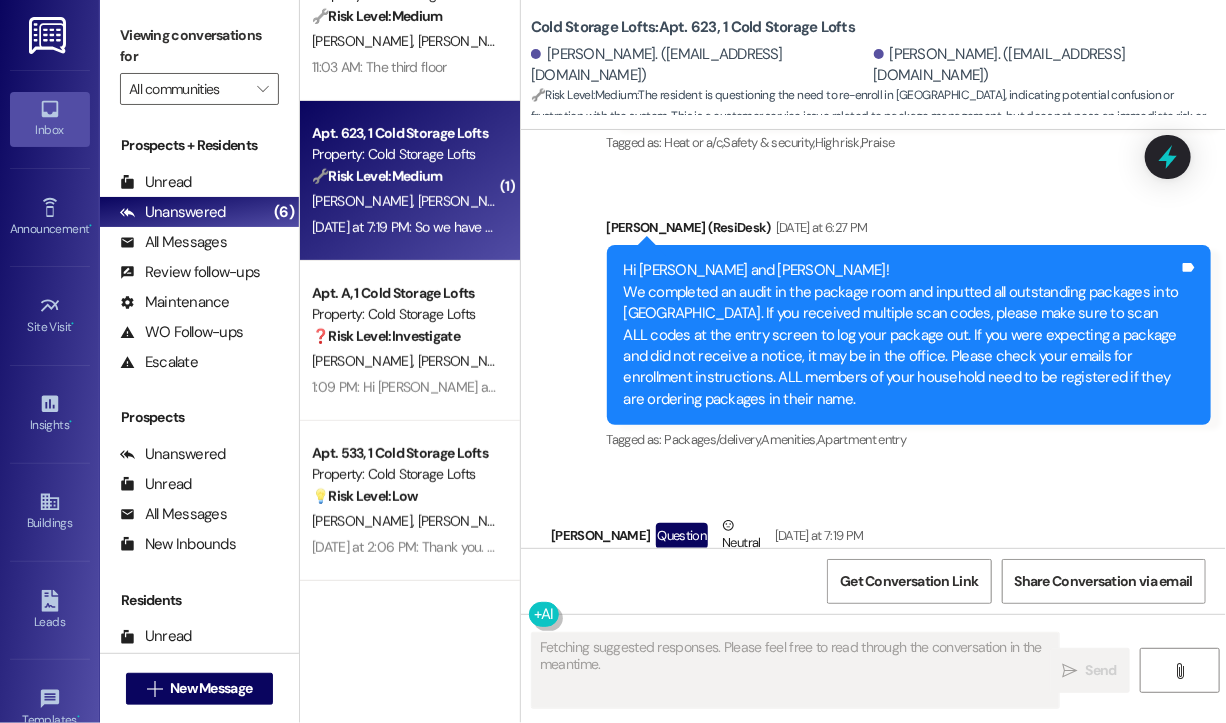 scroll, scrollTop: 24566, scrollLeft: 0, axis: vertical 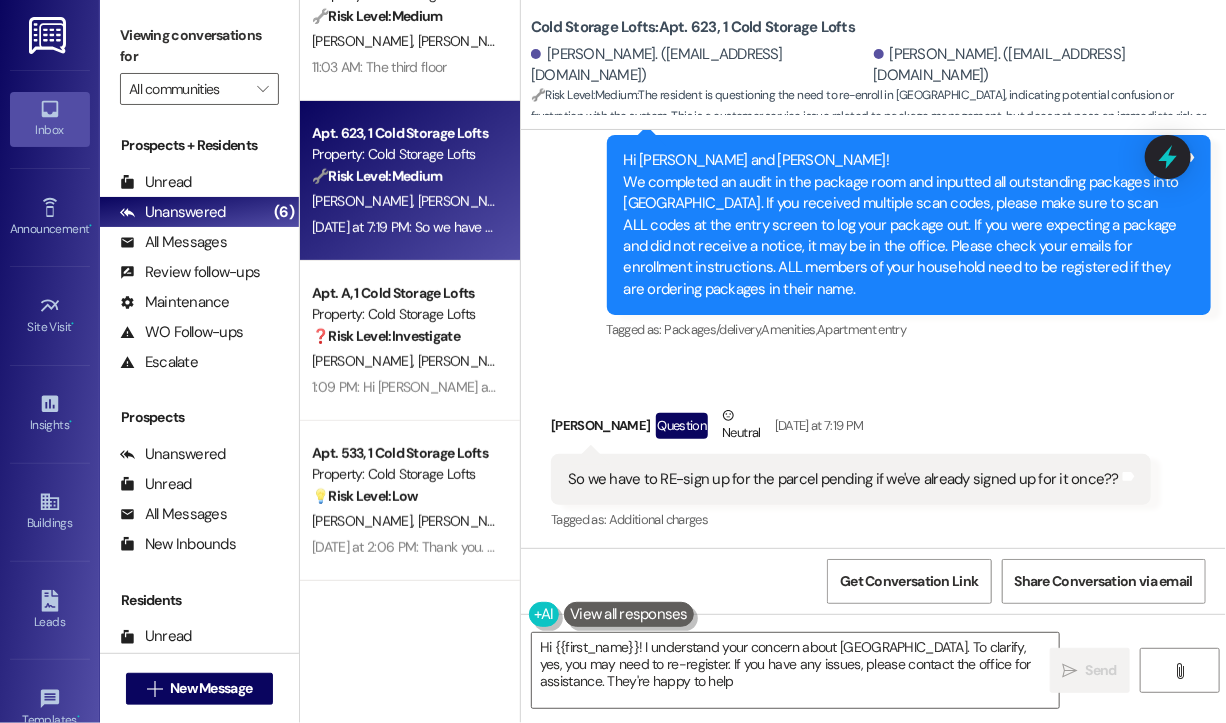 type on "Hi {{first_name}}! I understand your concern about [GEOGRAPHIC_DATA]. To clarify, yes, you may need to re-register. If you have any issues, please contact the office for assistance. They're happy to help!" 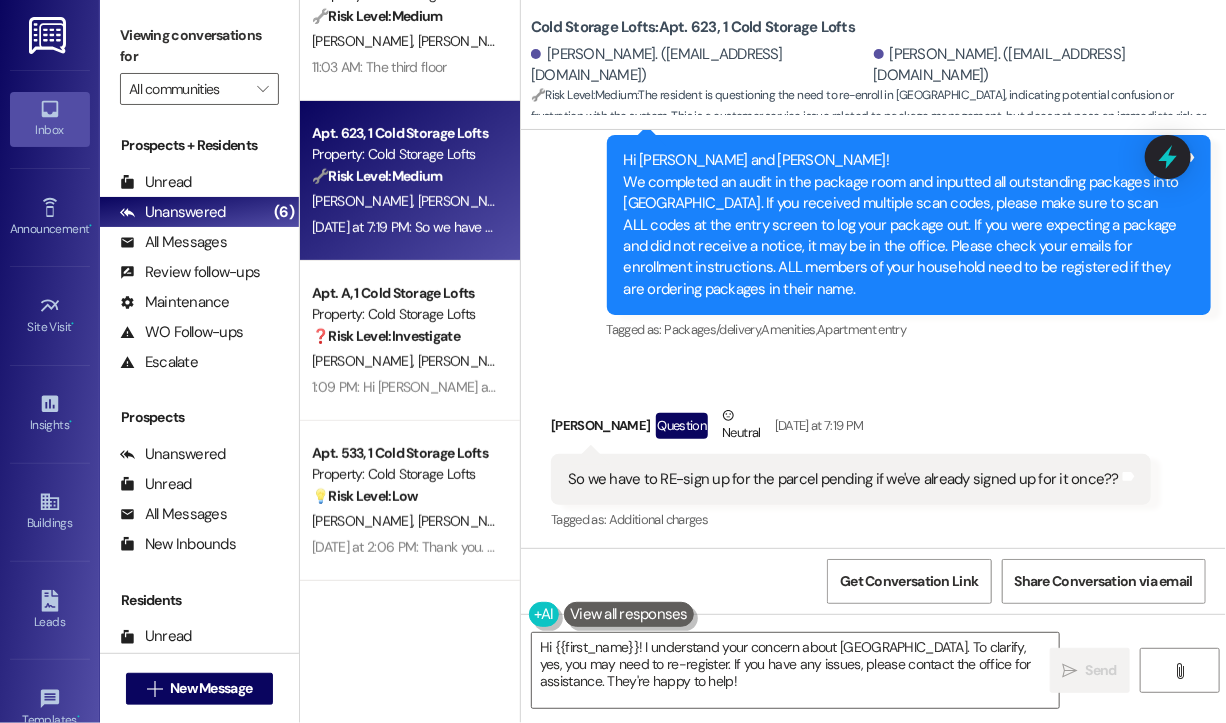 click on "So we have to RE-sign up for the parcel pending if we've already signed up for it once??" at bounding box center [843, 479] 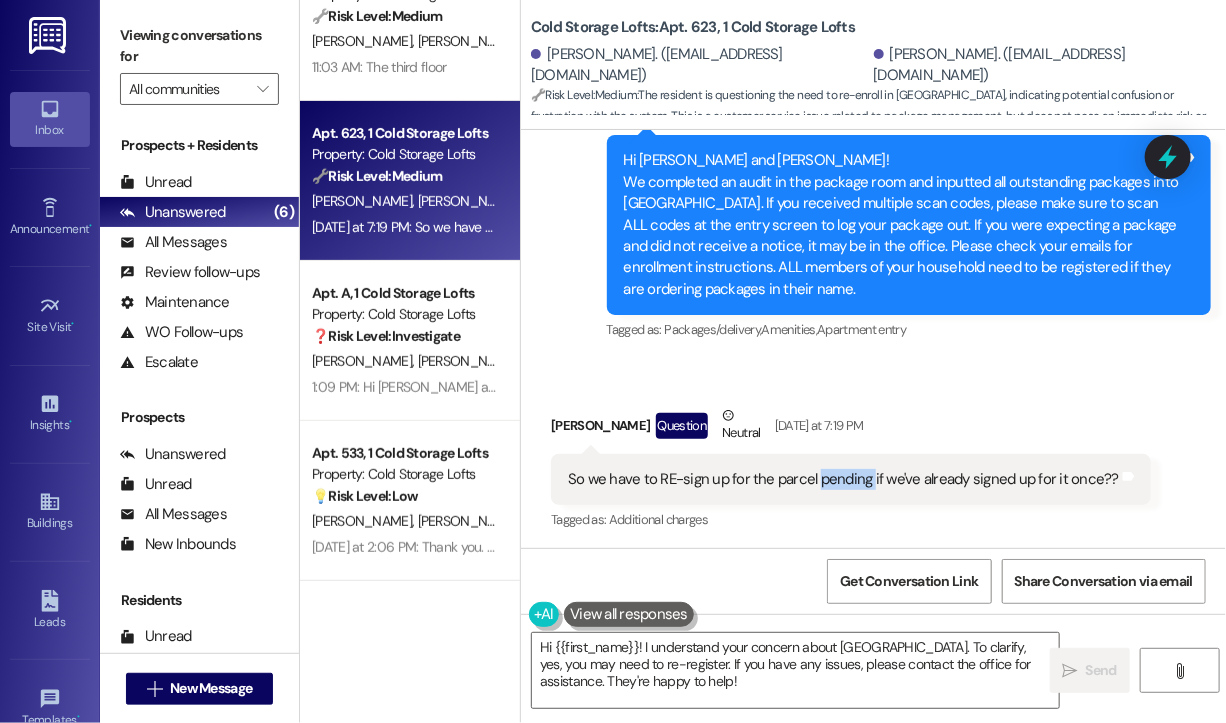 click on "So we have to RE-sign up for the parcel pending if we've already signed up for it once??" at bounding box center [843, 479] 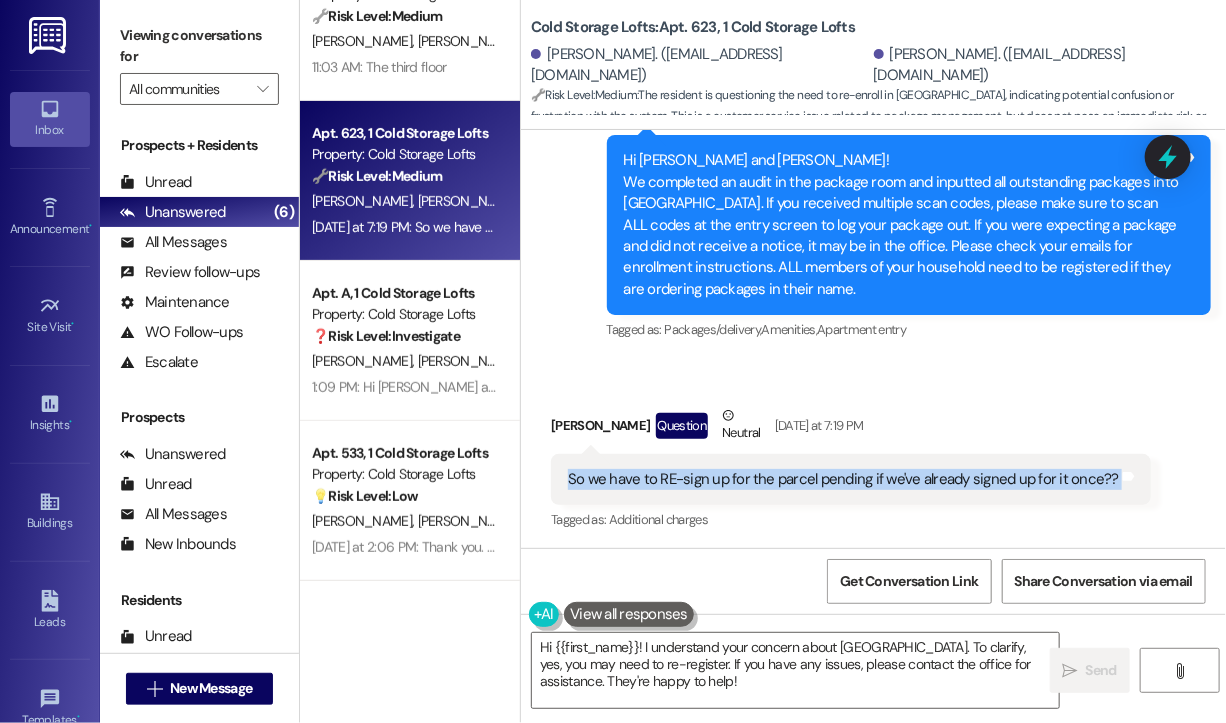 click on "So we have to RE-sign up for the parcel pending if we've already signed up for it once??" at bounding box center [843, 479] 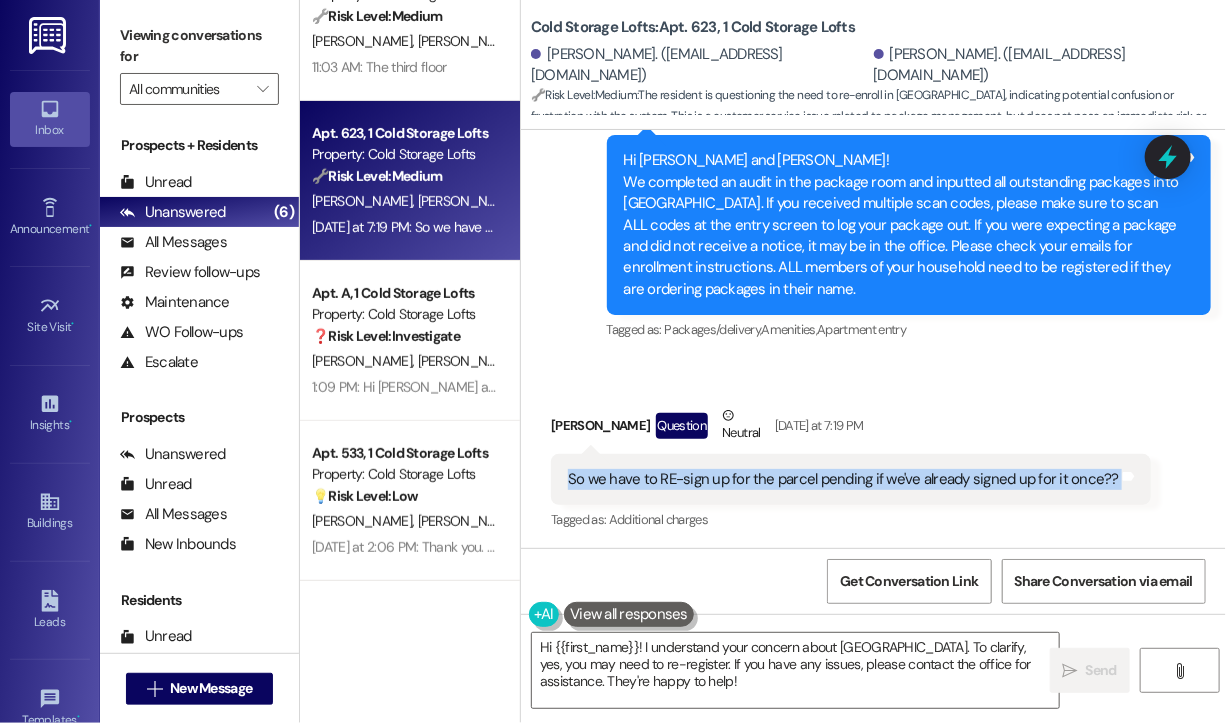 copy on "So we have to RE-sign up for the parcel pending if we've already signed up for it once?? Tags and notes" 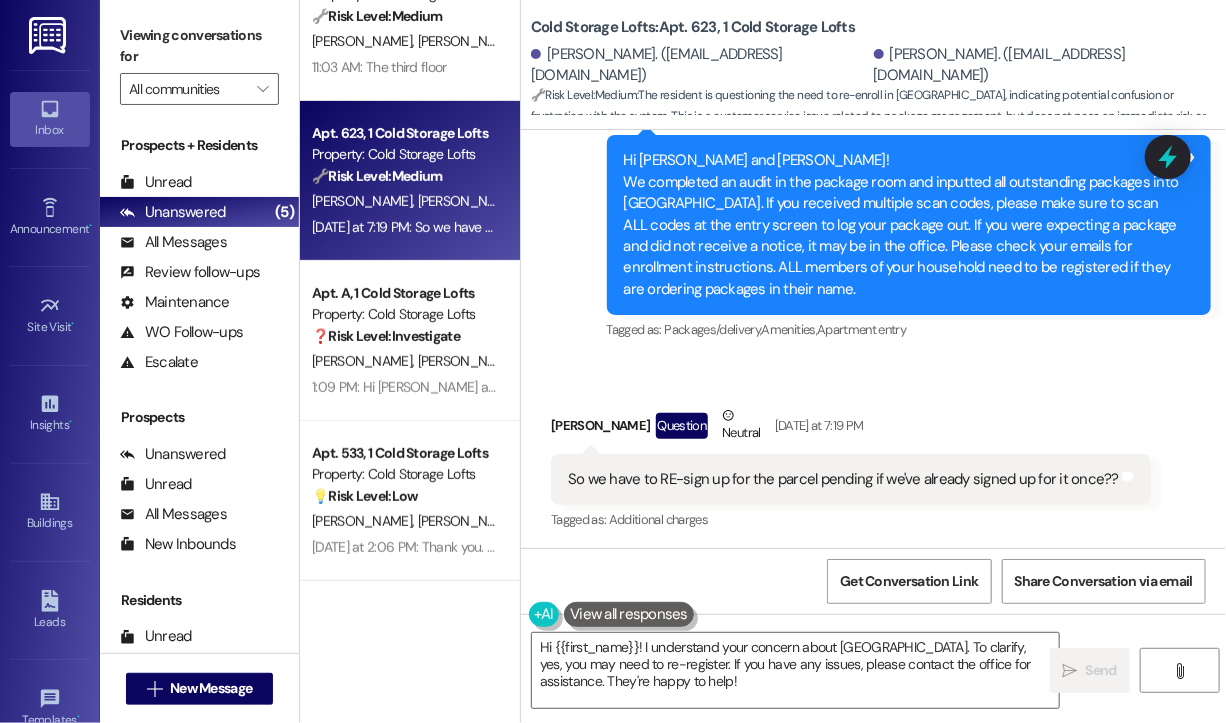 click on "Received via SMS [PERSON_NAME] Question   Neutral [DATE] at 7:19 PM So we have to RE-sign up for the parcel pending if we've already signed up for it once?? Tags and notes Tagged as:   Additional charges Click to highlight conversations about Additional charges" at bounding box center (851, 470) 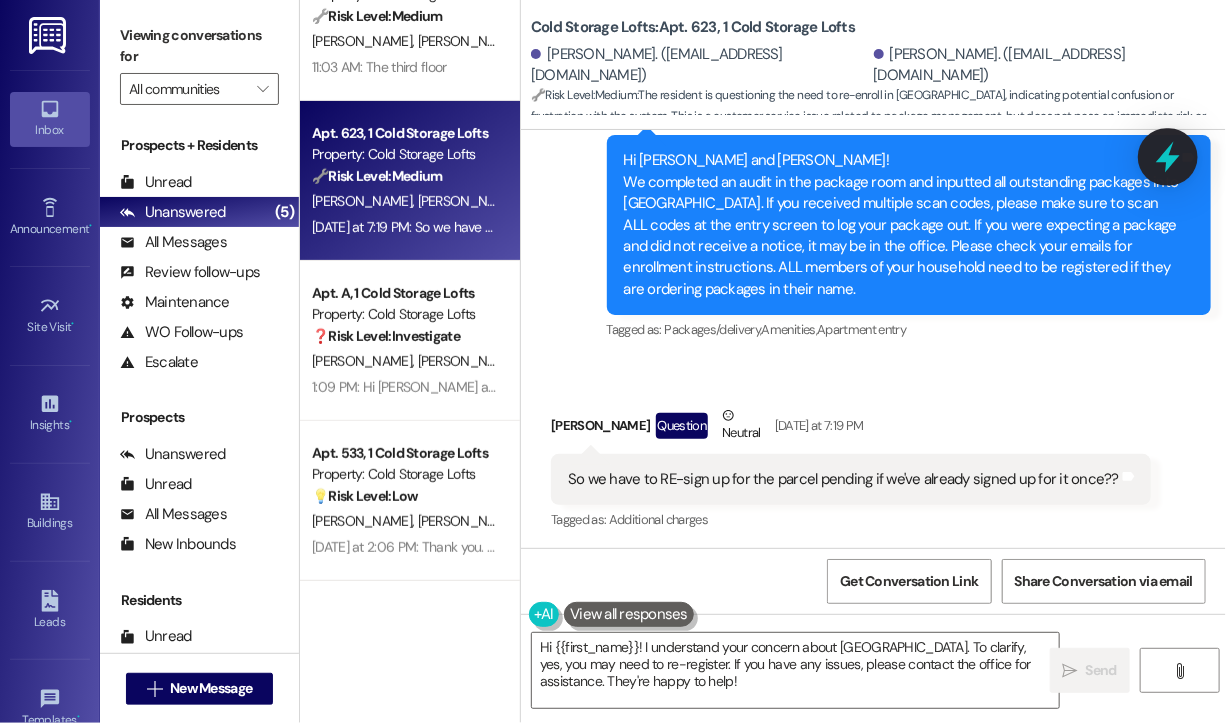 click 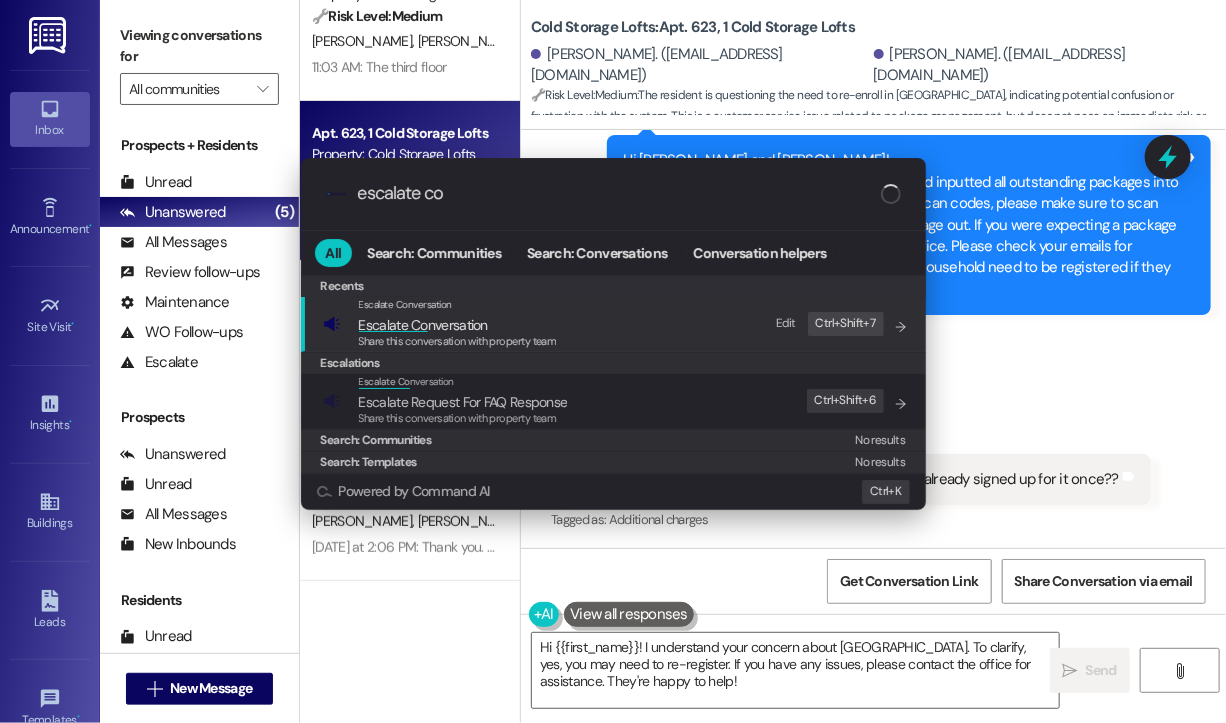 type on "escalate con" 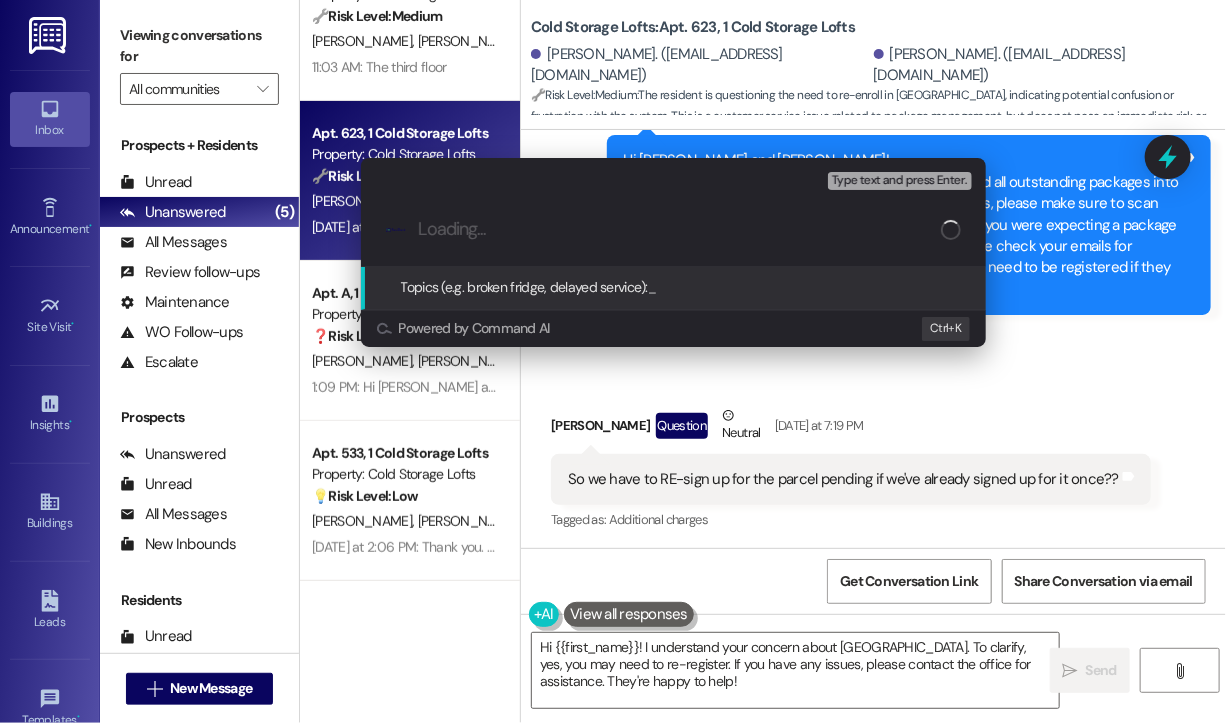 paste on "Do We Need to Re-Enroll in Parcel Pending If Already Signed Up?" 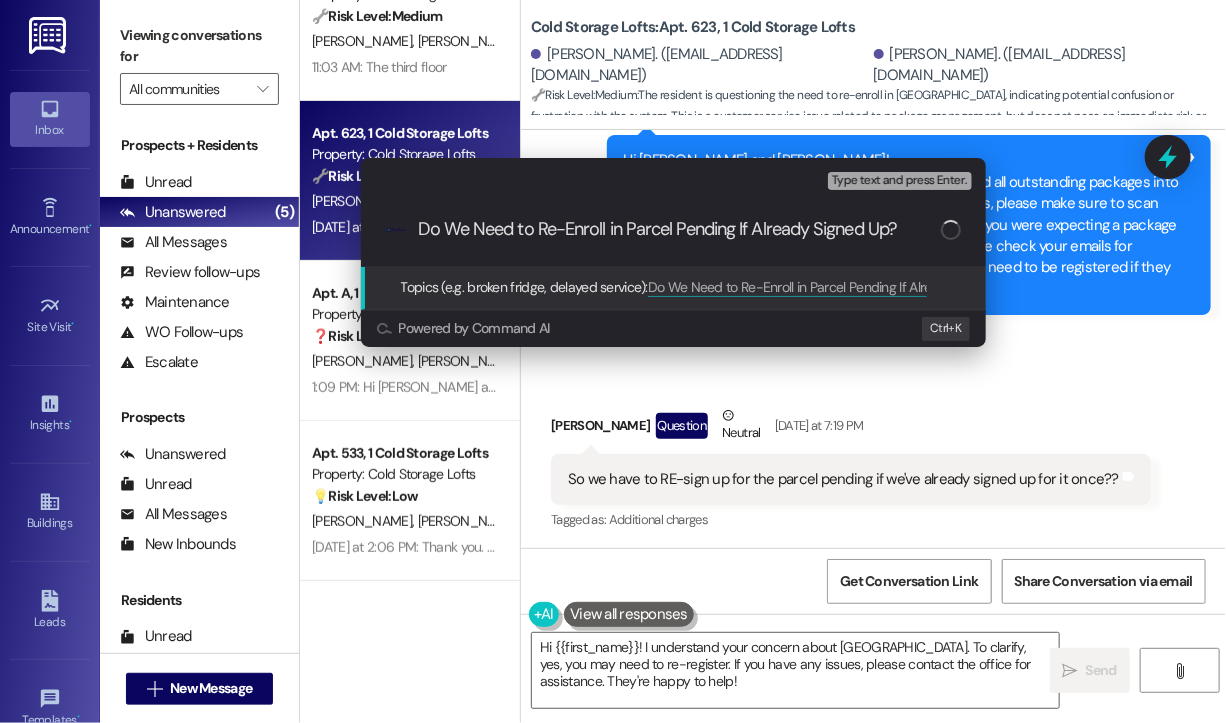 type 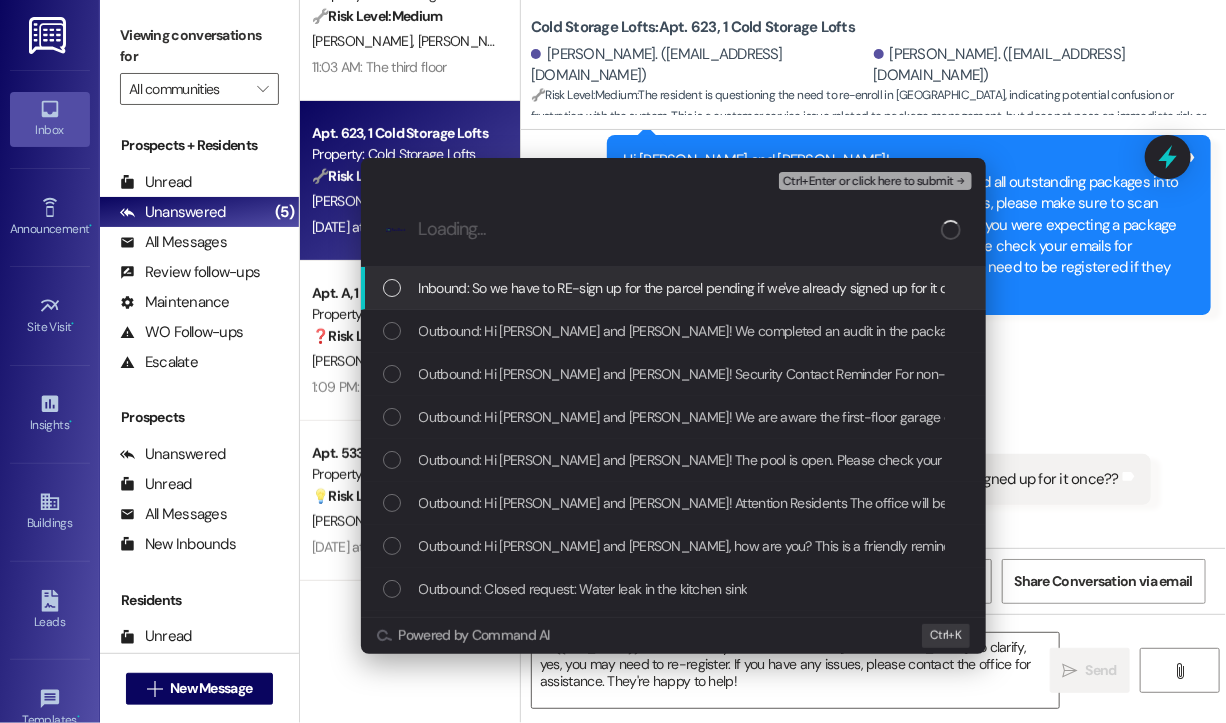 click on "Inbound: So we have to RE-sign up for the parcel pending if we've already signed up for it once??" at bounding box center [700, 288] 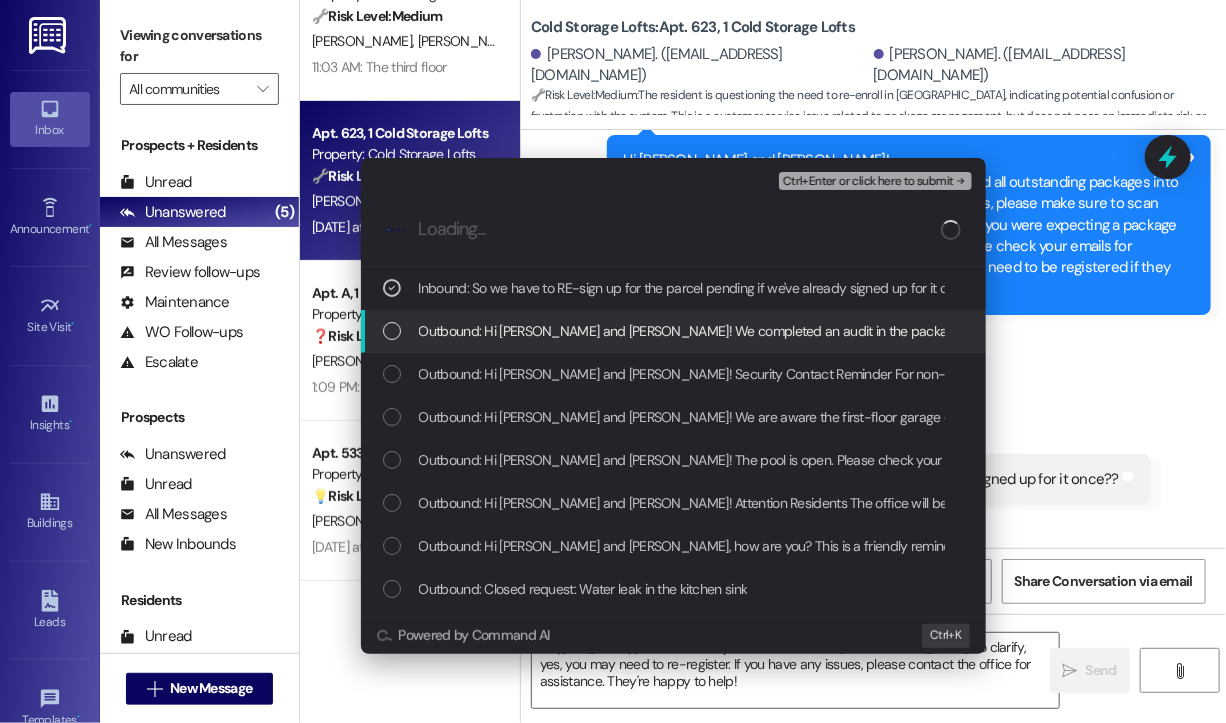 click on "Outbound: Hi [PERSON_NAME] and [PERSON_NAME]!
We completed an audit in the package room and inputted all outstanding packages into [GEOGRAPHIC_DATA]. If you received multiple scan codes, please make sure to scan ALL codes at the entry screen to log your package out. If you were expecting a package and did not receive a notice, it may be in the office. Please check your emails for enrollment instructions. ALL members of your household need to be registered if they are ordering packages in their name." at bounding box center (1926, 331) 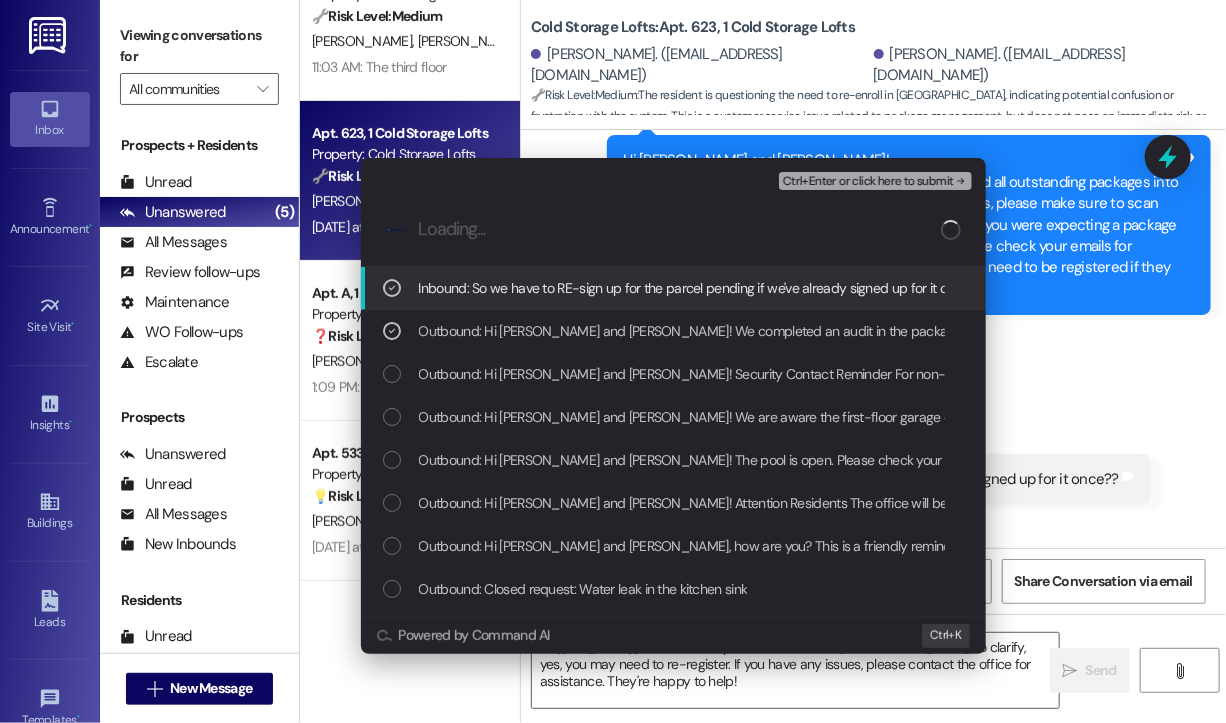 click on "Ctrl+Enter or click here to submit" at bounding box center [868, 182] 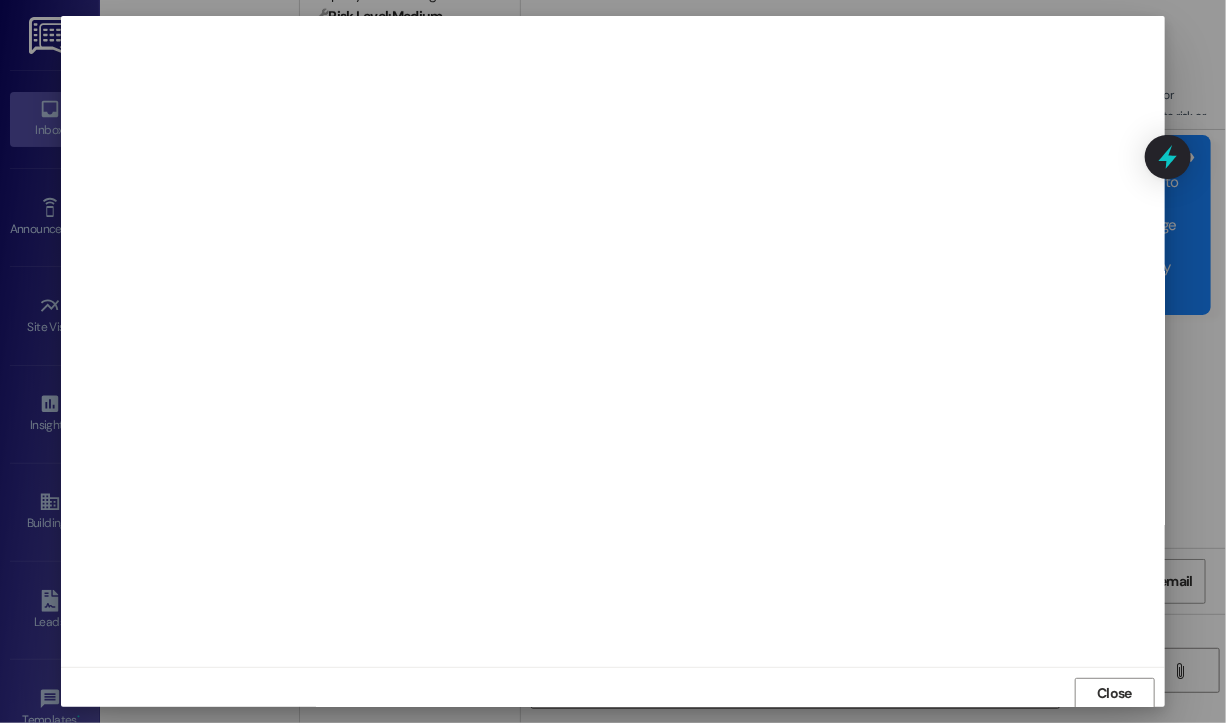 scroll, scrollTop: 2, scrollLeft: 0, axis: vertical 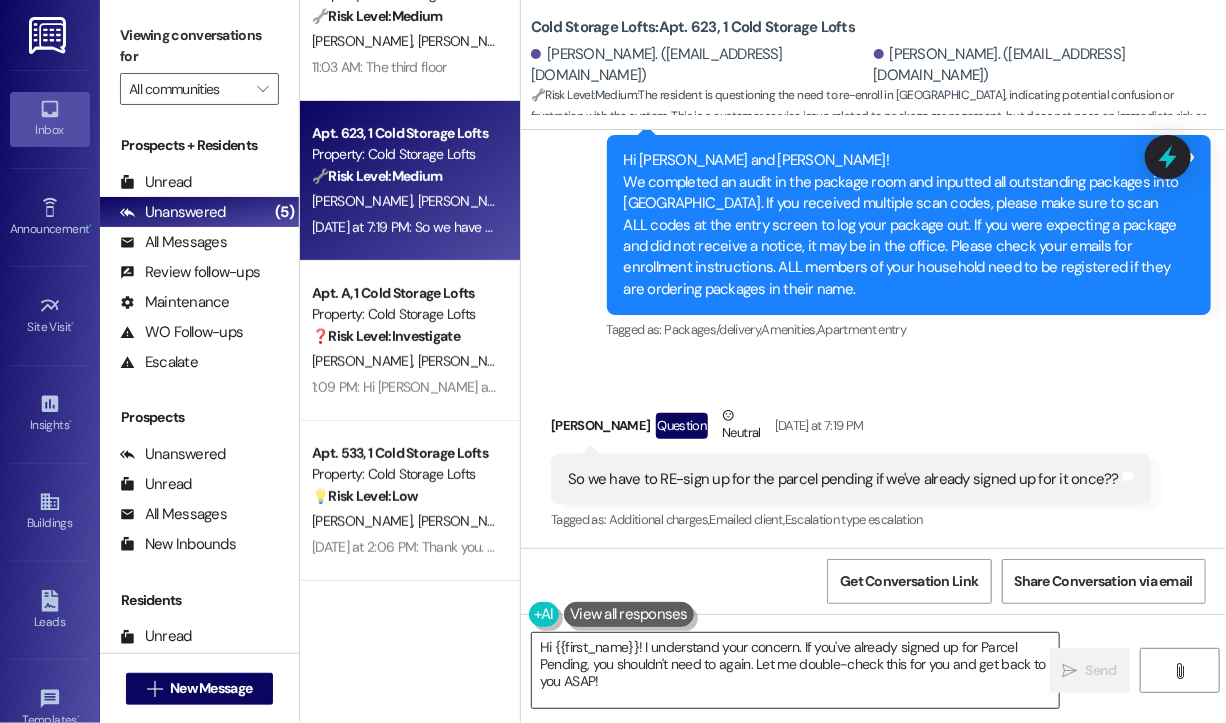click on "Hi {{first_name}}! I understand your concern. If you've already signed up for Parcel Pending, you shouldn't need to again. Let me double-check this for you and get back to you ASAP!" at bounding box center [795, 670] 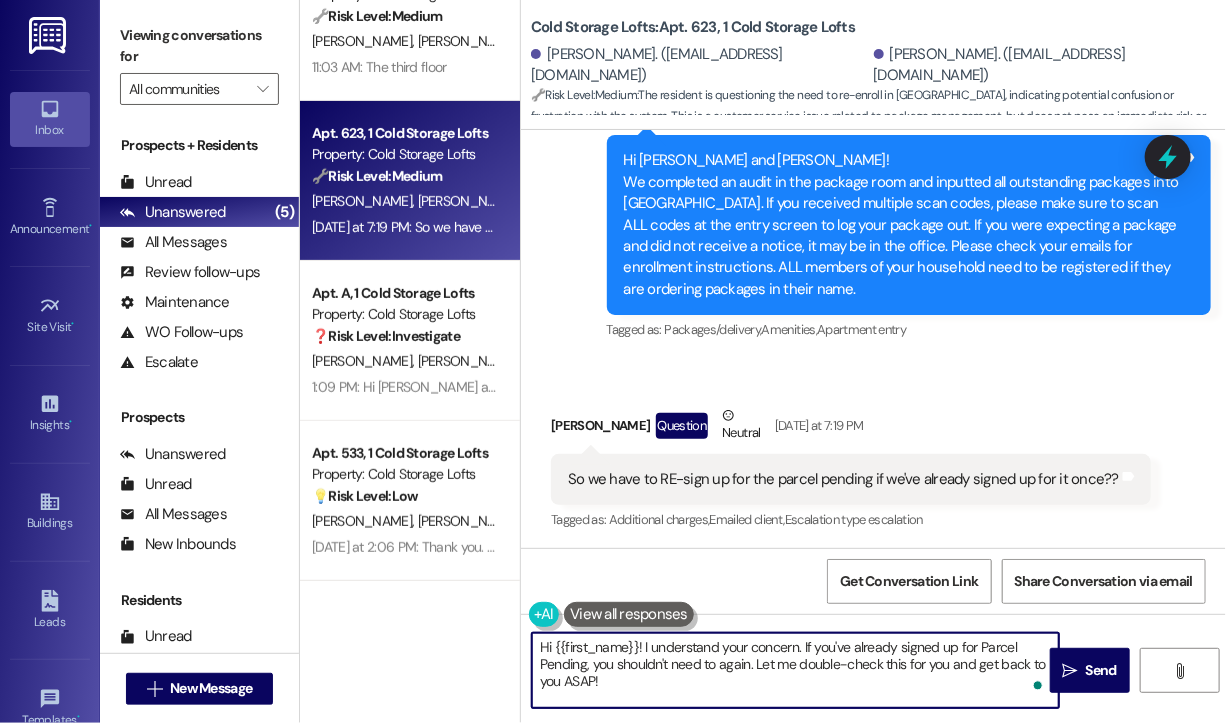 click on "Hi {{first_name}}! I understand your concern. If you've already signed up for Parcel Pending, you shouldn't need to again. Let me double-check this for you and get back to you ASAP!" at bounding box center [795, 670] 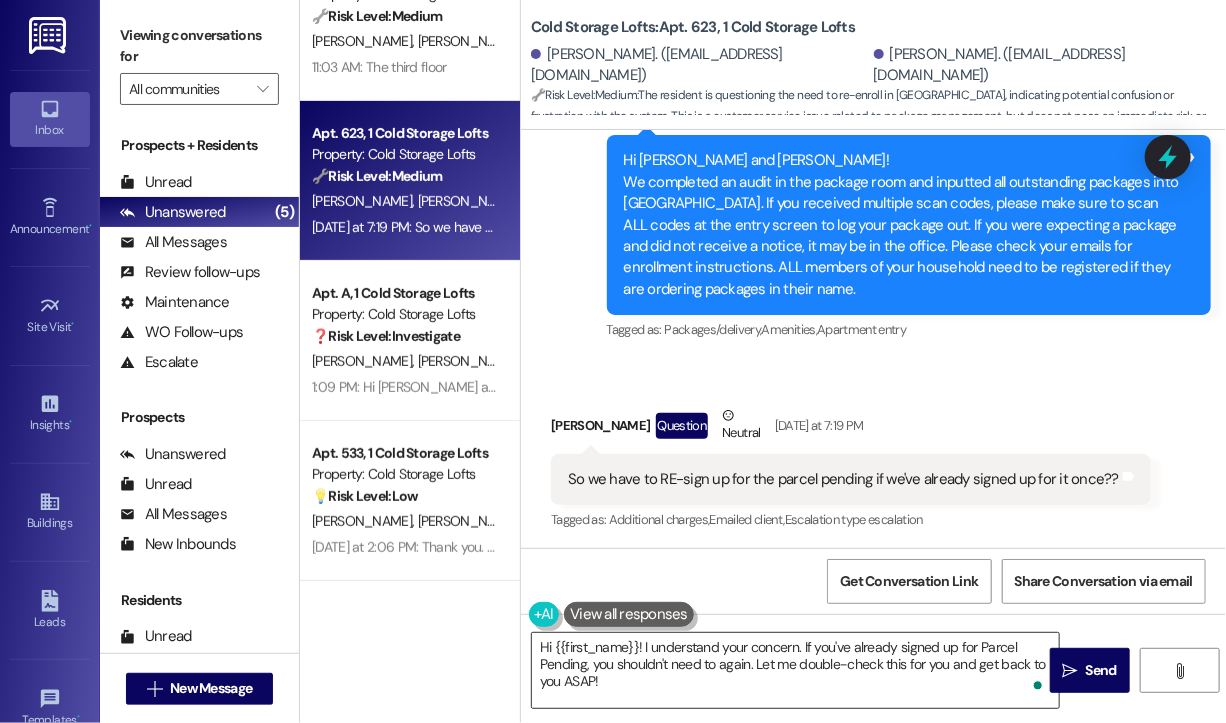 click on "Hi {{first_name}}! I understand your concern. If you've already signed up for Parcel Pending, you shouldn't need to again. Let me double-check this for you and get back to you ASAP!" at bounding box center (795, 670) 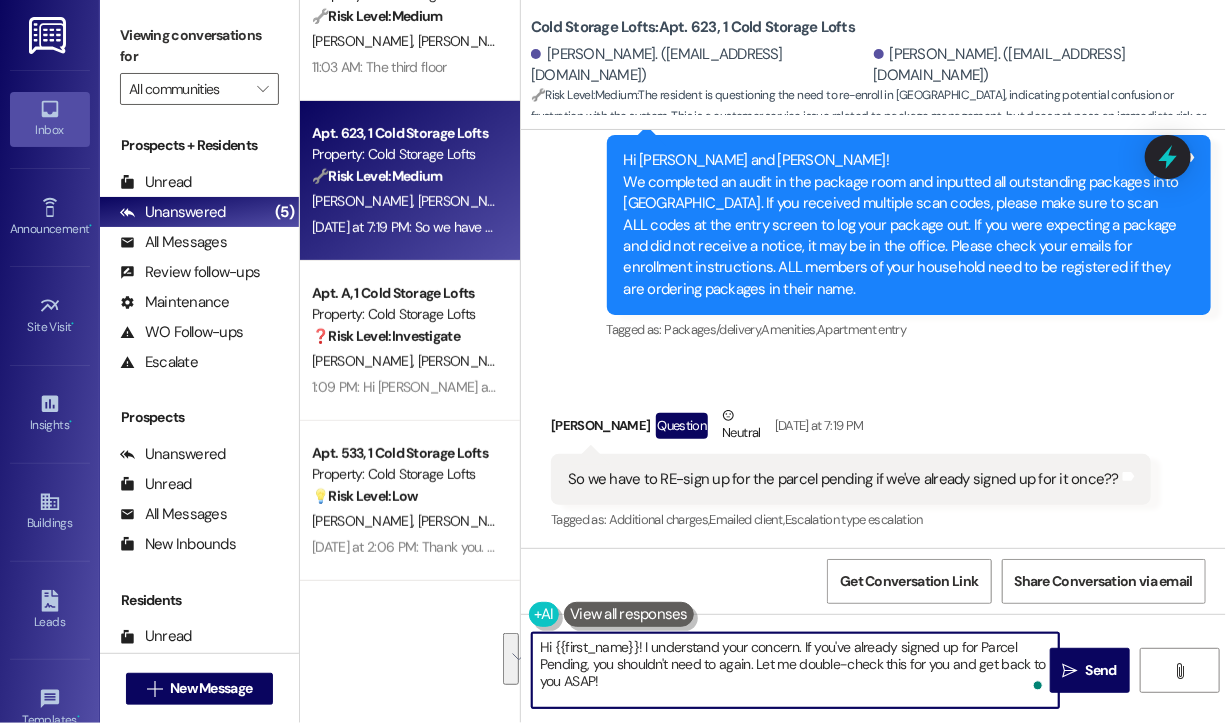 drag, startPoint x: 688, startPoint y: 685, endPoint x: 642, endPoint y: 645, distance: 60.959003 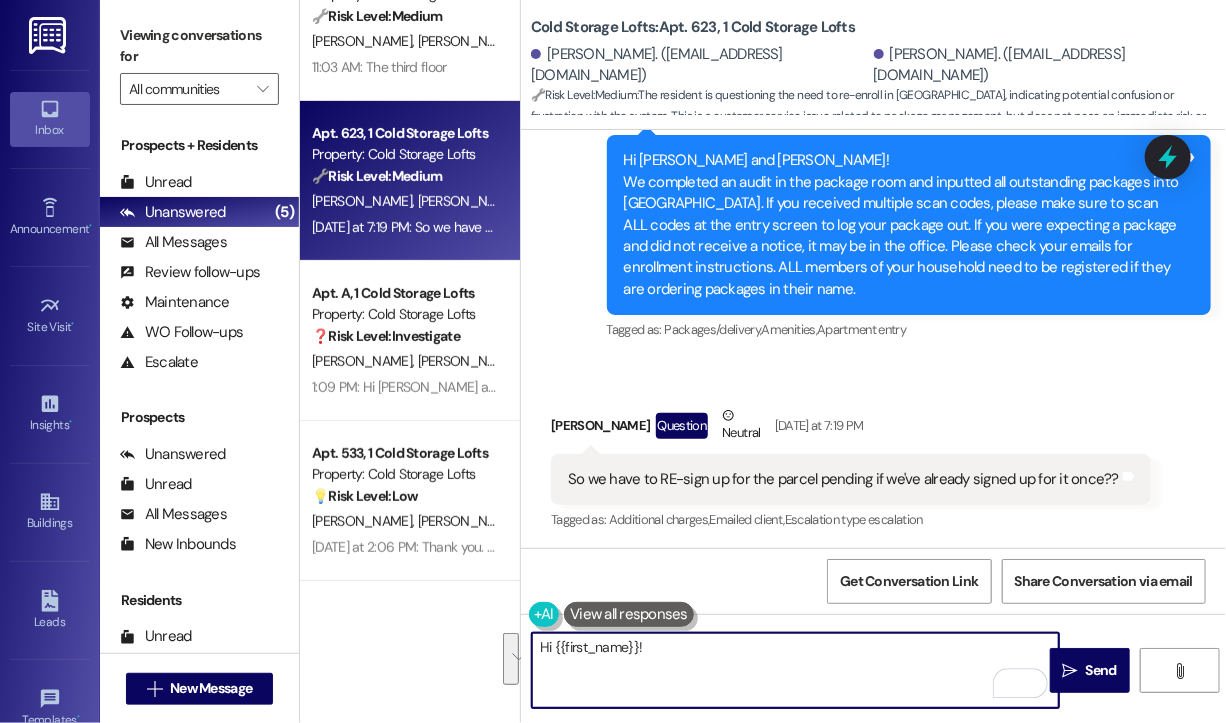 paste on "Thank you for reaching out. I've forwarded your question to our team, and I will send you an update as soon as I receive a response from them." 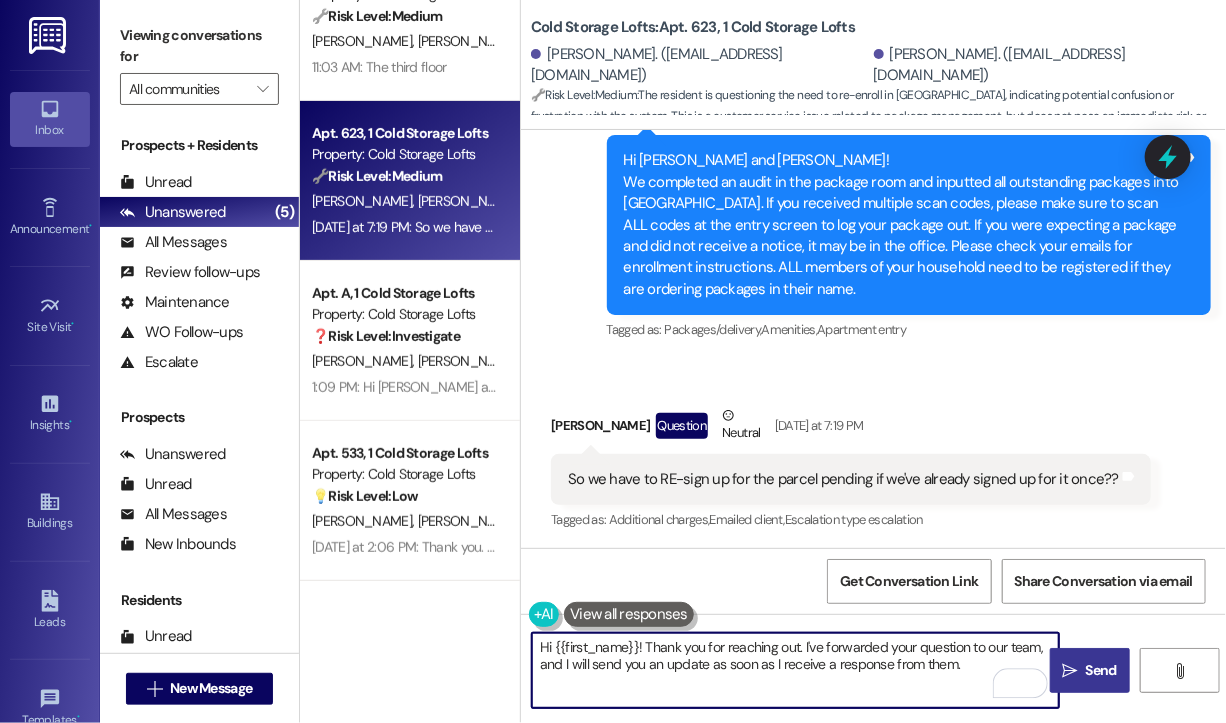 type on "Hi {{first_name}}! Thank you for reaching out. I've forwarded your question to our team, and I will send you an update as soon as I receive a response from them." 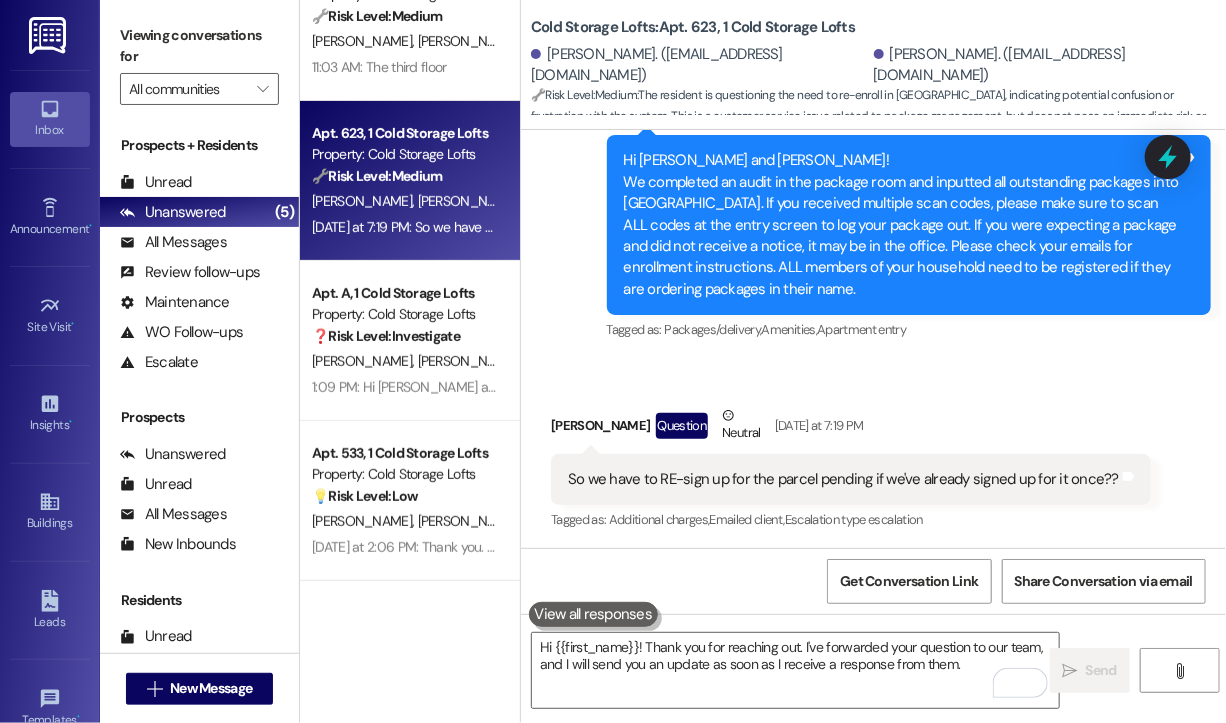 type 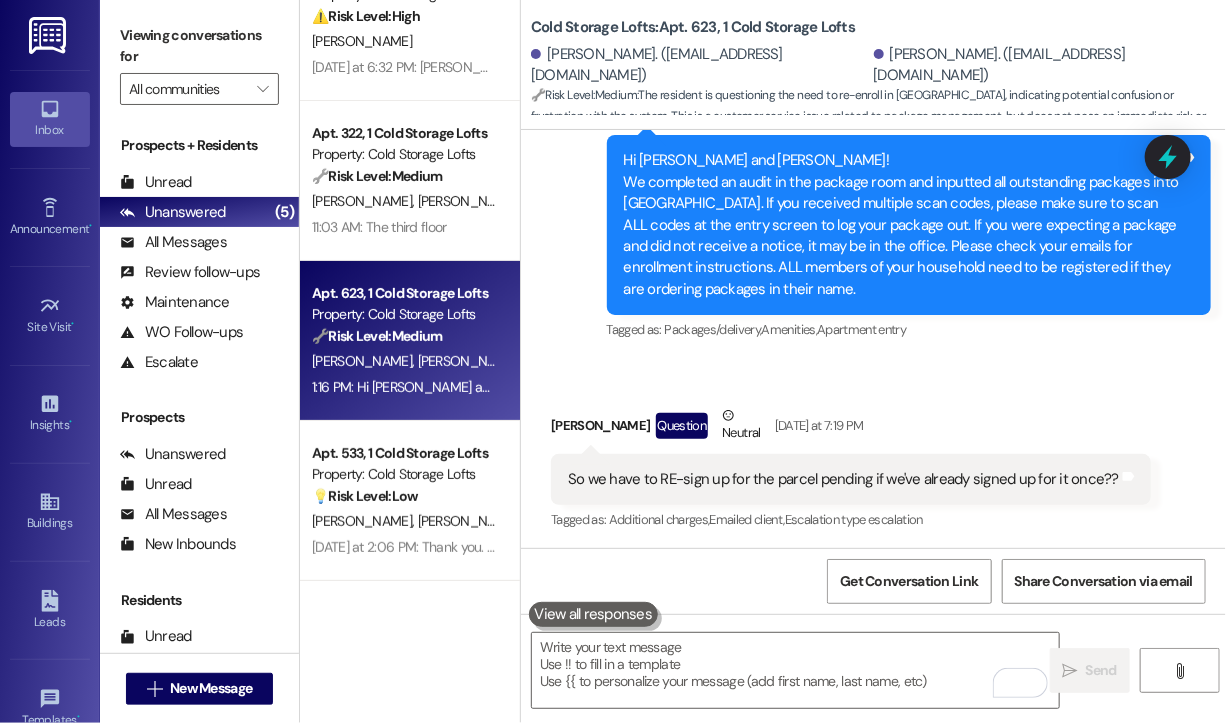scroll, scrollTop: 59, scrollLeft: 0, axis: vertical 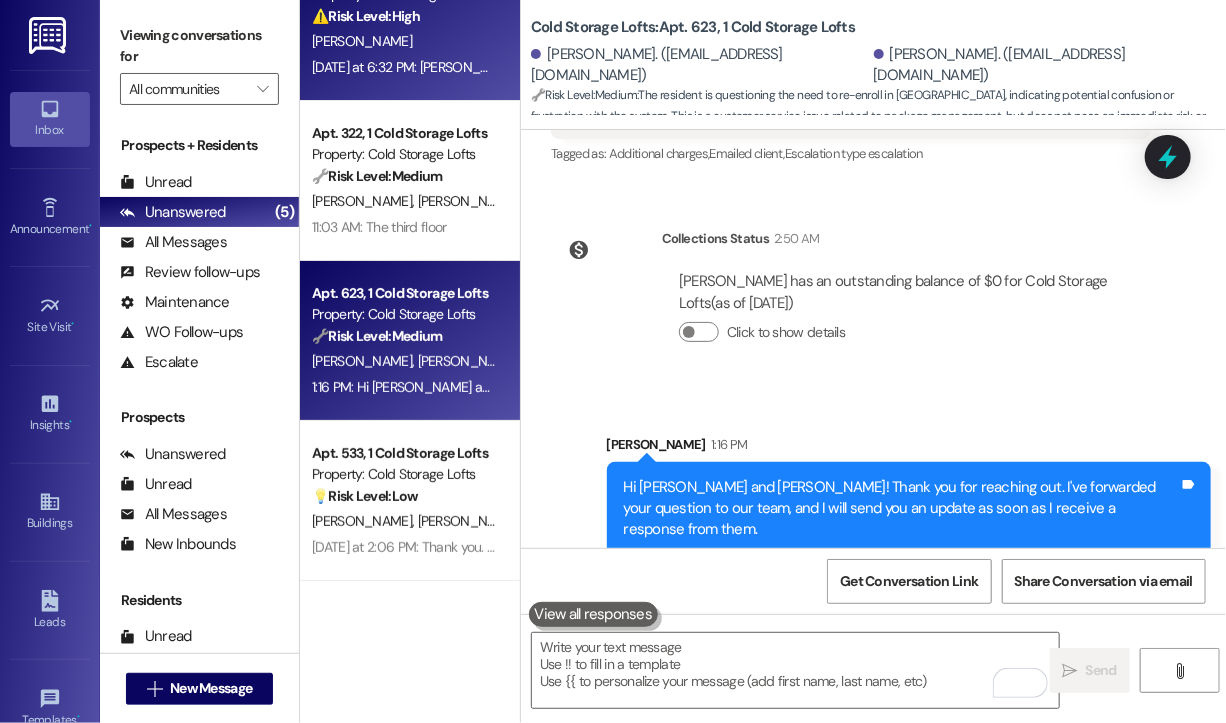 click on "[DATE] at 6:32 PM: [PERSON_NAME] im expecting meds [DATE] at 6:32 PM: [PERSON_NAME] im expecting meds" at bounding box center [473, 67] 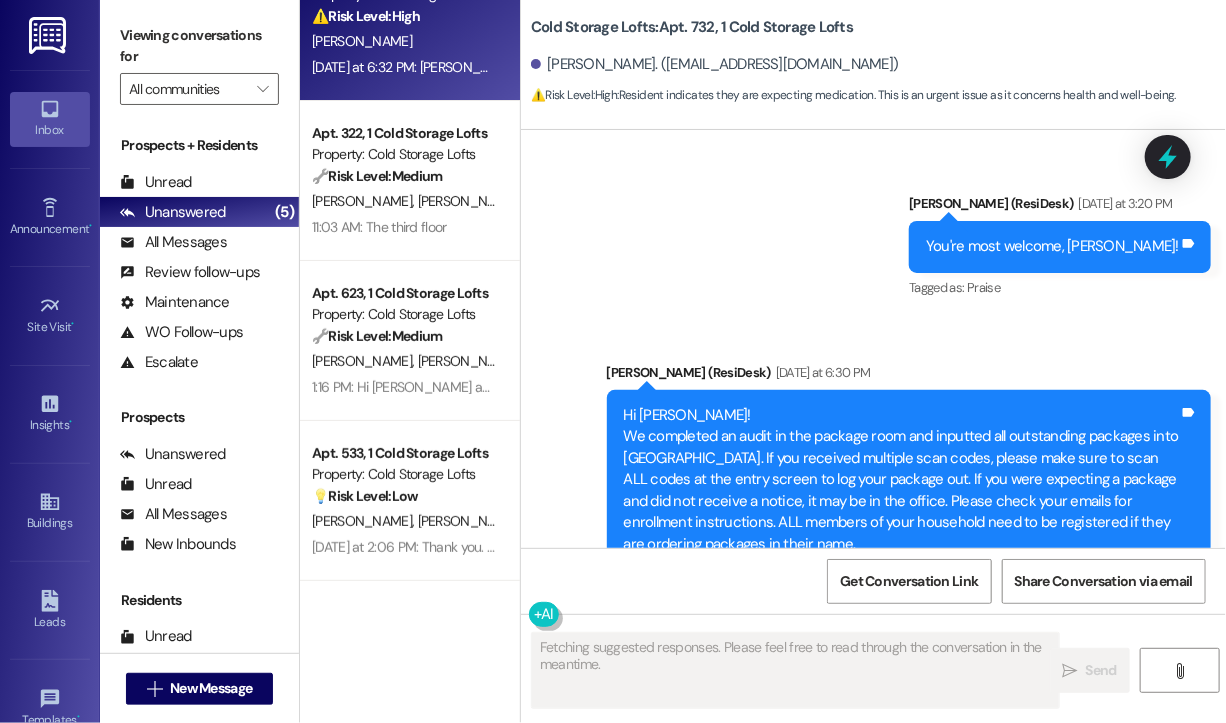 scroll, scrollTop: 9612, scrollLeft: 0, axis: vertical 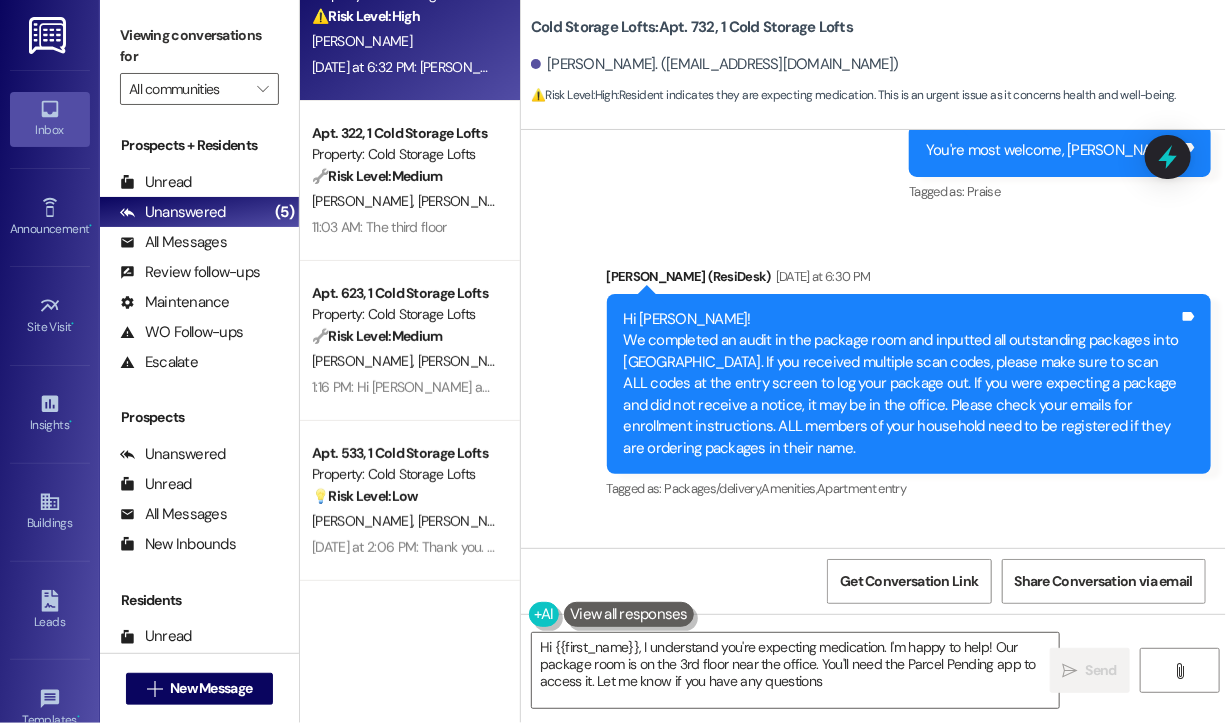 type on "Hi {{first_name}}, I understand you're expecting medication. I'm happy to help! Our package room is on the 3rd floor near the office. You'll need the Parcel Pending app to access it. Let me know if you have any questions!" 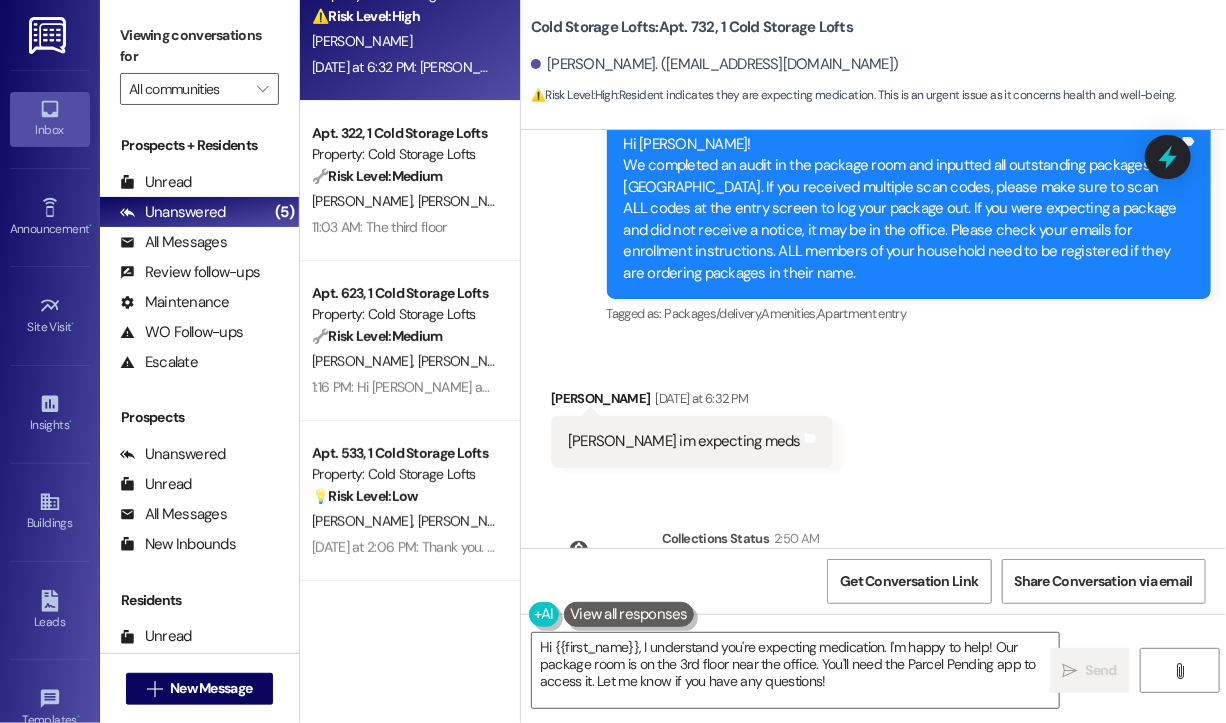 scroll, scrollTop: 9812, scrollLeft: 0, axis: vertical 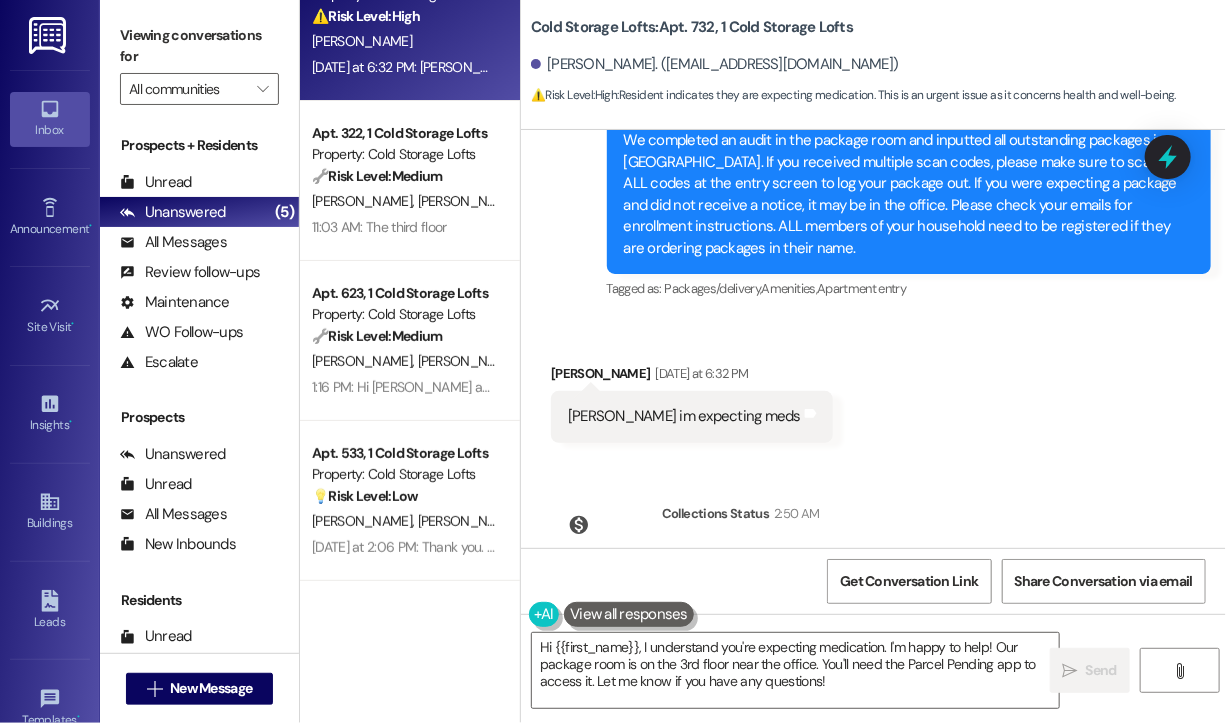click on "[PERSON_NAME] im expecting meds" at bounding box center [684, 416] 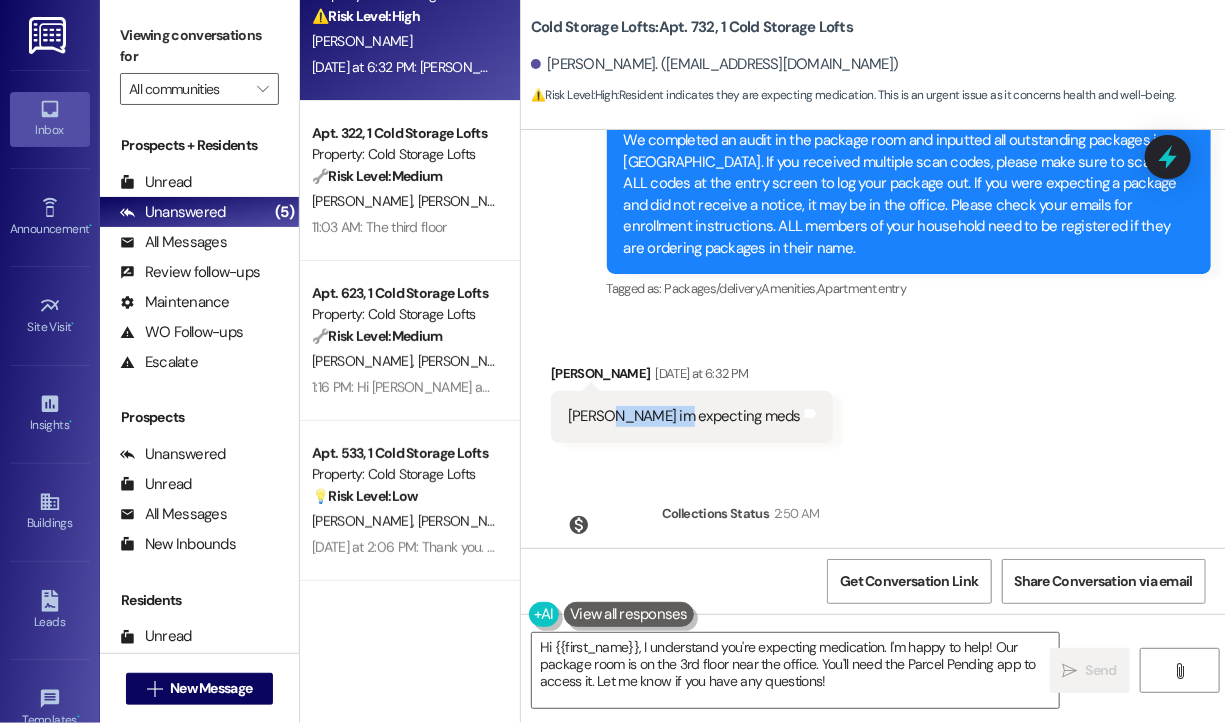 click on "[PERSON_NAME] im expecting meds" at bounding box center [684, 416] 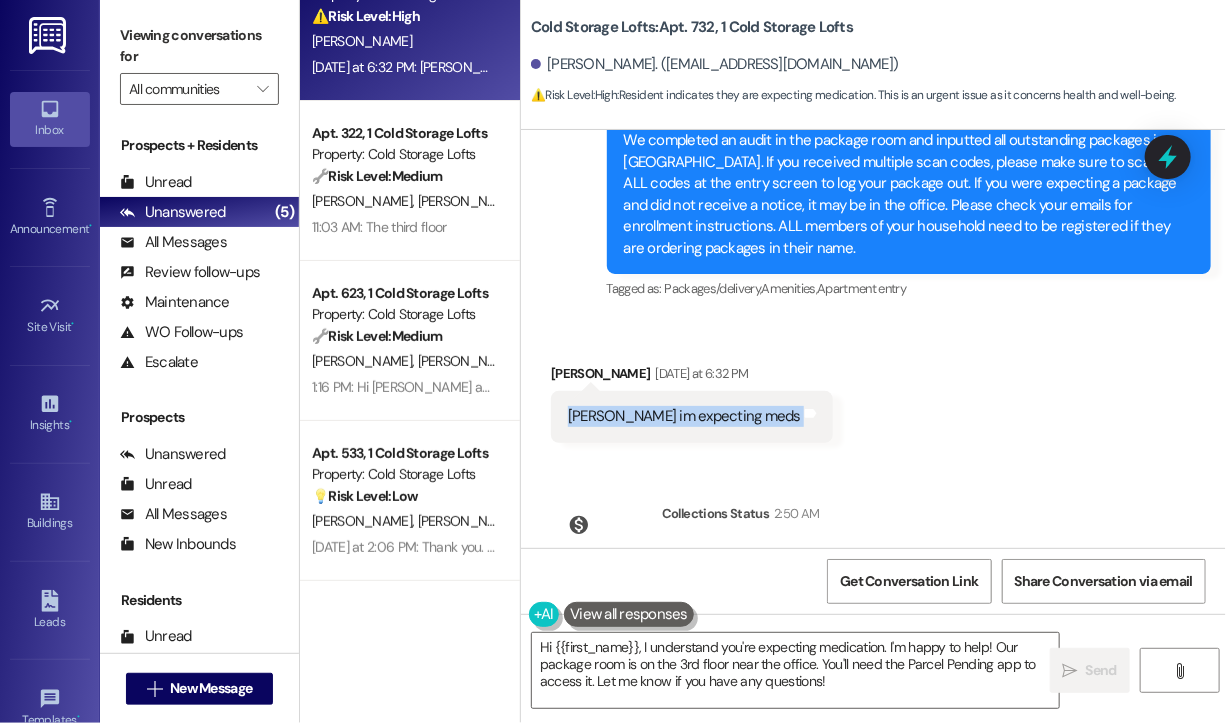 click on "[PERSON_NAME] im expecting meds" at bounding box center [684, 416] 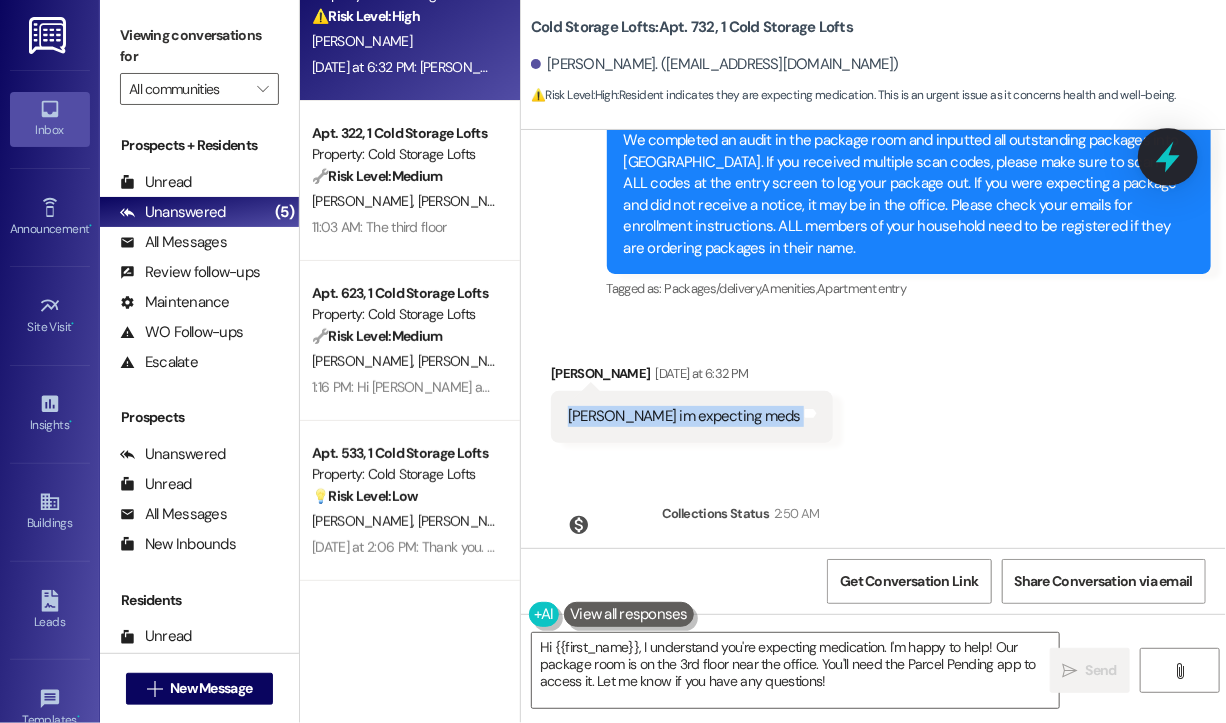 click 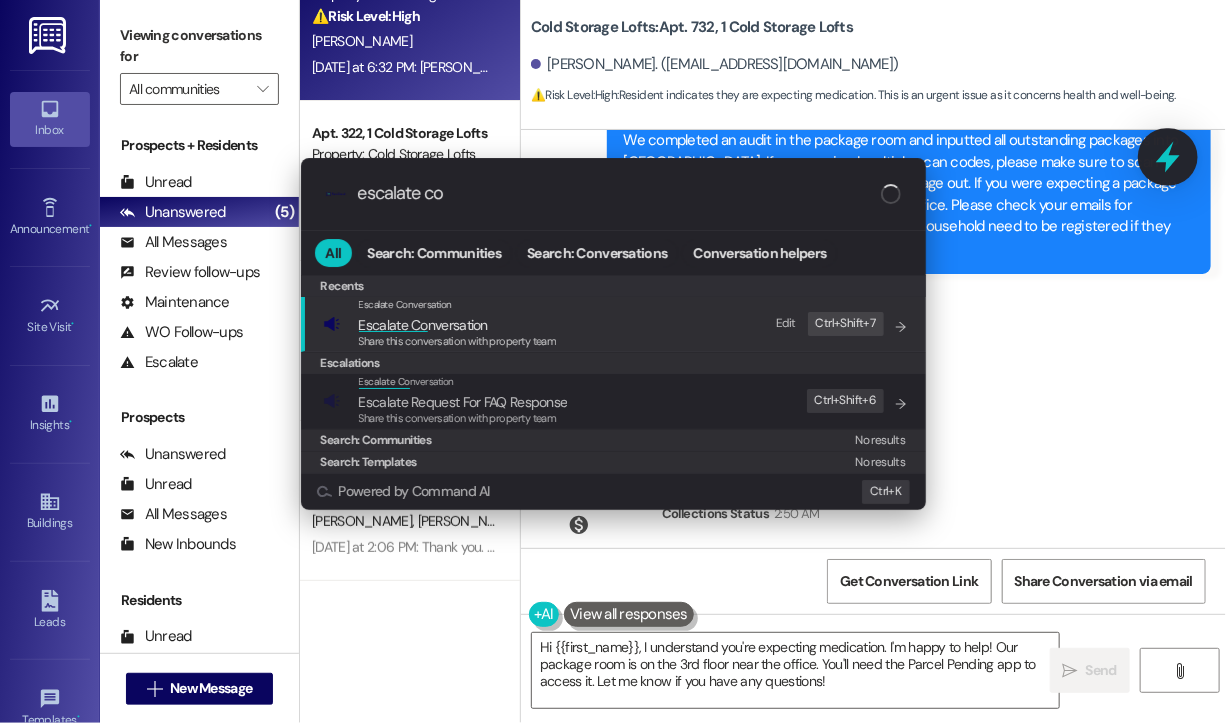 type on "escalate con" 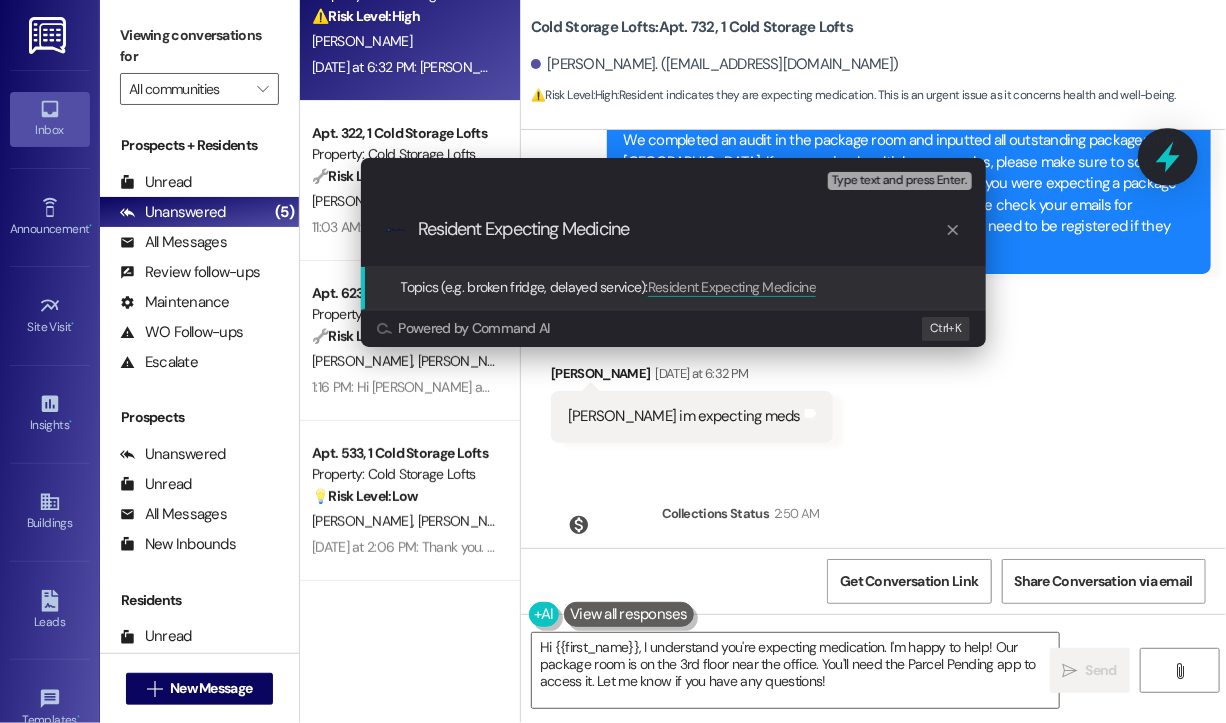 type on "Resident Expecting Medicines" 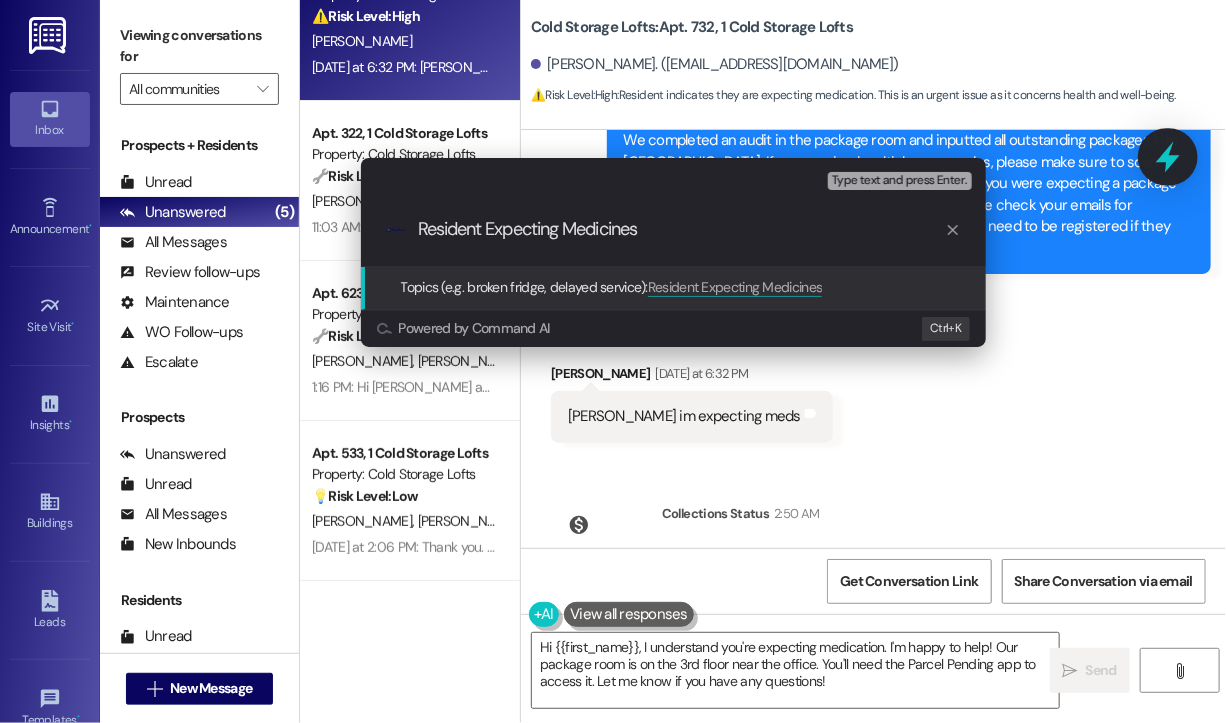 type 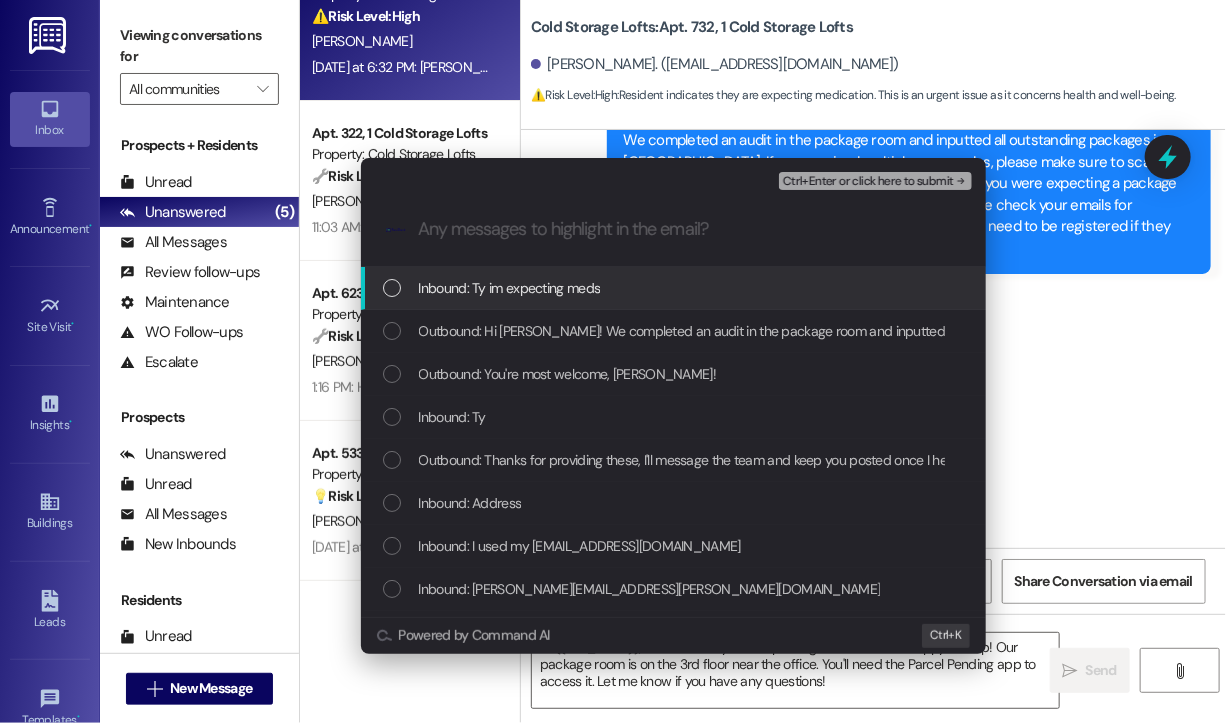click on "Inbound: Ty im expecting meds" at bounding box center [675, 288] 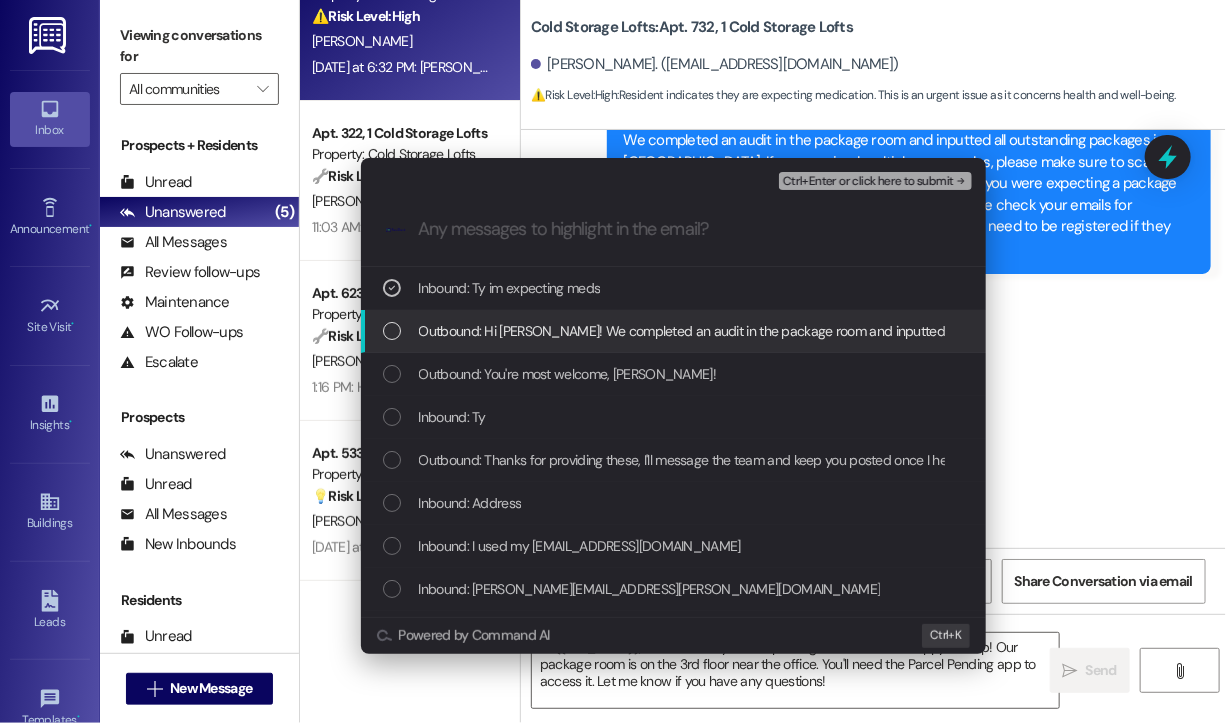click on "Outbound: Hi [PERSON_NAME]!
We completed an audit in the package room and inputted all outstanding packages into [GEOGRAPHIC_DATA]. If you received multiple scan codes, please make sure to scan ALL codes at the entry screen to log your package out. If you were expecting a package and did not receive a notice, it may be in the office. Please check your emails for enrollment instructions. ALL members of your household need to be registered if they are ordering packages in their name." at bounding box center [1862, 331] 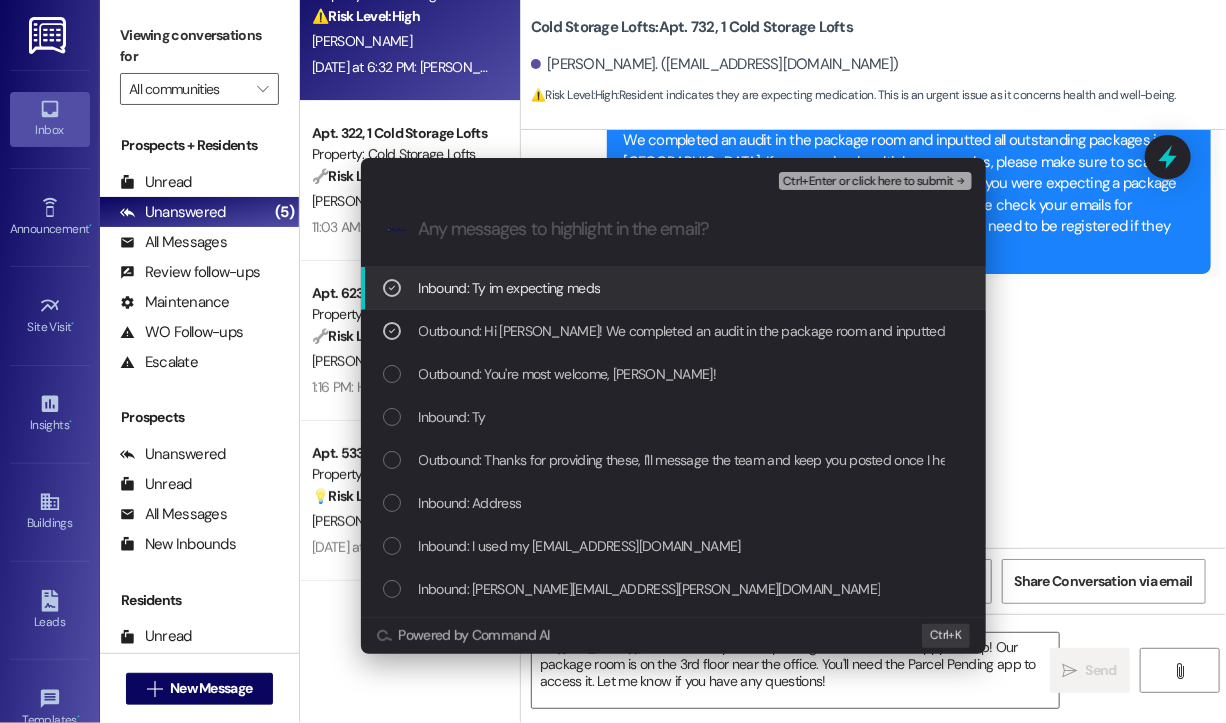click on "Ctrl+Enter or click here to submit" at bounding box center (868, 182) 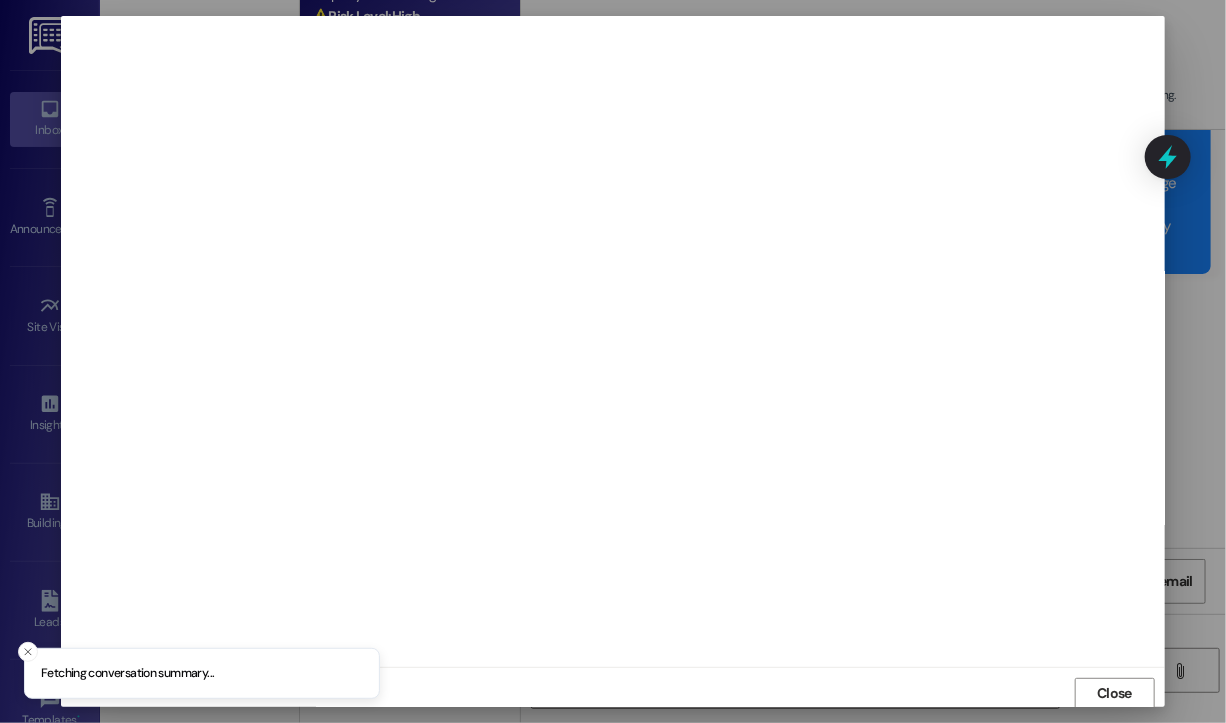 scroll, scrollTop: 2, scrollLeft: 0, axis: vertical 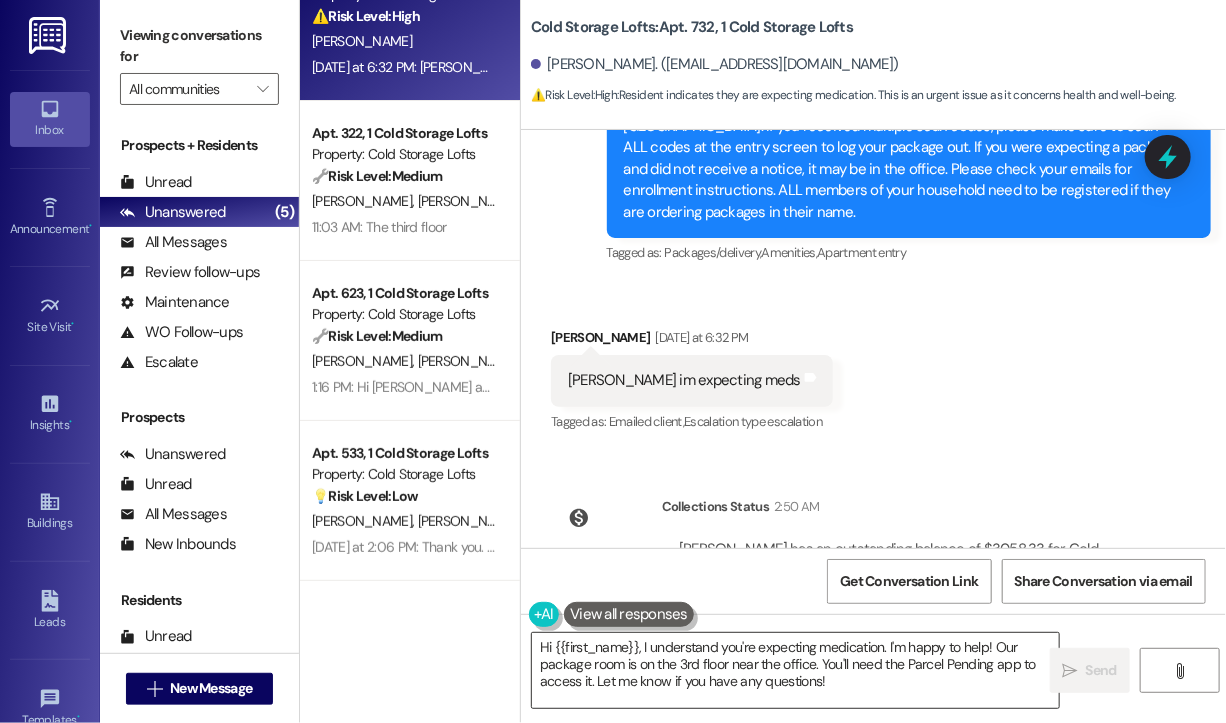 click on "Hi {{first_name}}, I understand you're expecting medication. I'm happy to help! Our package room is on the 3rd floor near the office. You'll need the Parcel Pending app to access it. Let me know if you have any questions!" at bounding box center [795, 670] 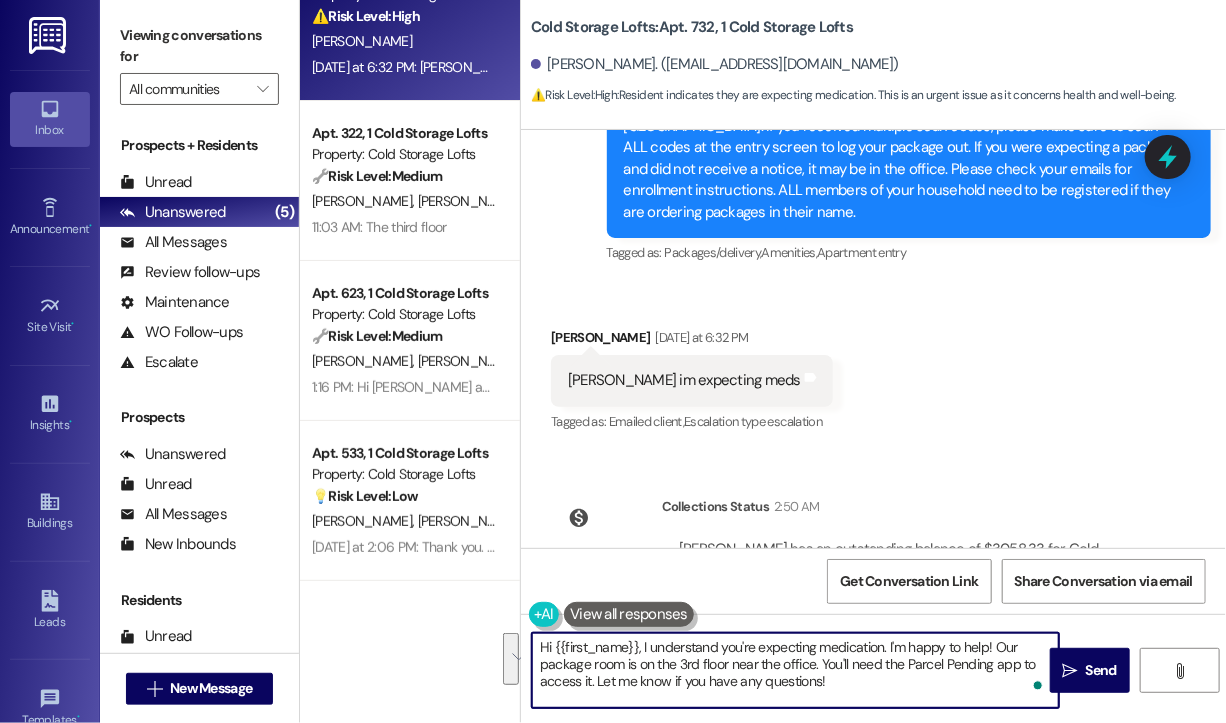drag, startPoint x: 867, startPoint y: 690, endPoint x: 635, endPoint y: 639, distance: 237.53947 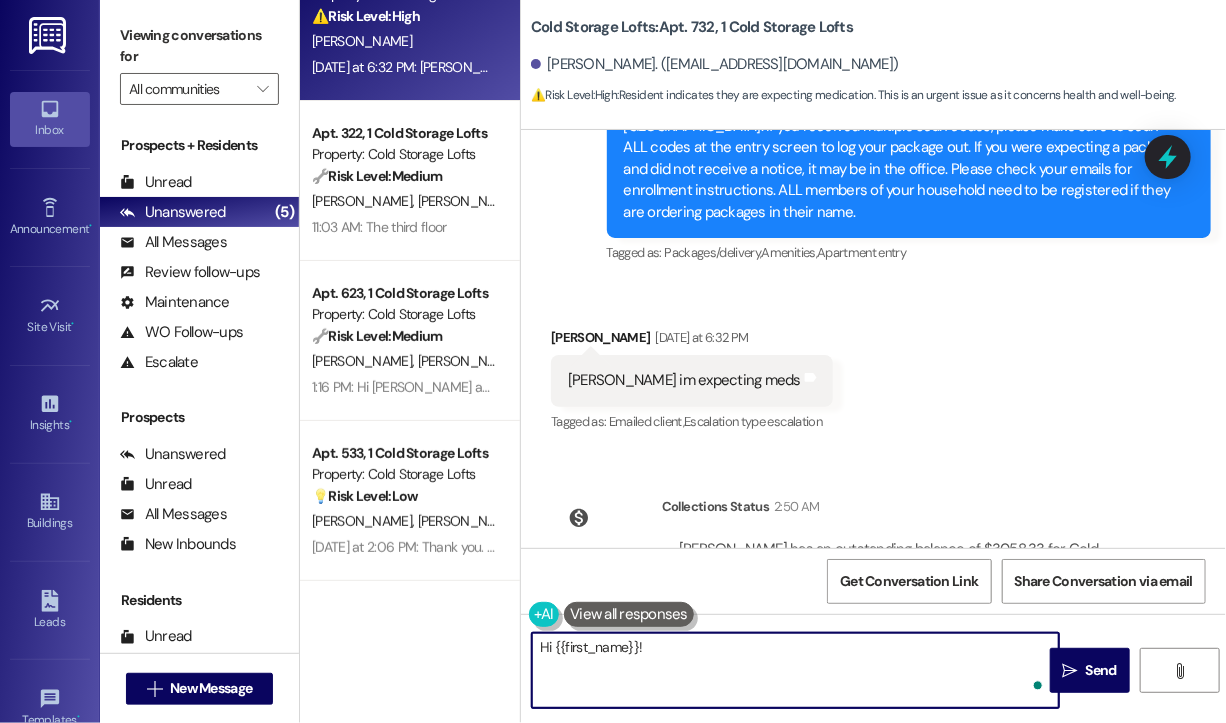 paste on "Thank you for letting me know. I've forwarded all this information to our team, and I will send you an update as soon as I receive a response from them." 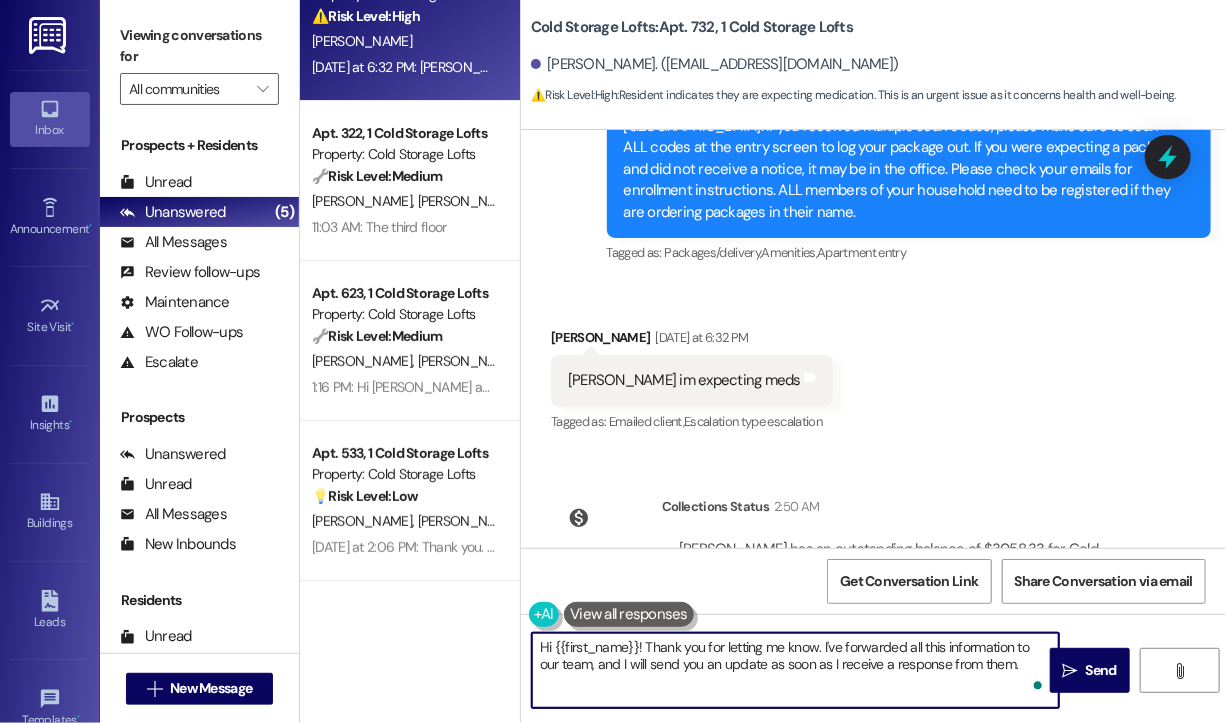 click on "Hi {{first_name}}! Thank you for letting me know. I've forwarded all this information to our team, and I will send you an update as soon as I receive a response from them." at bounding box center (795, 670) 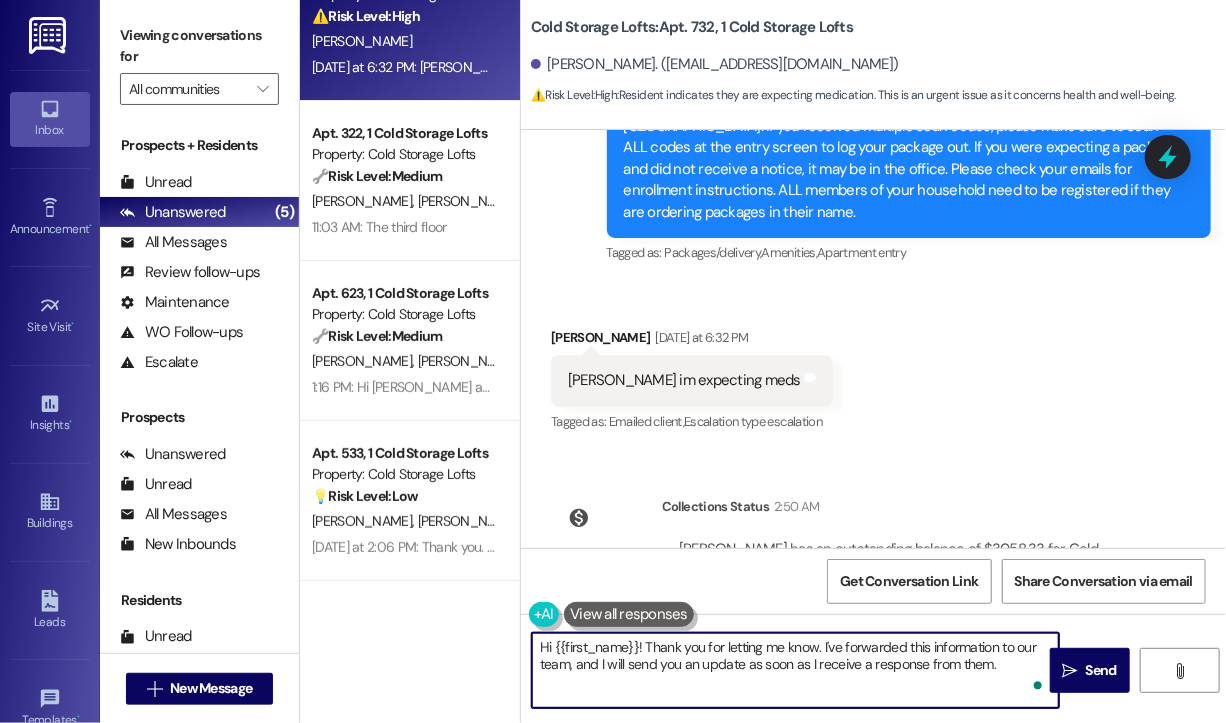 click on "Hi {{first_name}}! Thank you for letting me know. I've forwarded this information to our team, and I will send you an update as soon as I receive a response from them." at bounding box center (795, 670) 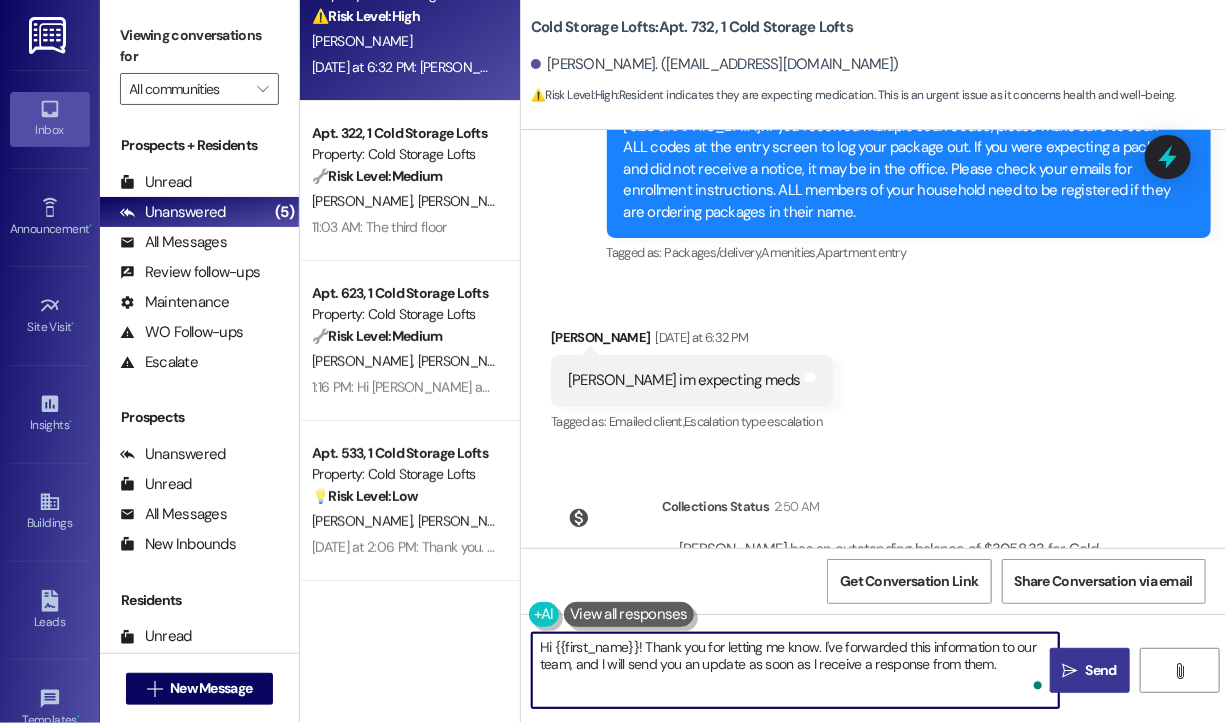 type on "Hi {{first_name}}! Thank you for letting me know. I've forwarded this information to our team, and I will send you an update as soon as I receive a response from them." 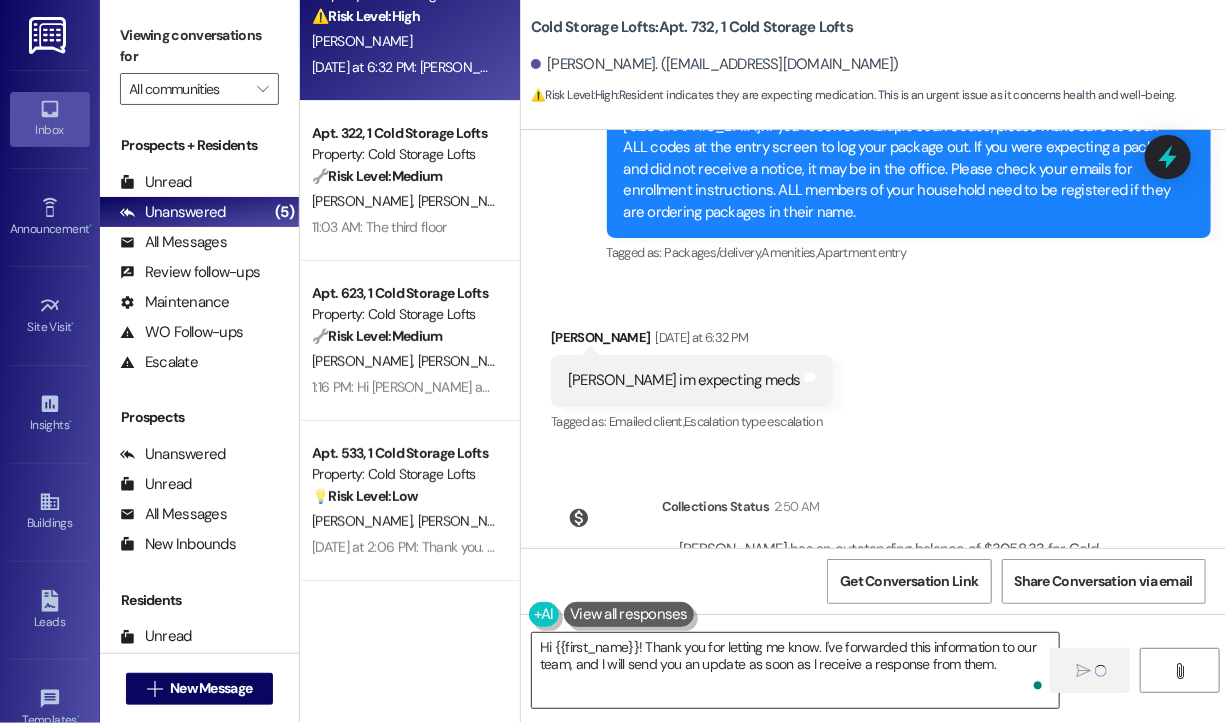 type 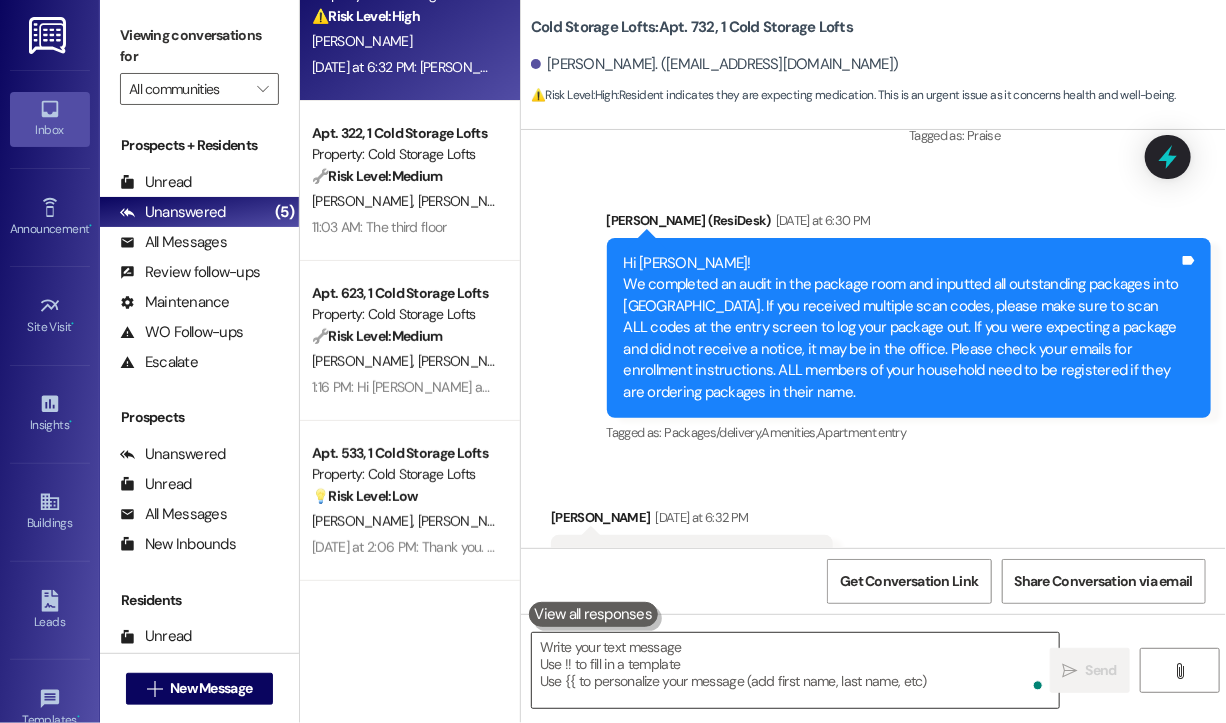 scroll, scrollTop: 9641, scrollLeft: 0, axis: vertical 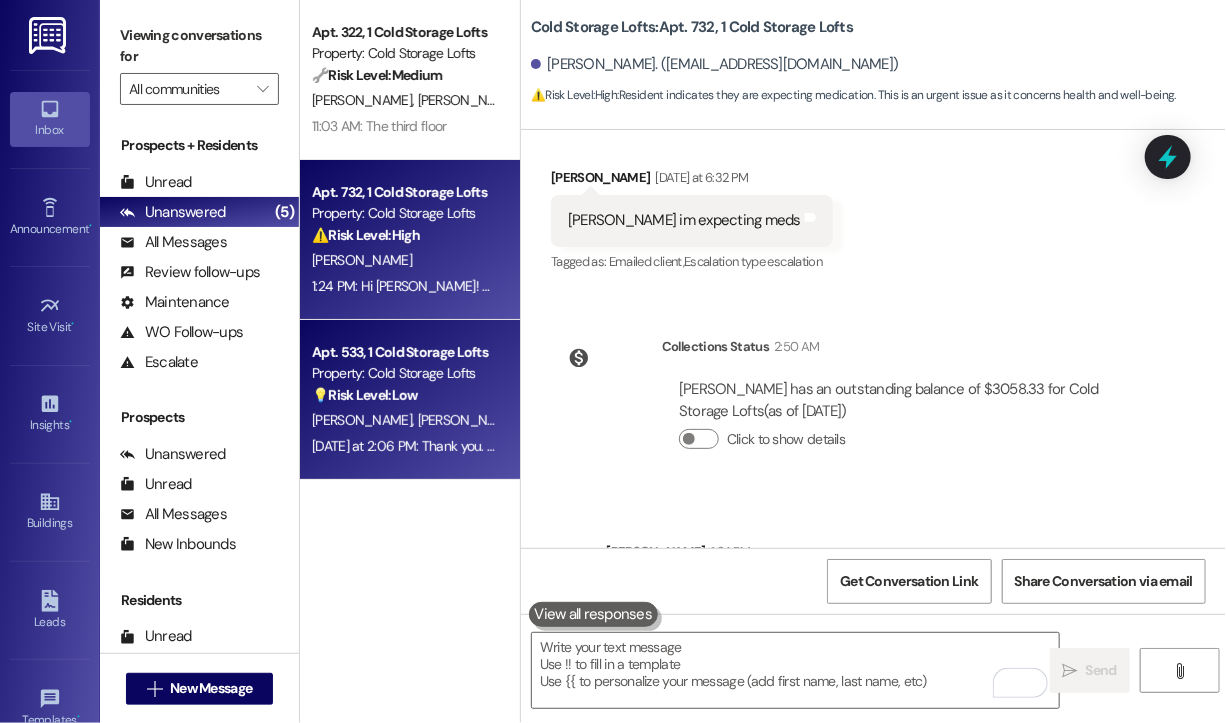 click on "💡  Risk Level:  Low" at bounding box center [365, 395] 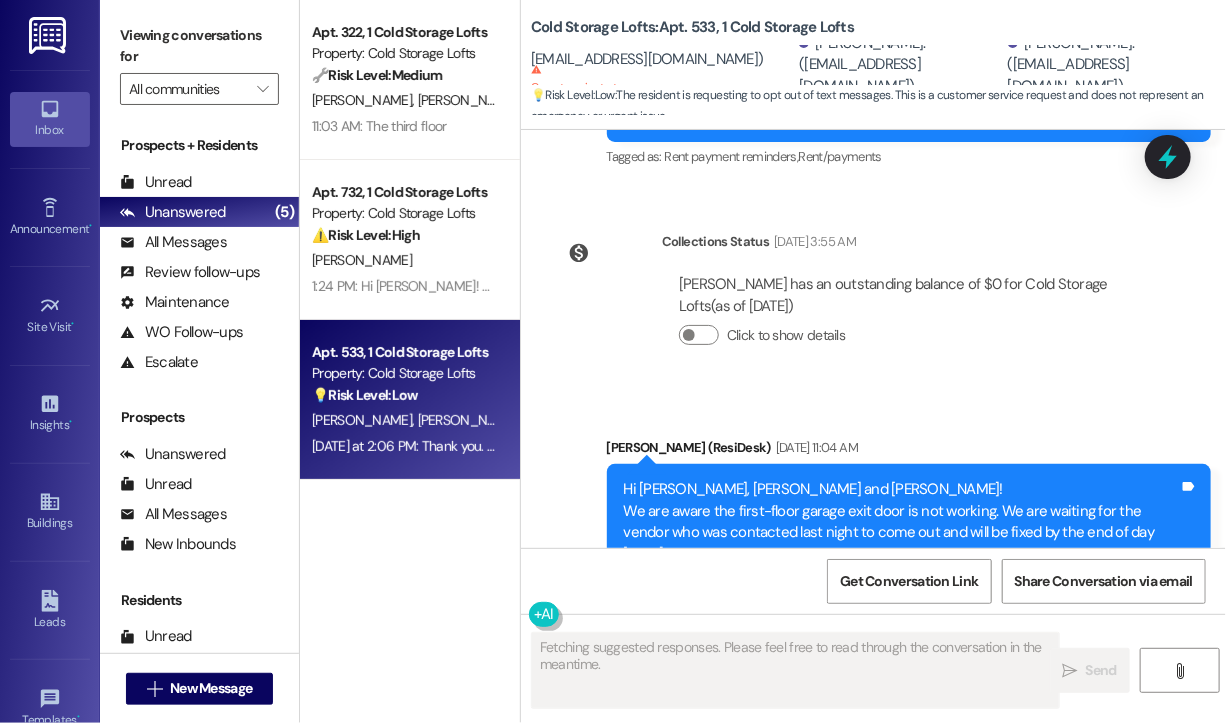 scroll, scrollTop: 11920, scrollLeft: 0, axis: vertical 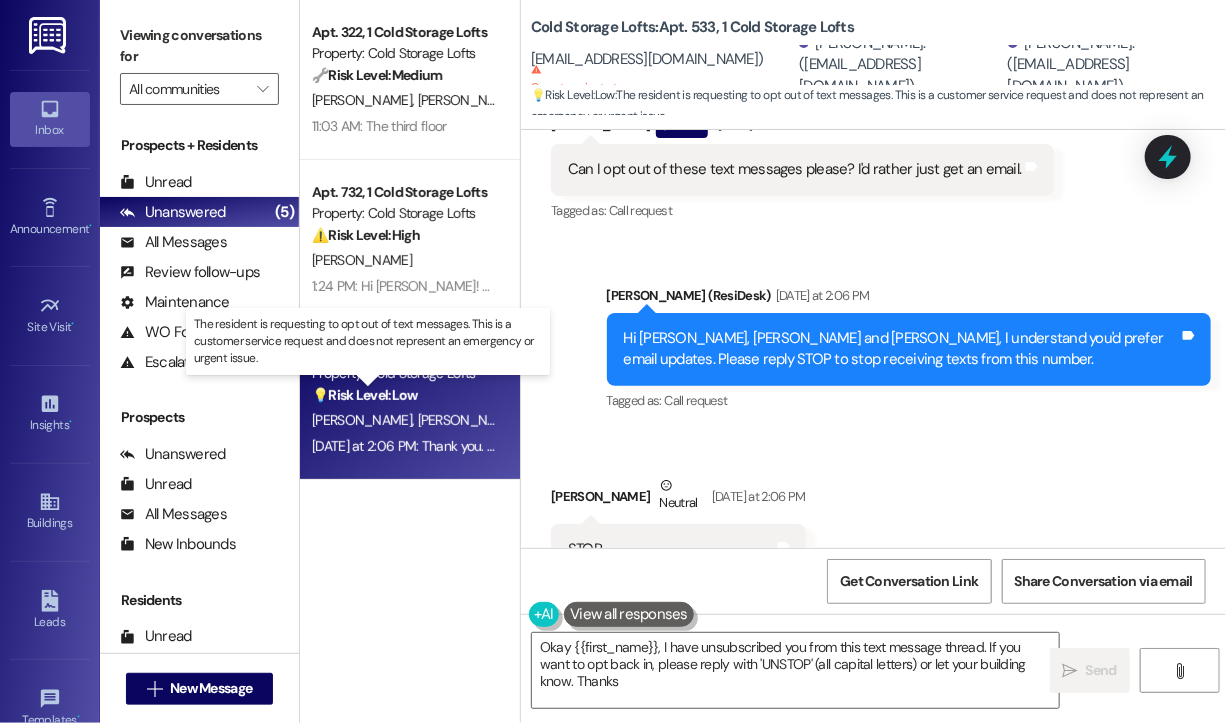 type on "Okay {{first_name}}, I have unsubscribed you from this text message thread. If you want to opt back in, please reply with 'UNSTOP' (all capital letters) or let your building know. Thanks!" 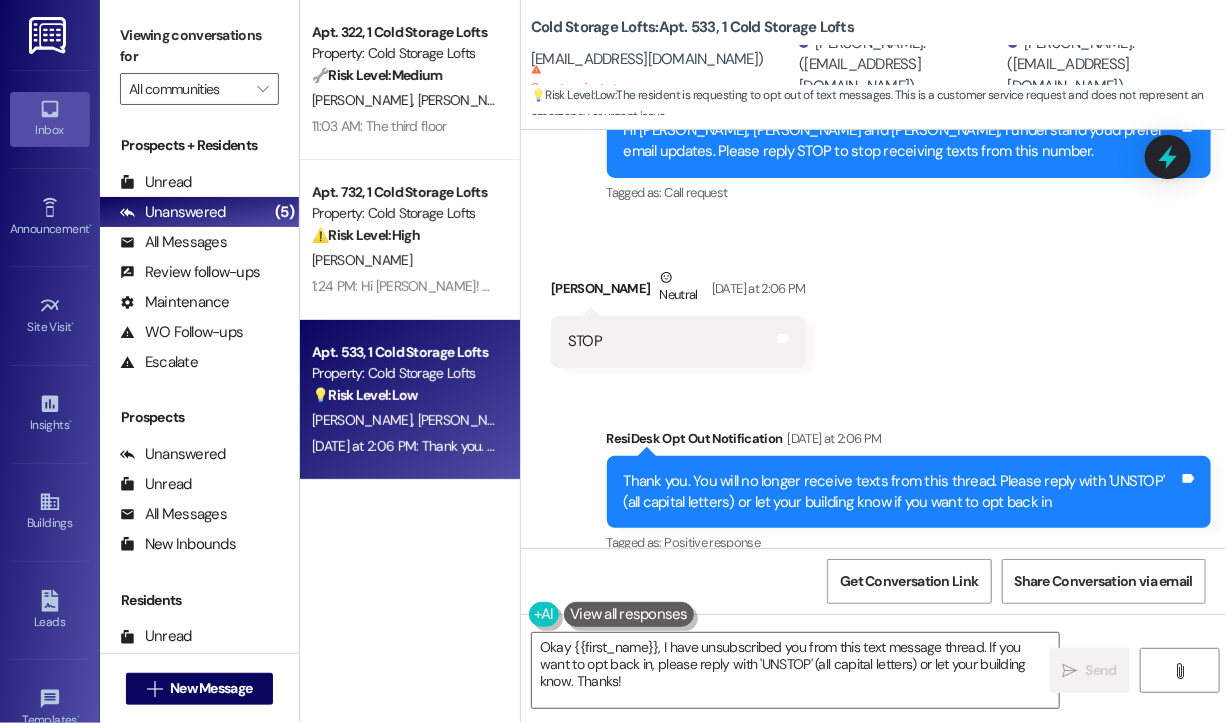 scroll, scrollTop: 12316, scrollLeft: 0, axis: vertical 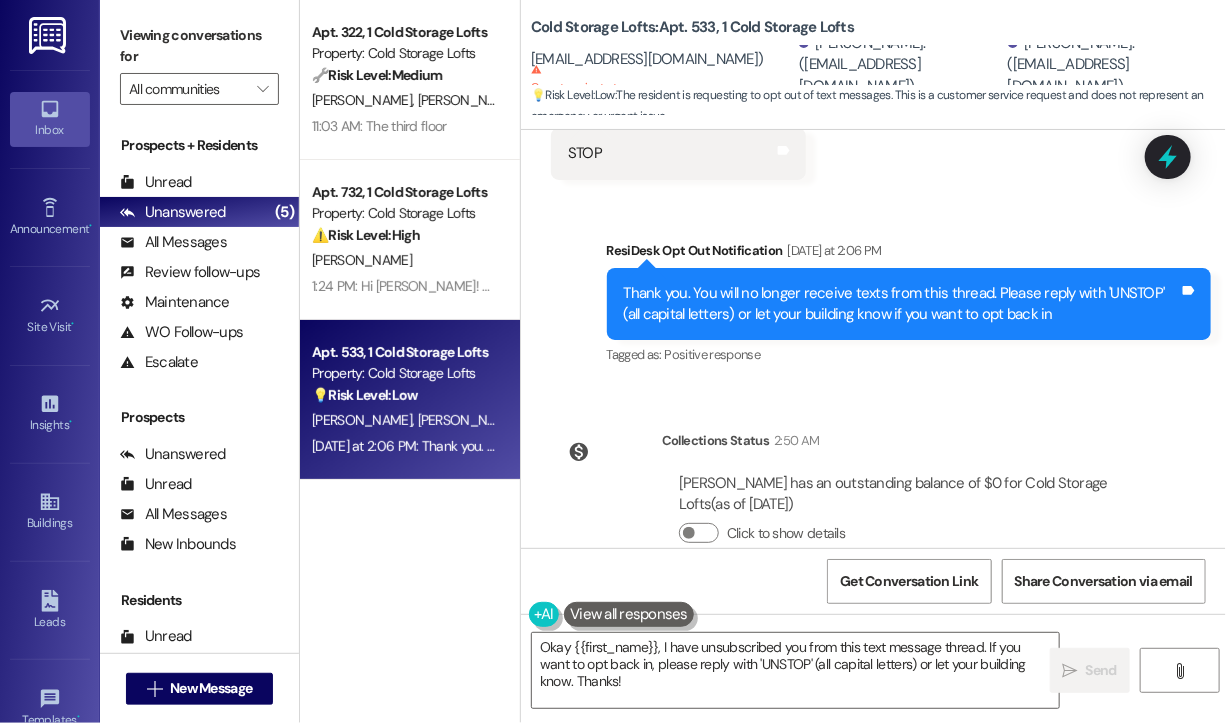 click on "Sent via SMS ResiDesk Opt Out Notification [DATE] at 2:06 PM Thank you. You will no longer receive texts from this thread. Please reply with 'UNSTOP' (all capital letters) or let your building know if you want to opt back in Tags and notes Tagged as:   Positive response Click to highlight conversations about Positive response" at bounding box center [909, 305] 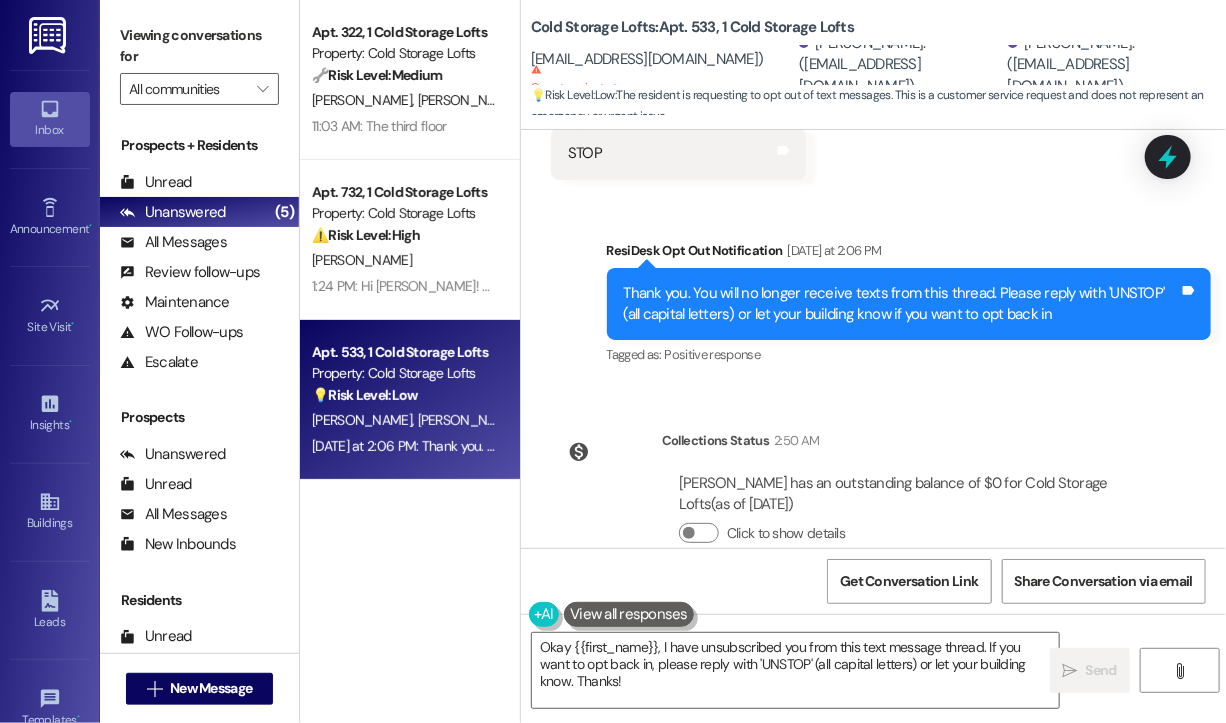 click on "Sent via SMS ResiDesk Opt Out Notification [DATE] at 2:06 PM Thank you. You will no longer receive texts from this thread. Please reply with 'UNSTOP' (all capital letters) or let your building know if you want to opt back in Tags and notes Tagged as:   Positive response Click to highlight conversations about Positive response" at bounding box center [909, 305] 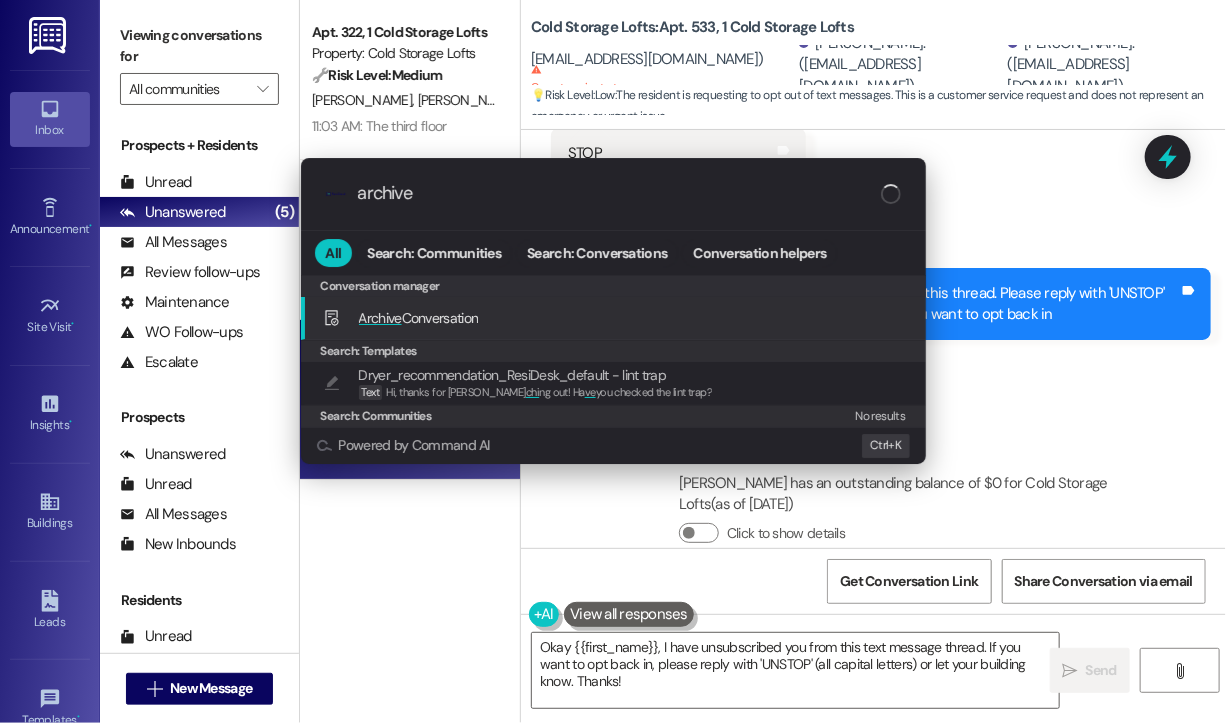 type on "archive" 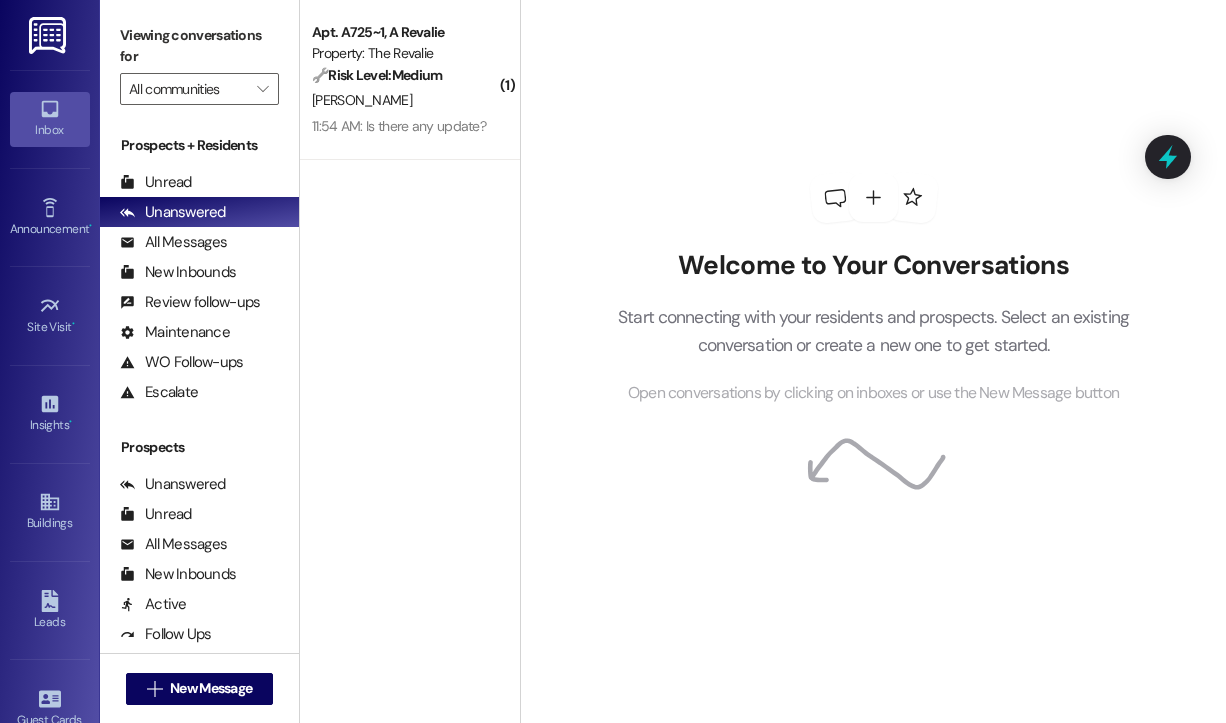 scroll, scrollTop: 0, scrollLeft: 0, axis: both 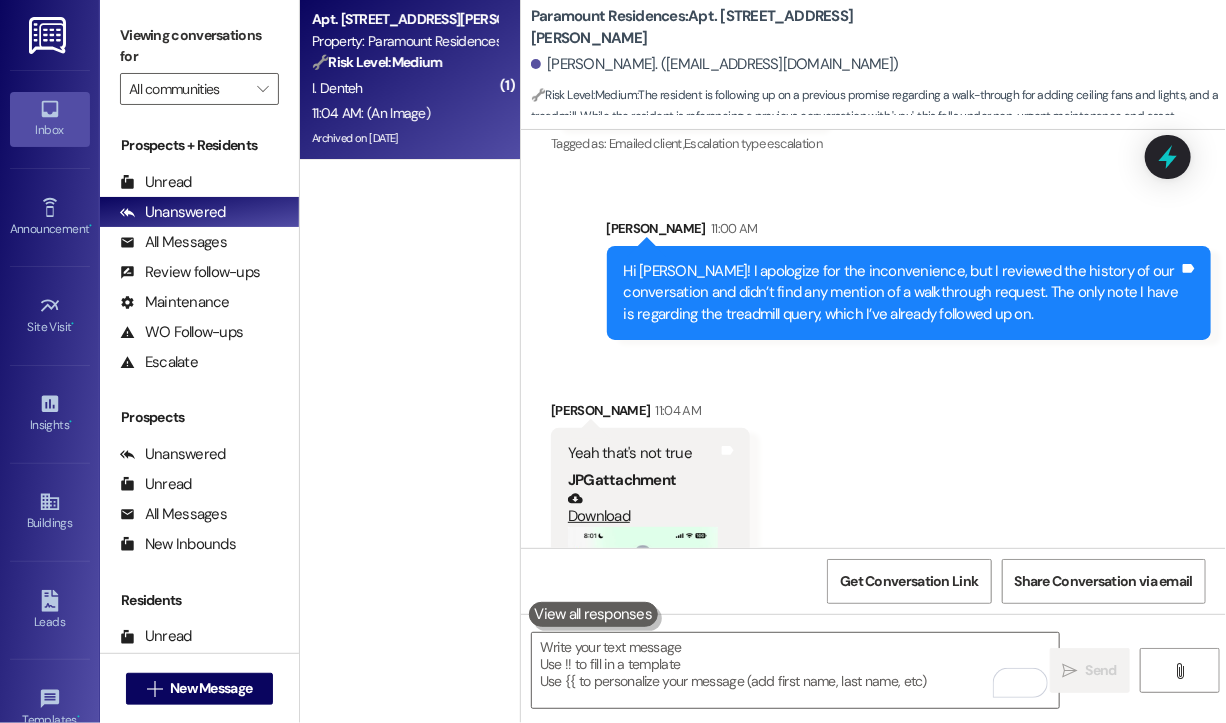 click on "Received via SMS Iman Denteh 11:04 AM Yeah that's not true  JPG  attachment   Download   (Click to zoom) Tags and notes" at bounding box center [873, 632] 